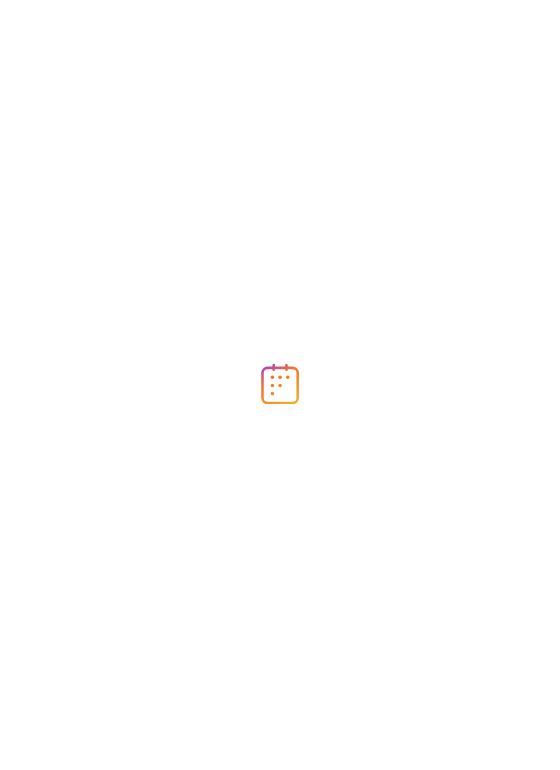 scroll, scrollTop: 0, scrollLeft: 0, axis: both 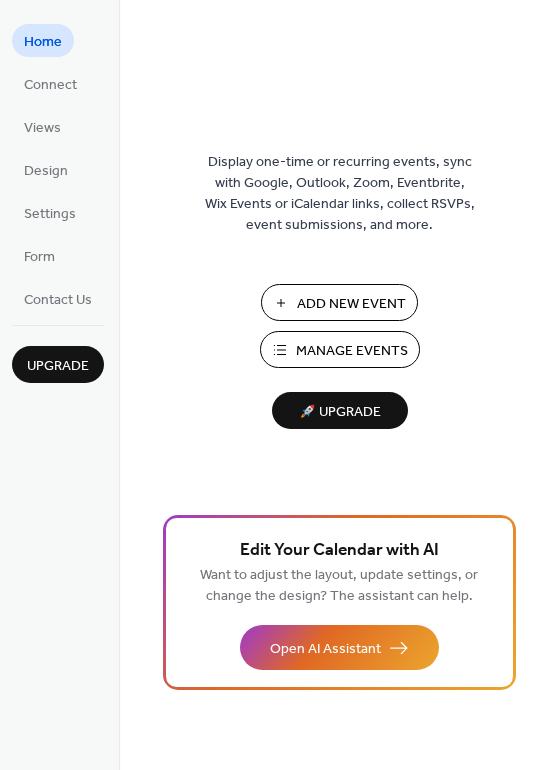 click on "Add New Event" at bounding box center [351, 304] 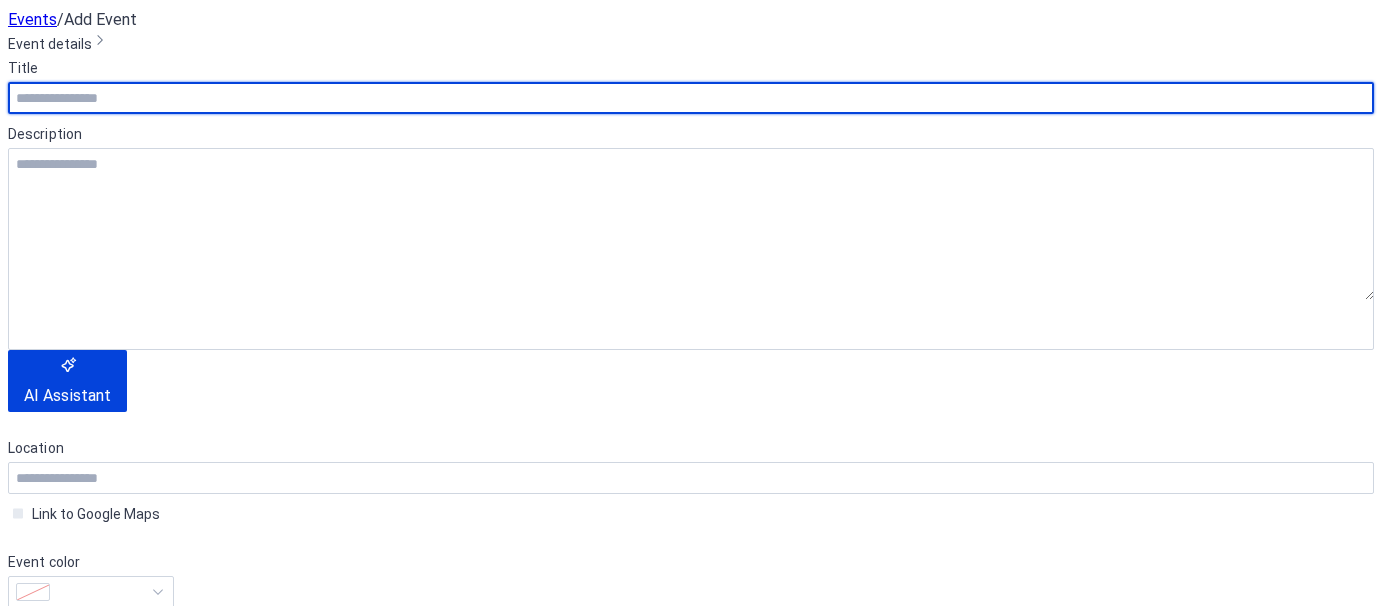 scroll, scrollTop: 0, scrollLeft: 0, axis: both 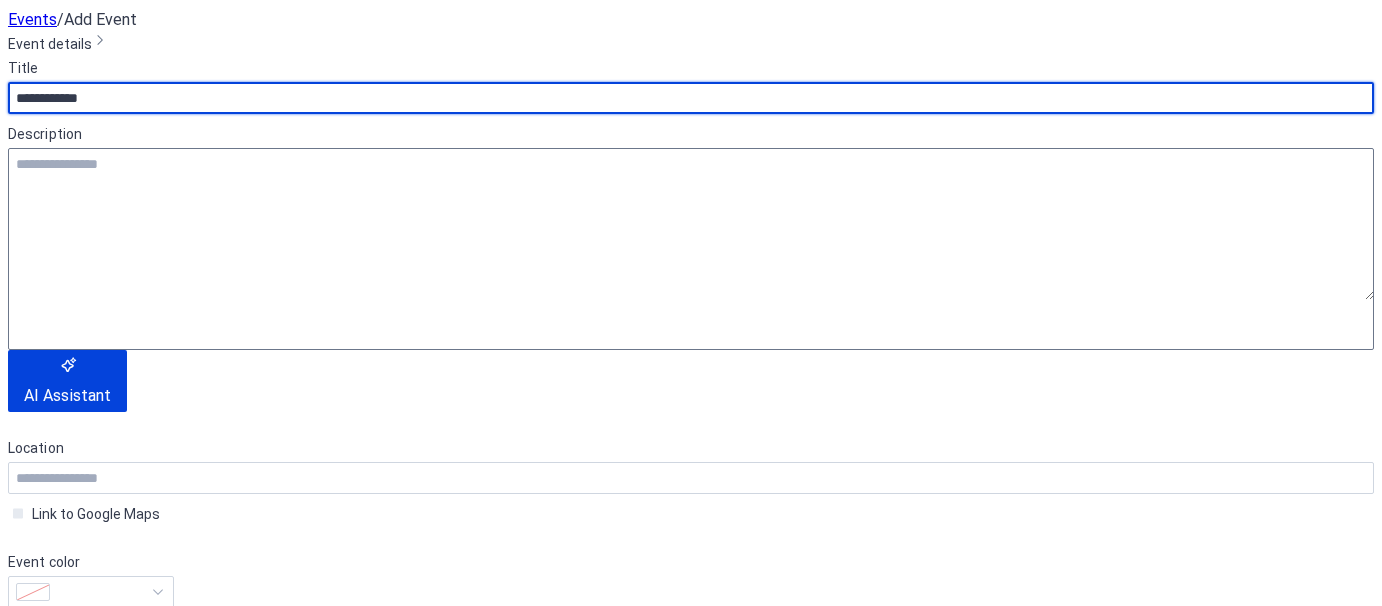 type on "**********" 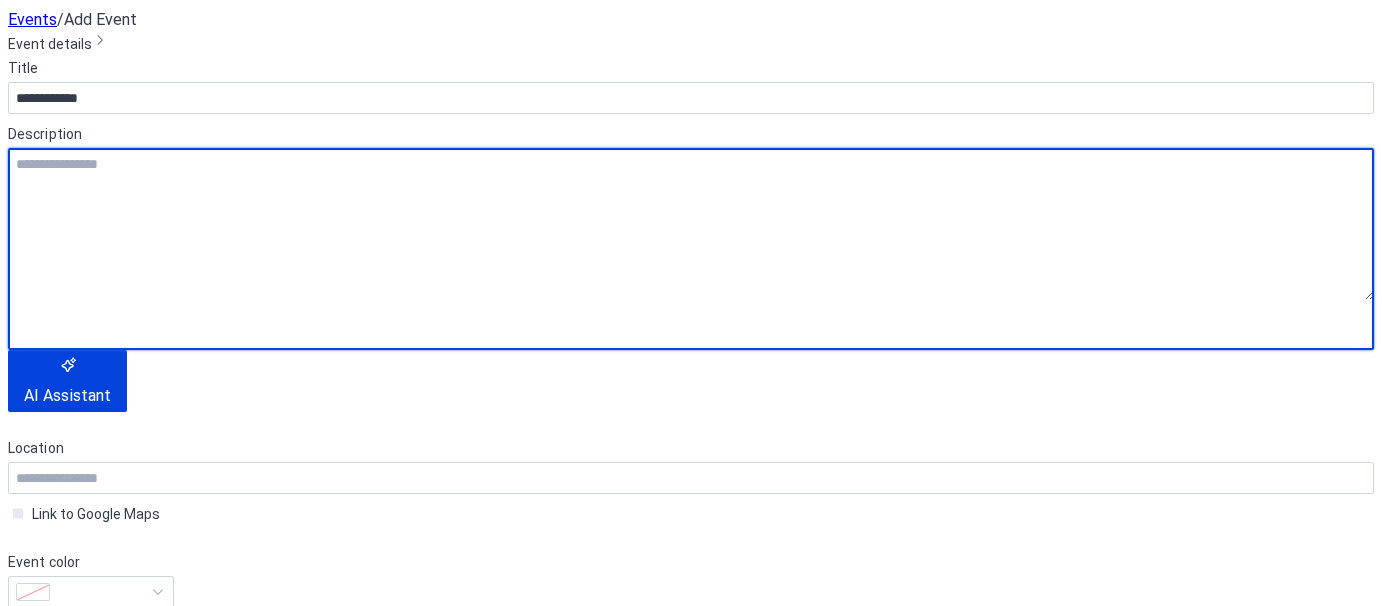 click at bounding box center [691, 224] 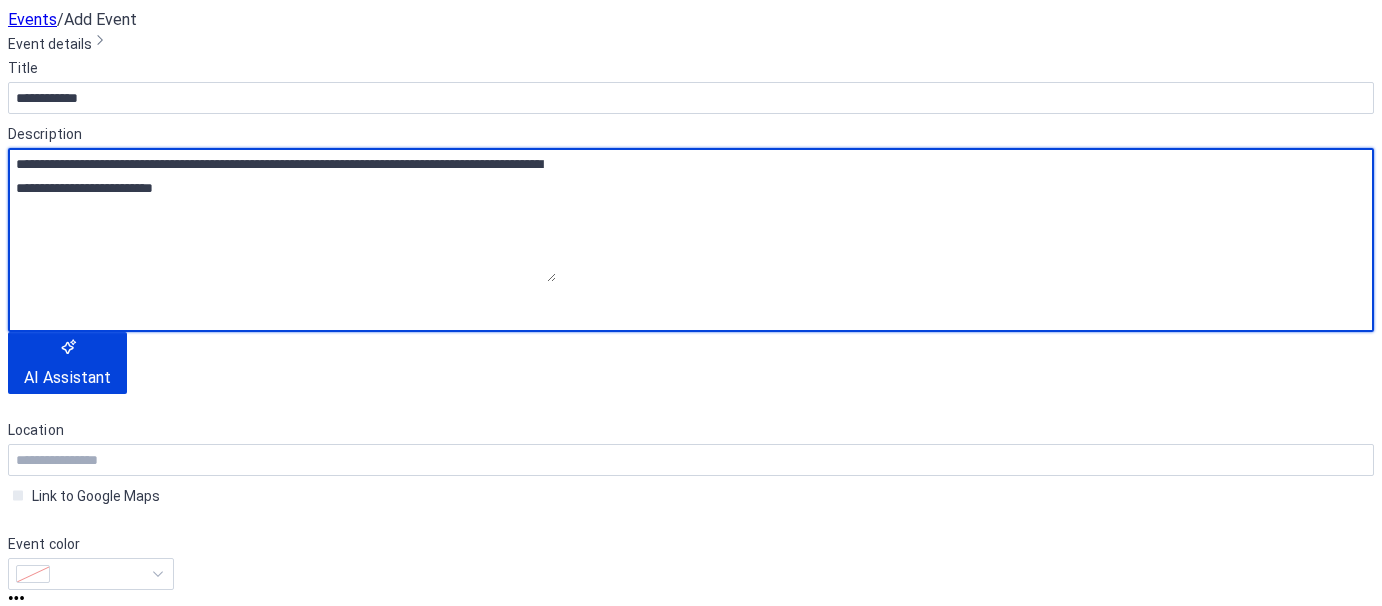 scroll, scrollTop: 215, scrollLeft: 0, axis: vertical 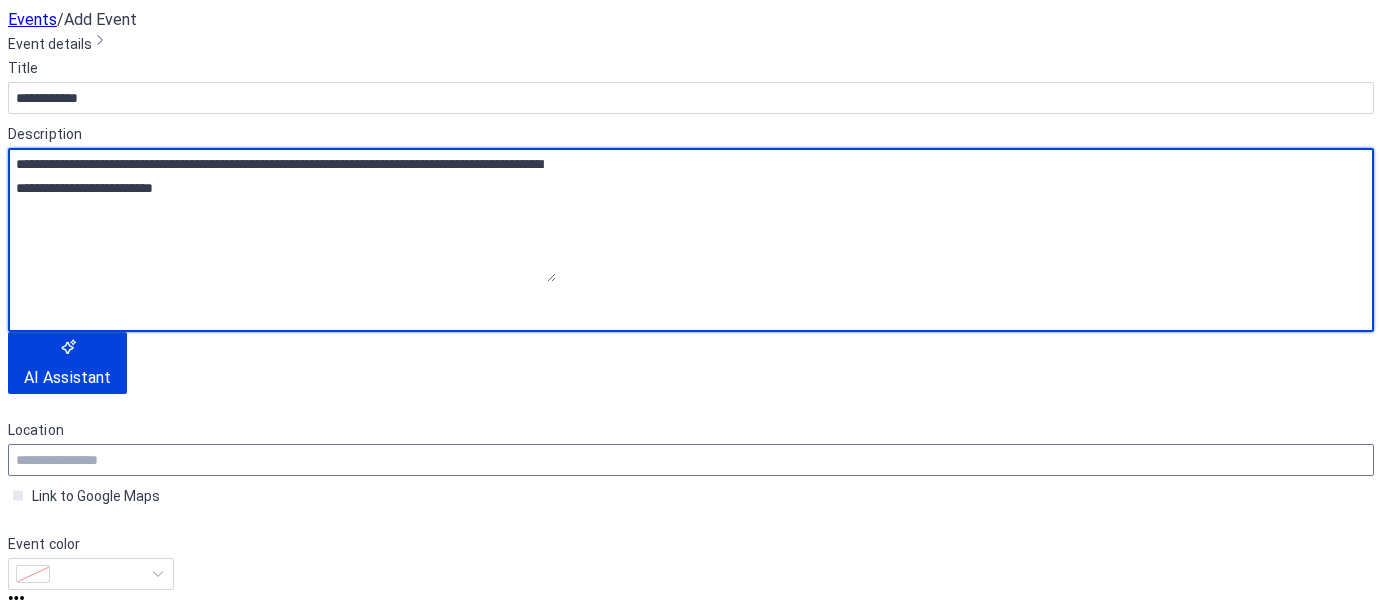 type on "**********" 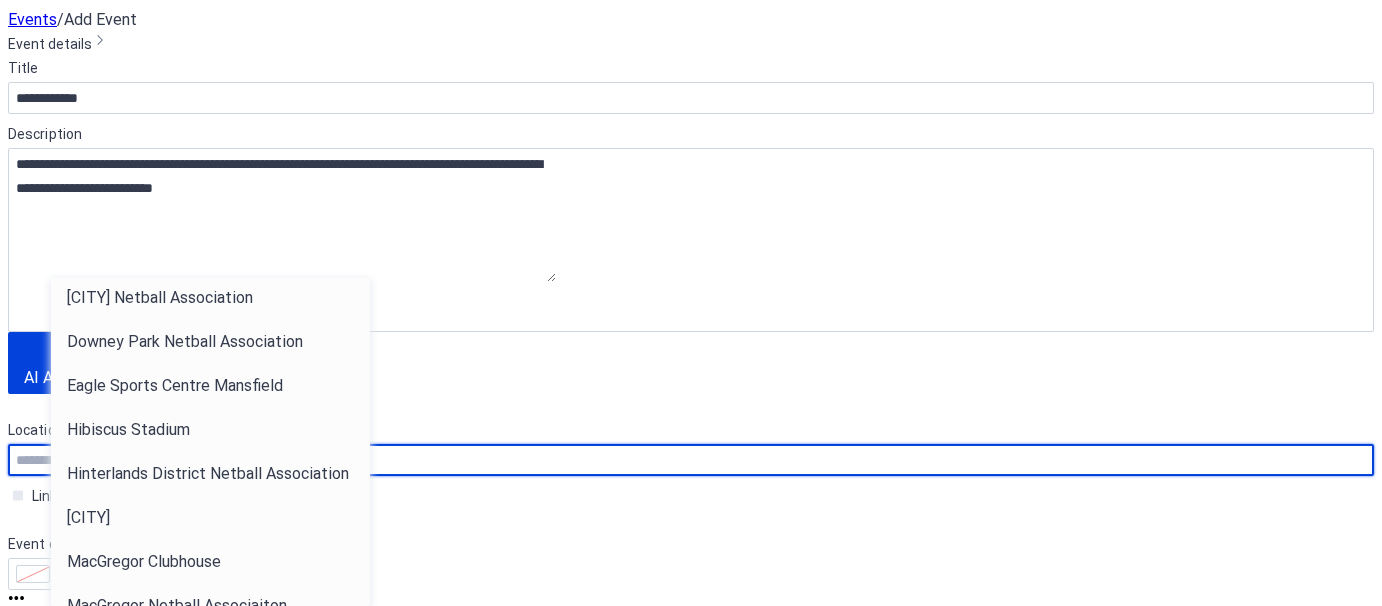click at bounding box center (691, 460) 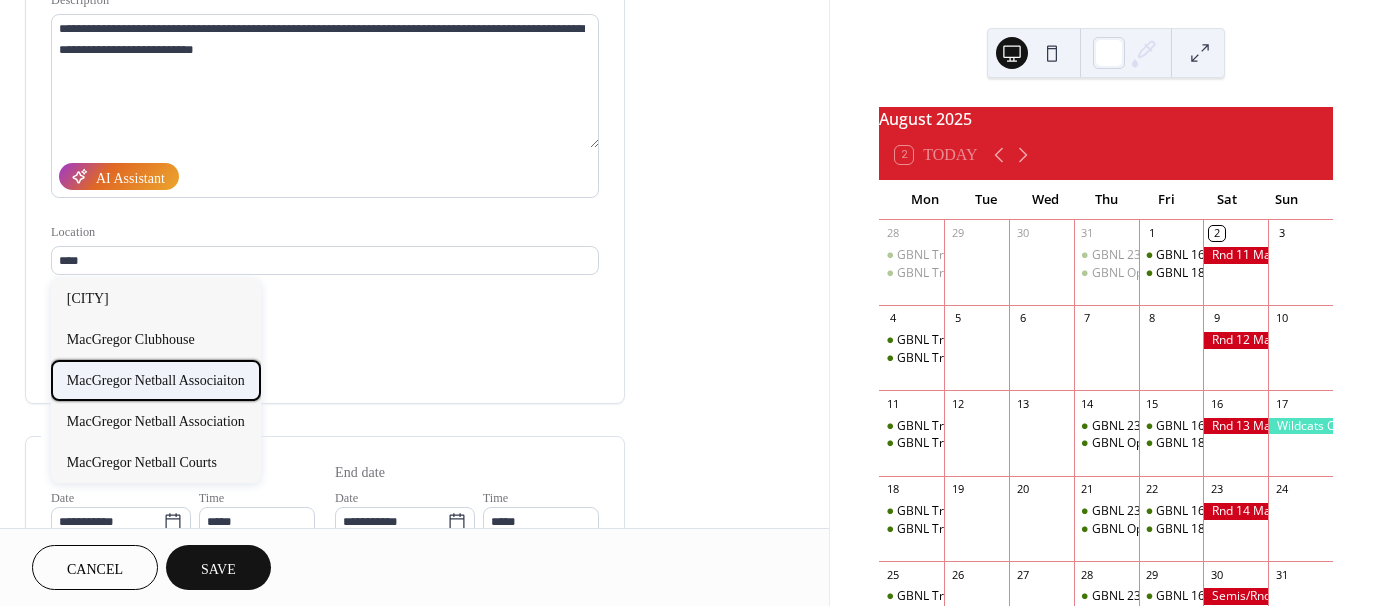 click on "MacGregor Netball Associaiton" at bounding box center (156, 380) 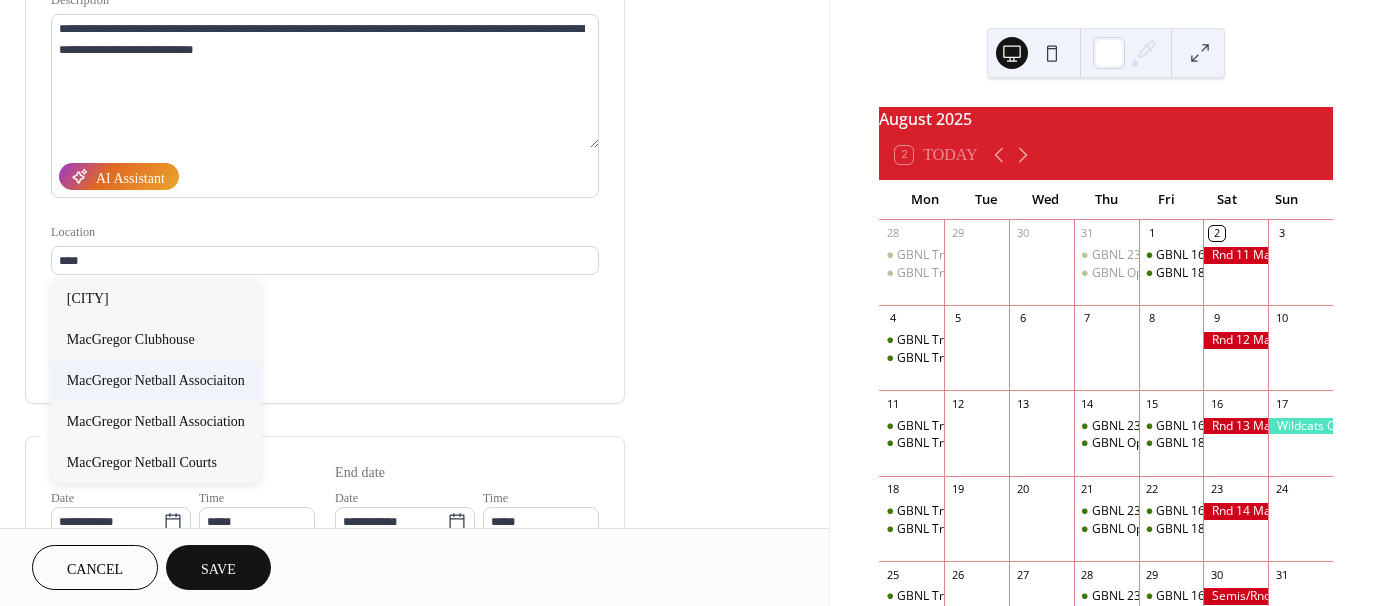 type on "**********" 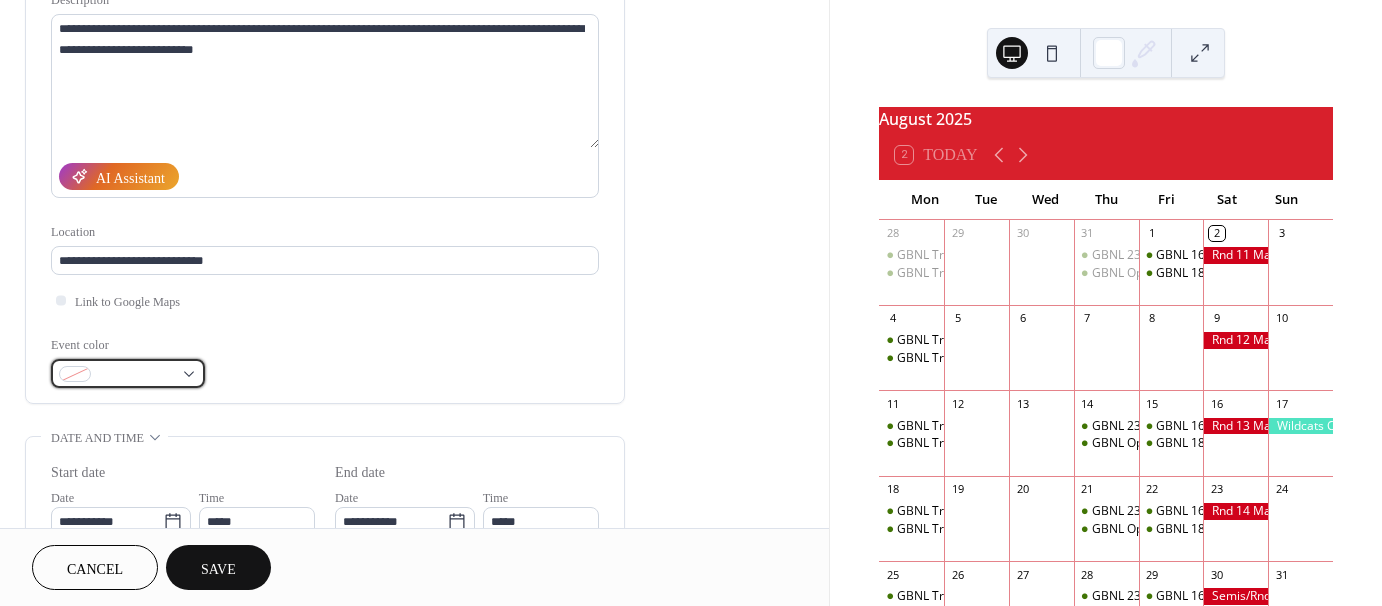 click at bounding box center (136, 375) 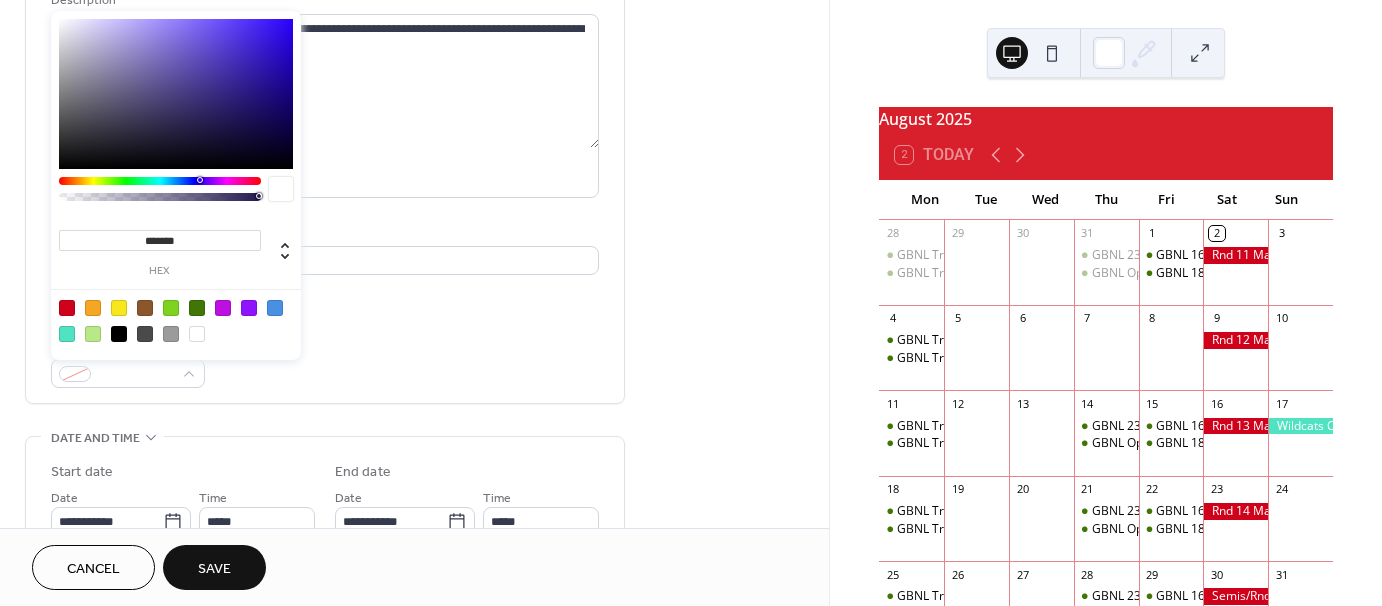 click at bounding box center (93, 308) 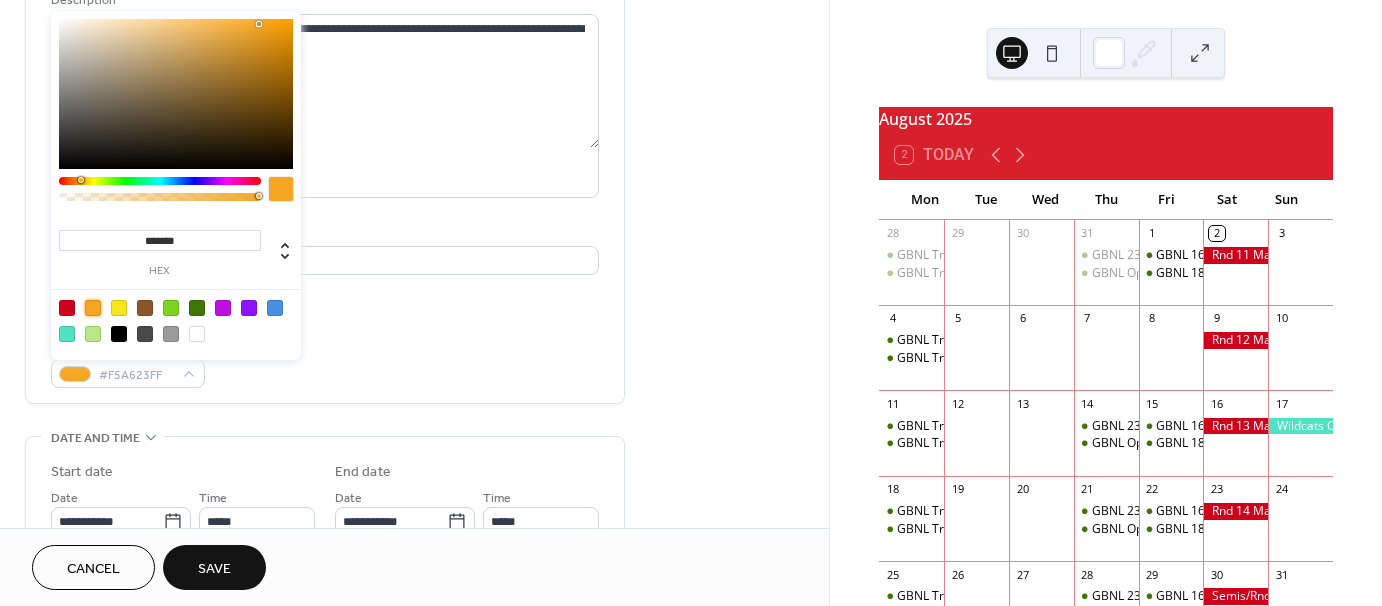 click on "Event color #F5A623FF" at bounding box center (325, 361) 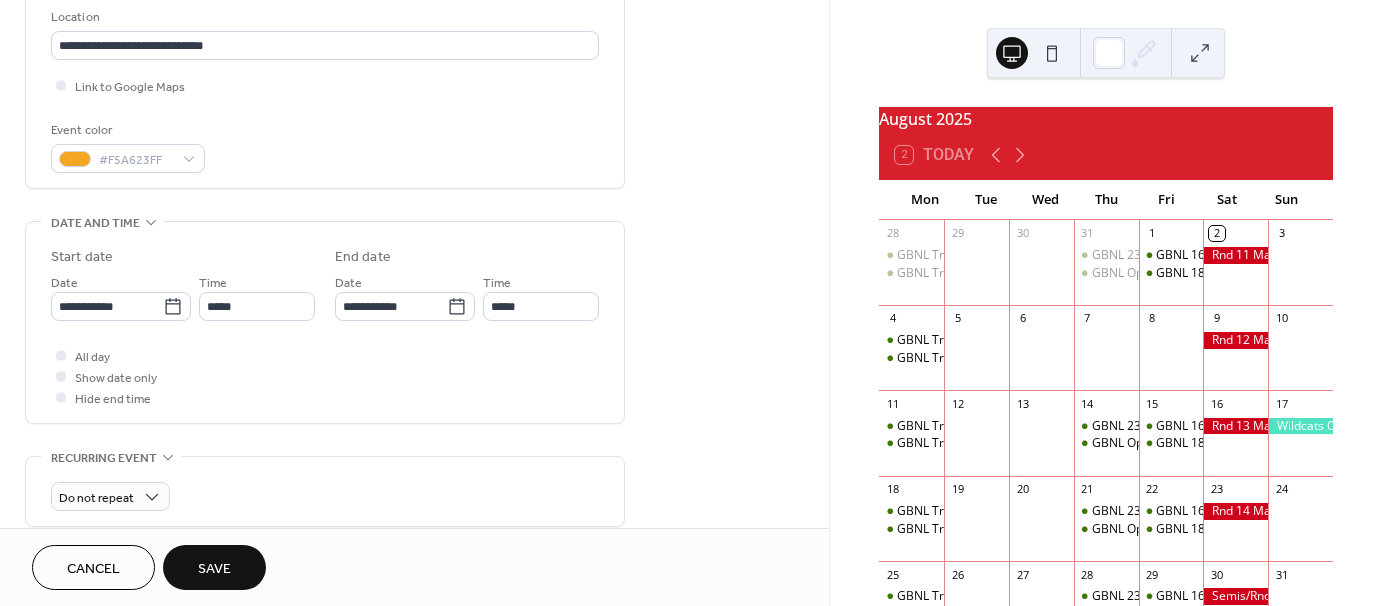 scroll, scrollTop: 431, scrollLeft: 0, axis: vertical 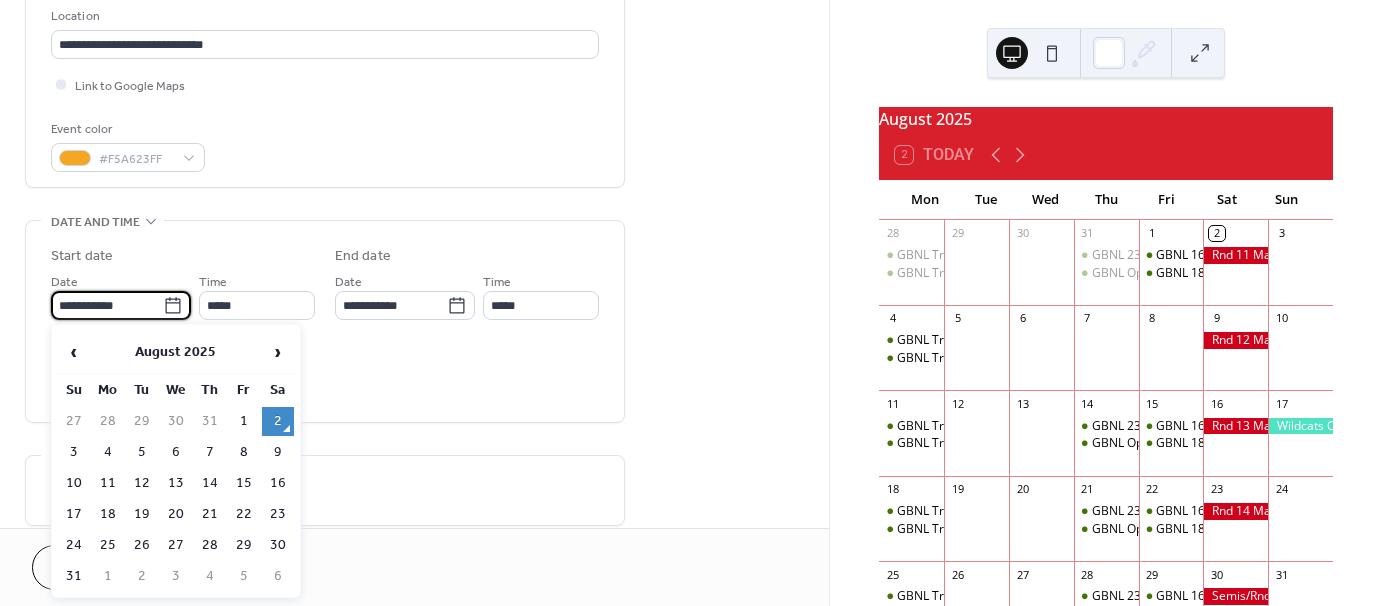 click on "**********" at bounding box center [107, 305] 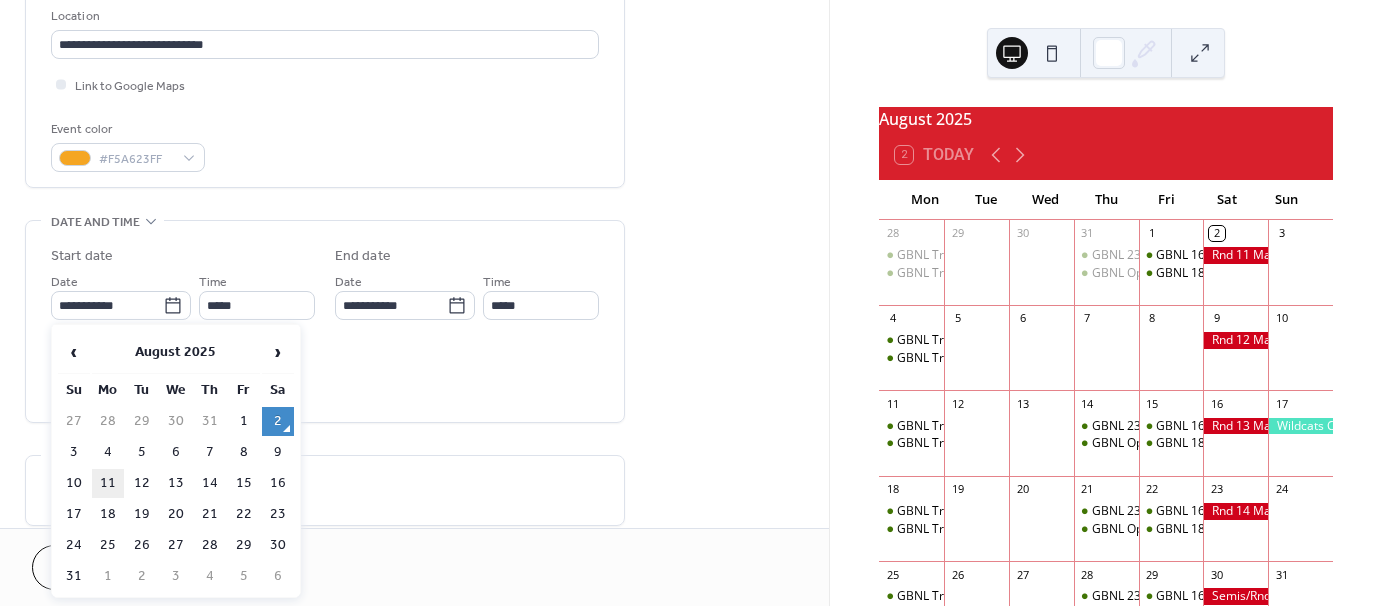 click on "11" at bounding box center (108, 483) 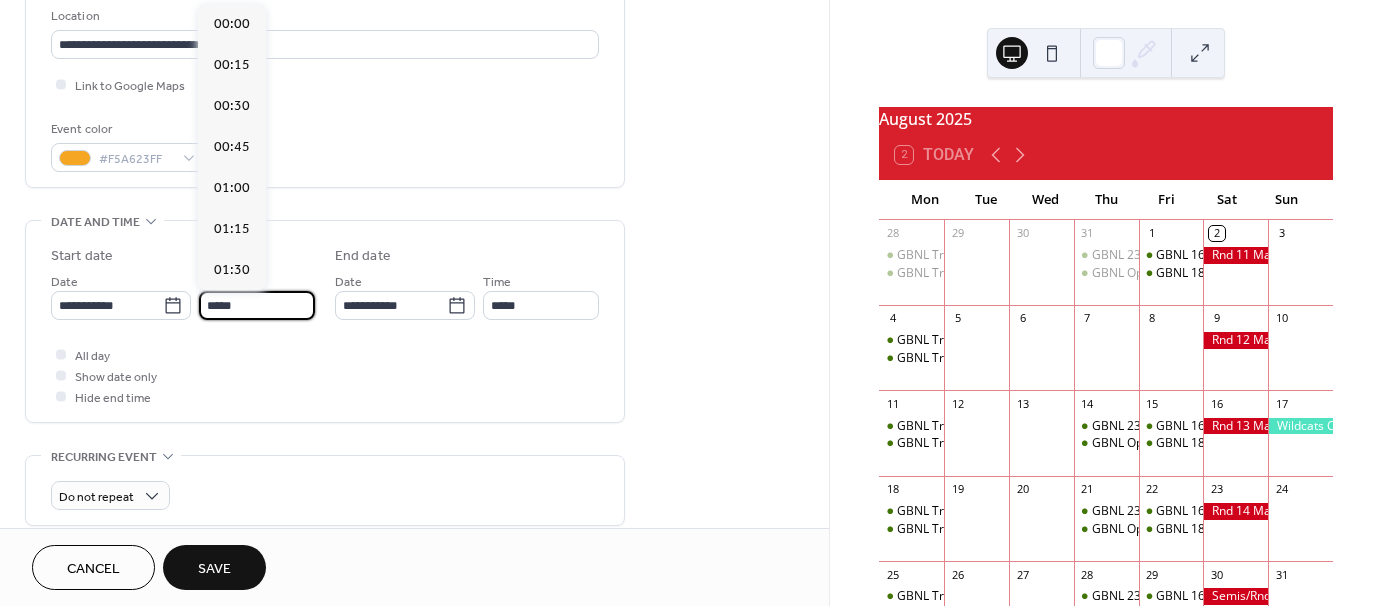 click on "*****" at bounding box center (257, 305) 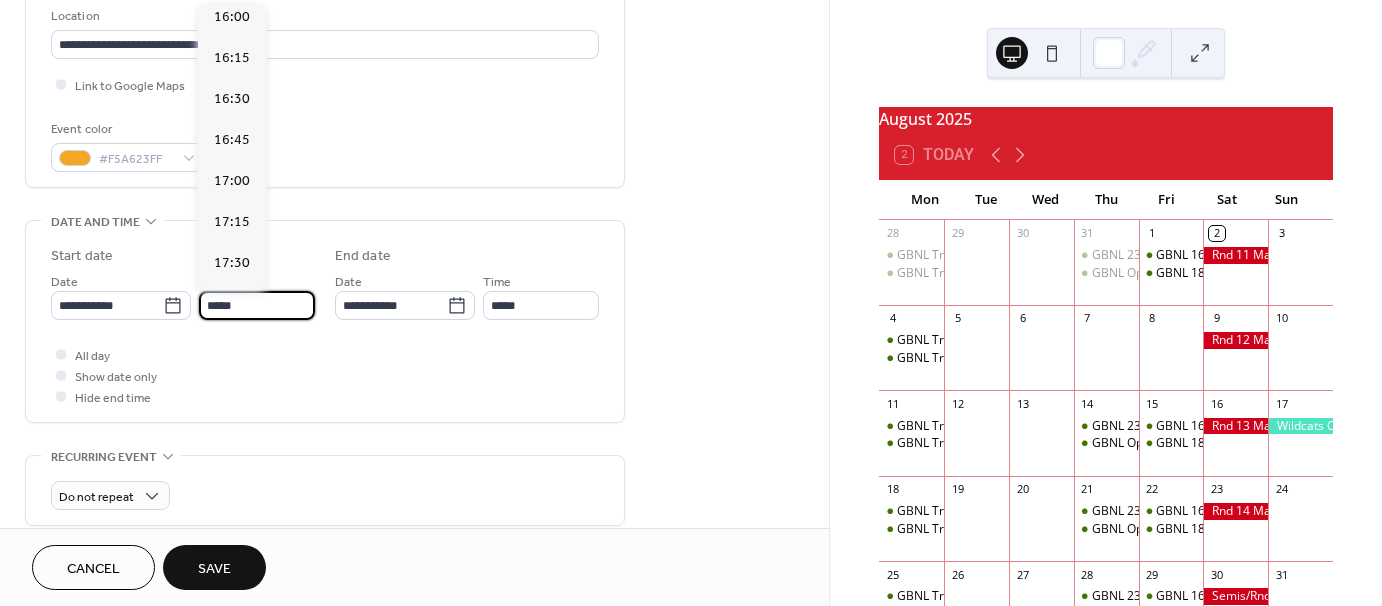 scroll, scrollTop: 2703, scrollLeft: 0, axis: vertical 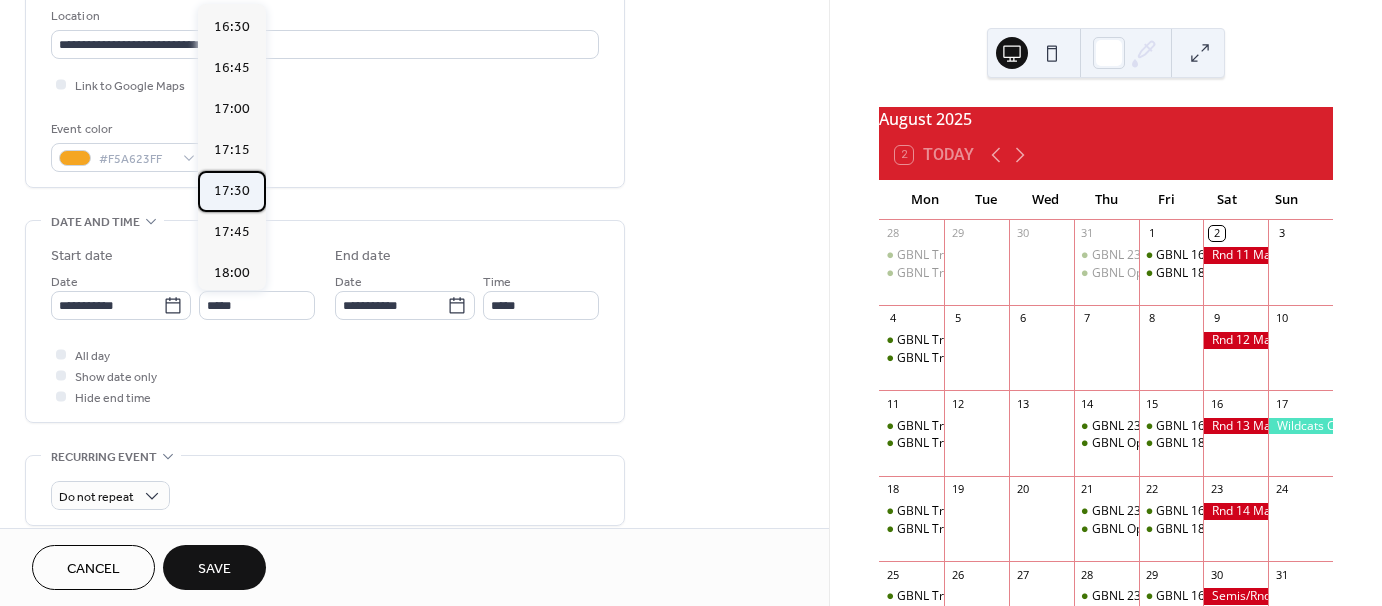 click on "17:30" at bounding box center [232, 191] 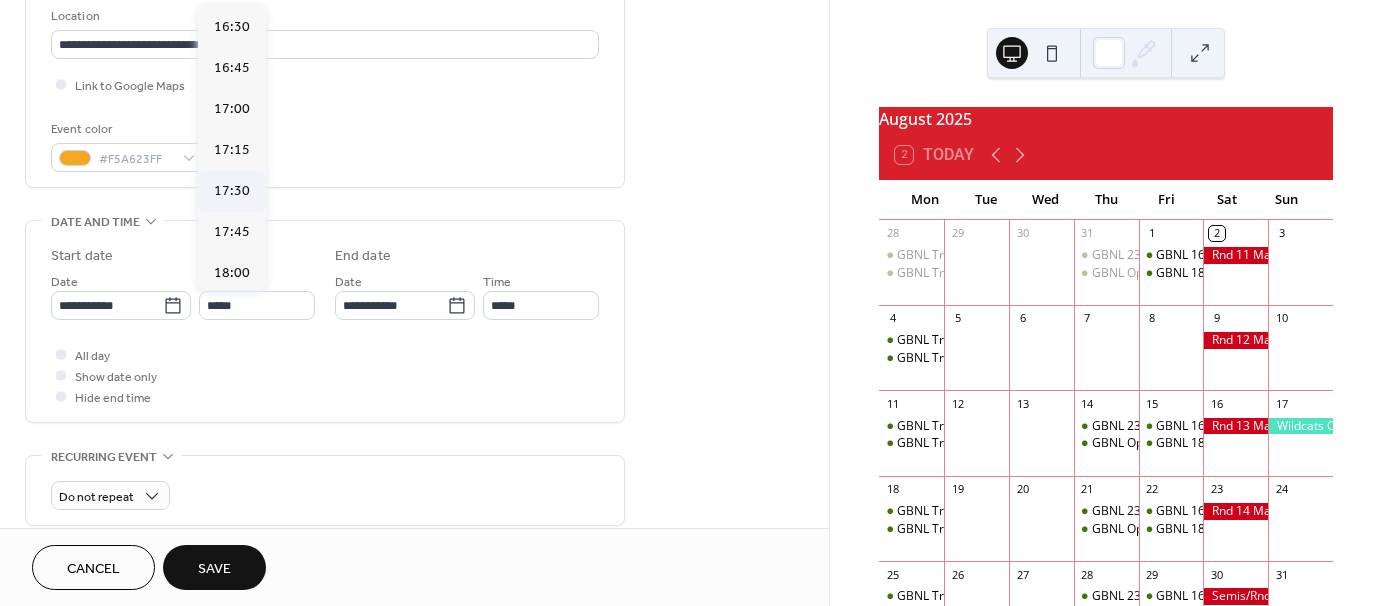 type on "*****" 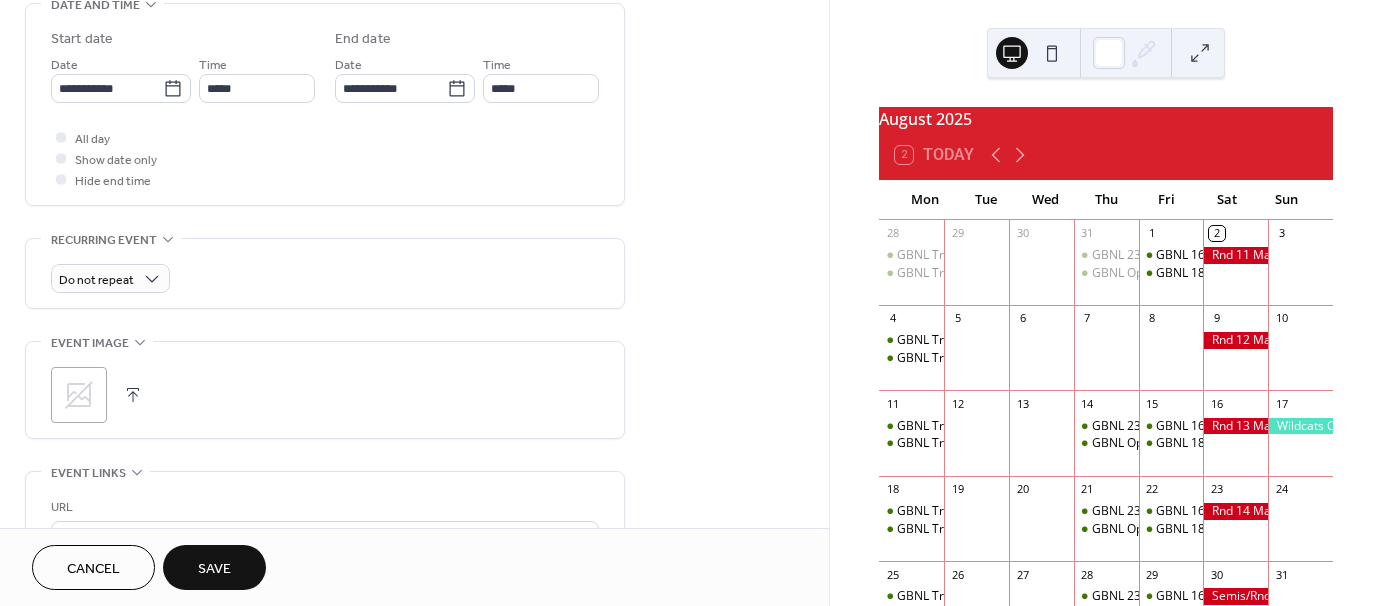 scroll, scrollTop: 651, scrollLeft: 0, axis: vertical 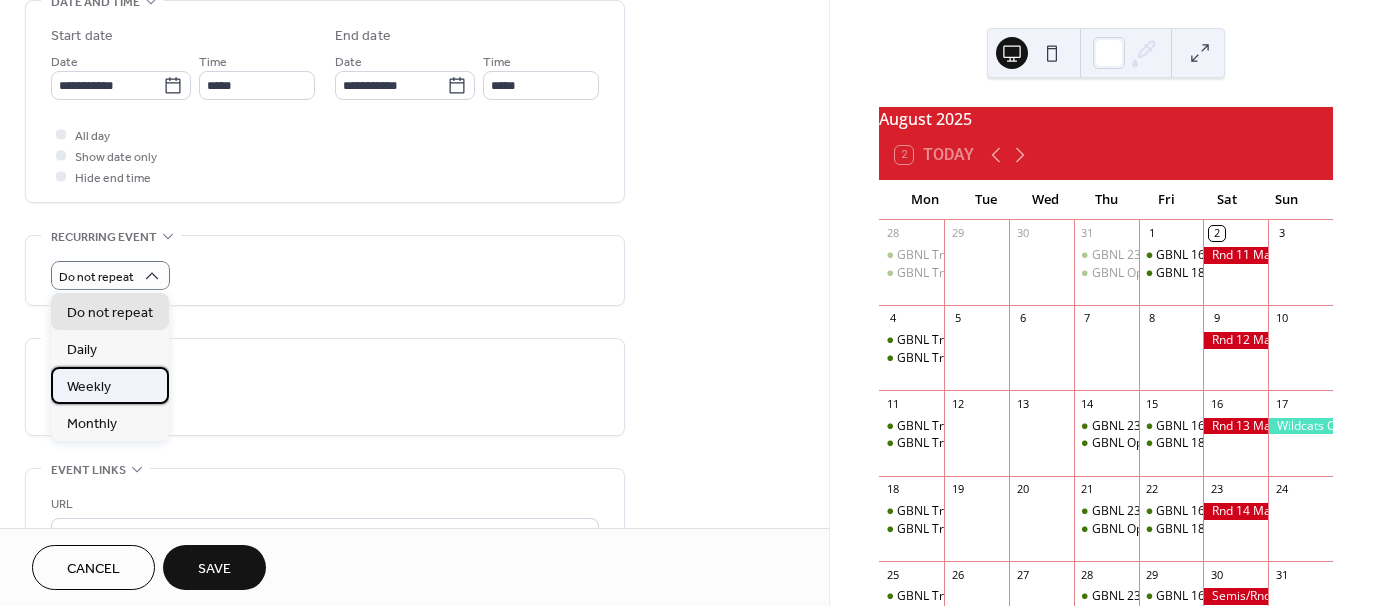 click on "Weekly" at bounding box center [89, 386] 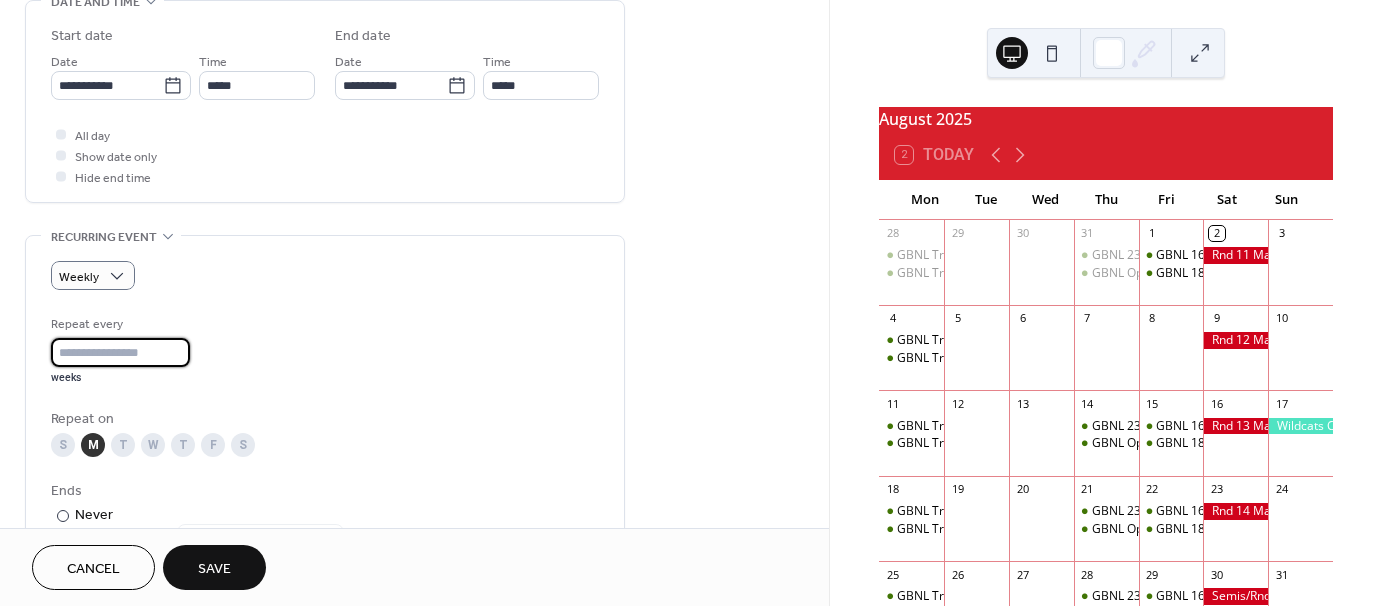 drag, startPoint x: 105, startPoint y: 352, endPoint x: 2, endPoint y: 339, distance: 103.81715 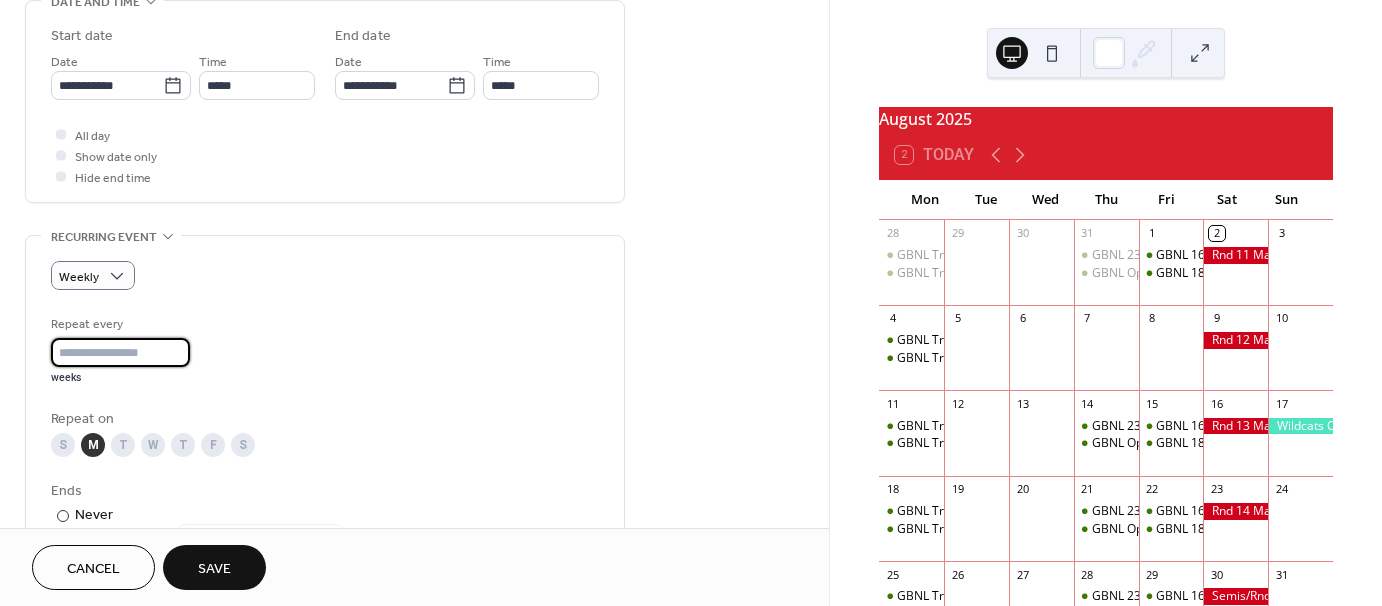 click on "**********" at bounding box center (414, 322) 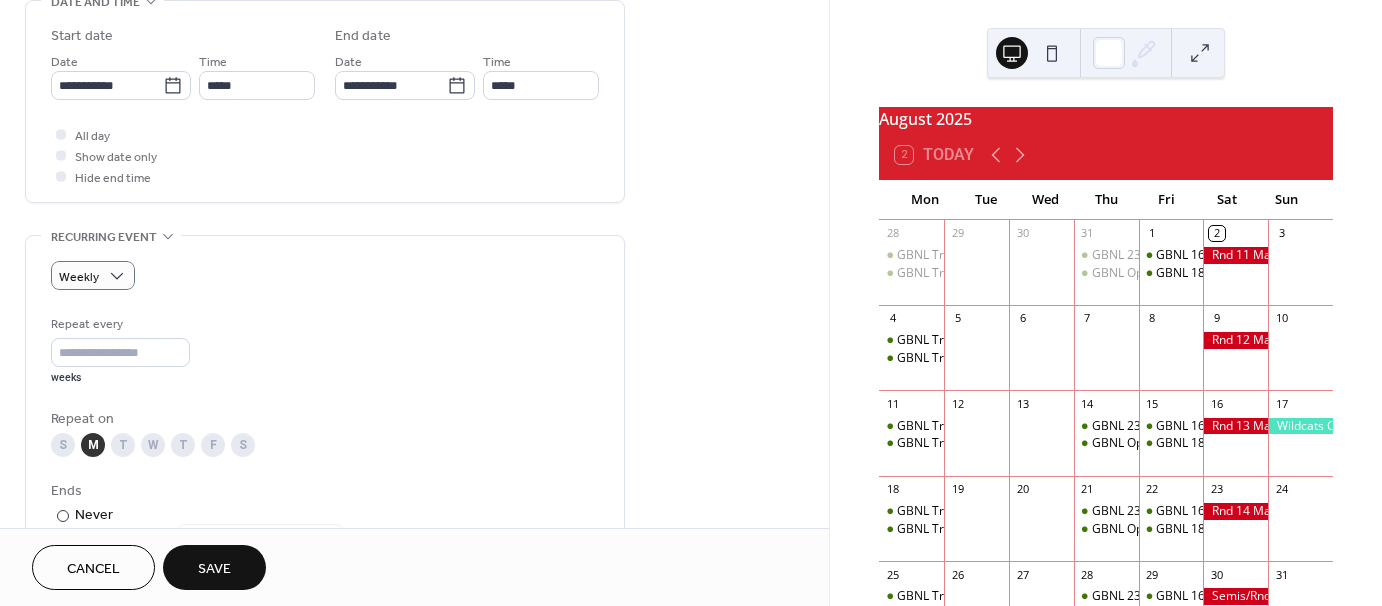 click on "Repeat every * weeks" at bounding box center (325, 349) 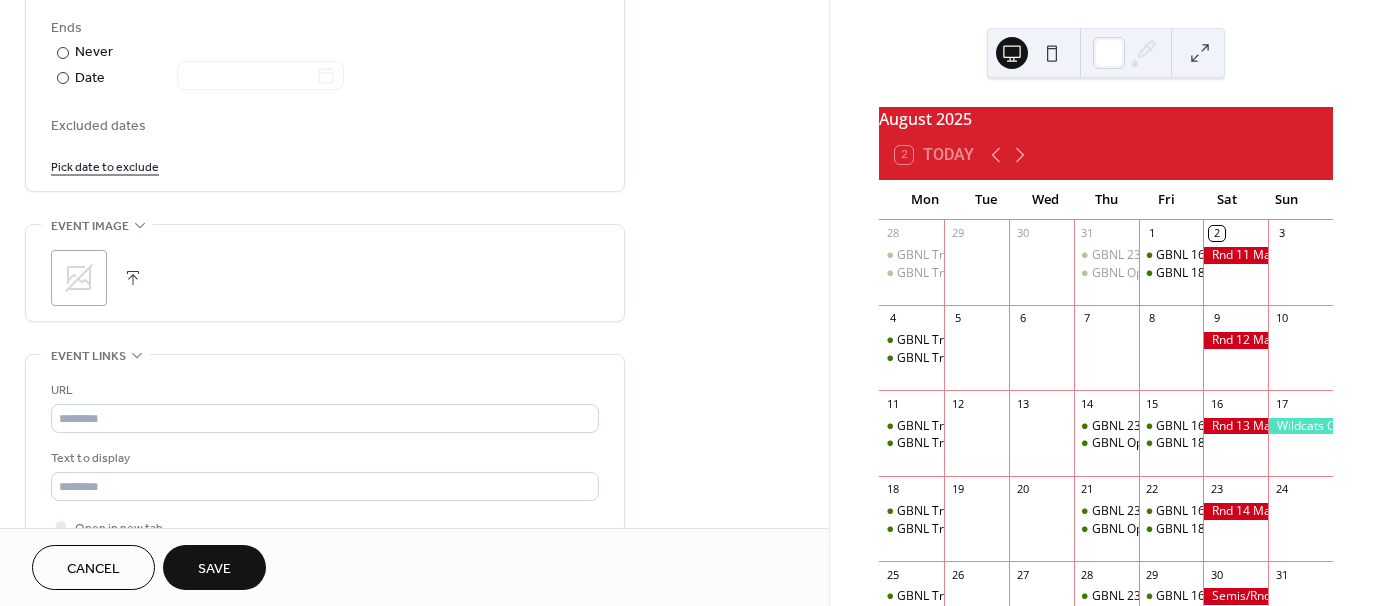 scroll, scrollTop: 1118, scrollLeft: 0, axis: vertical 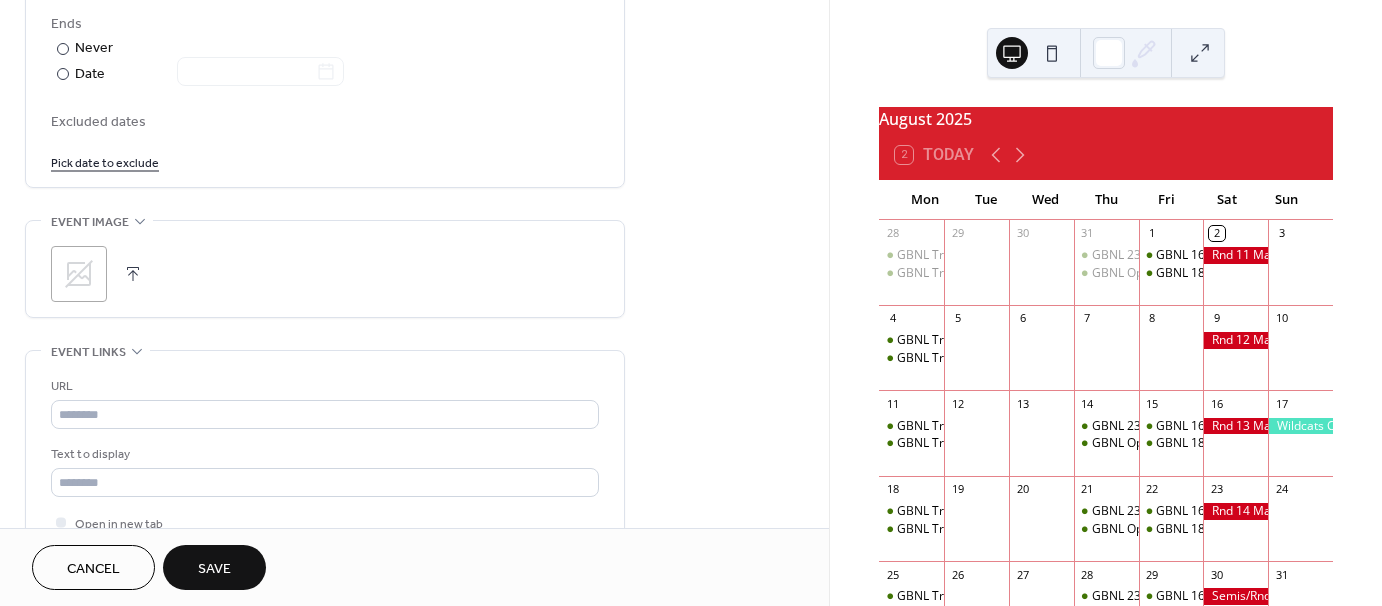 click 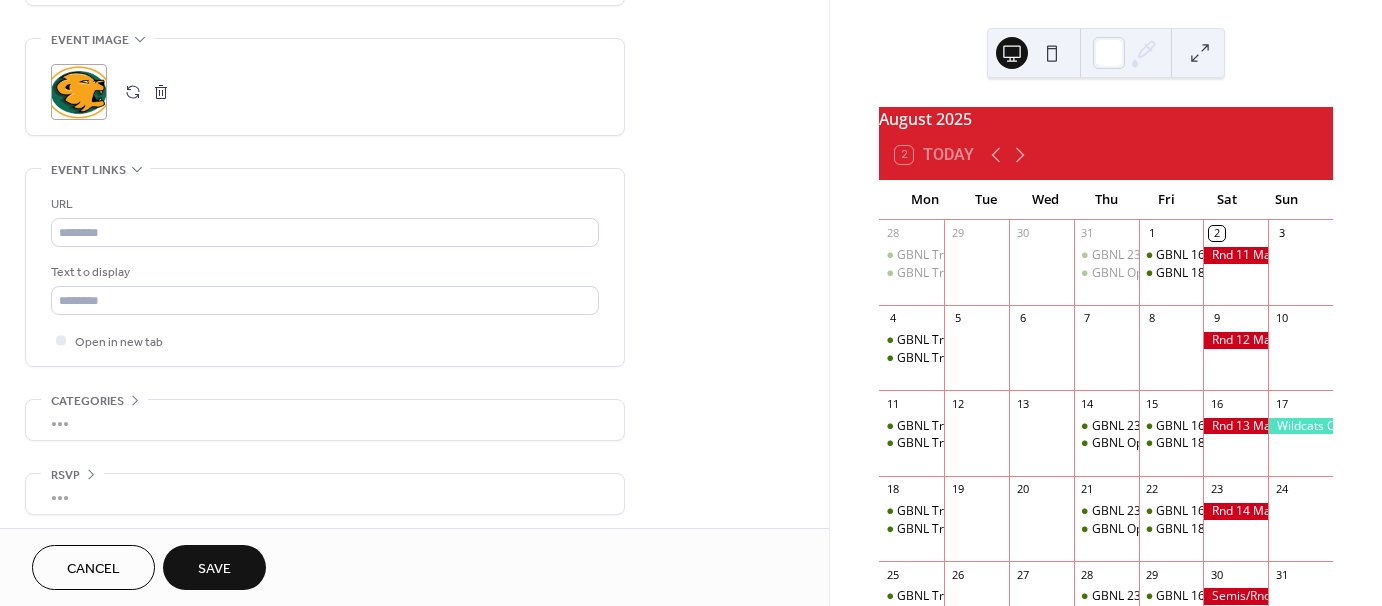 scroll, scrollTop: 1304, scrollLeft: 0, axis: vertical 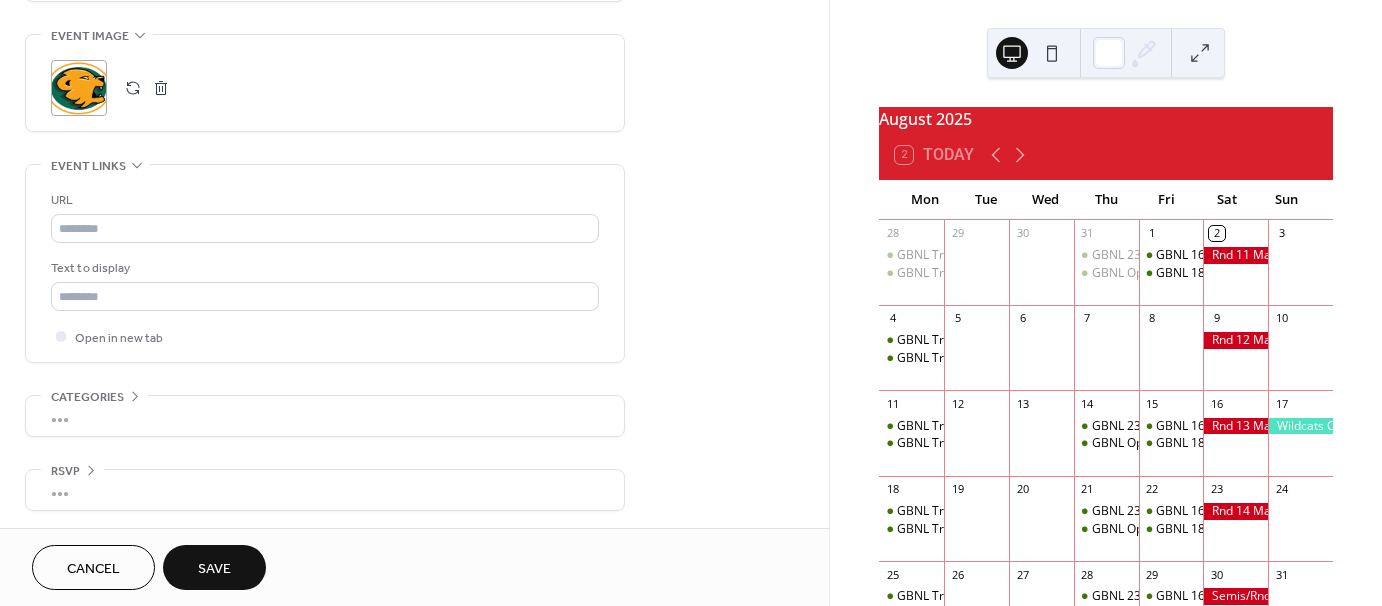 click on "Save" at bounding box center [214, 569] 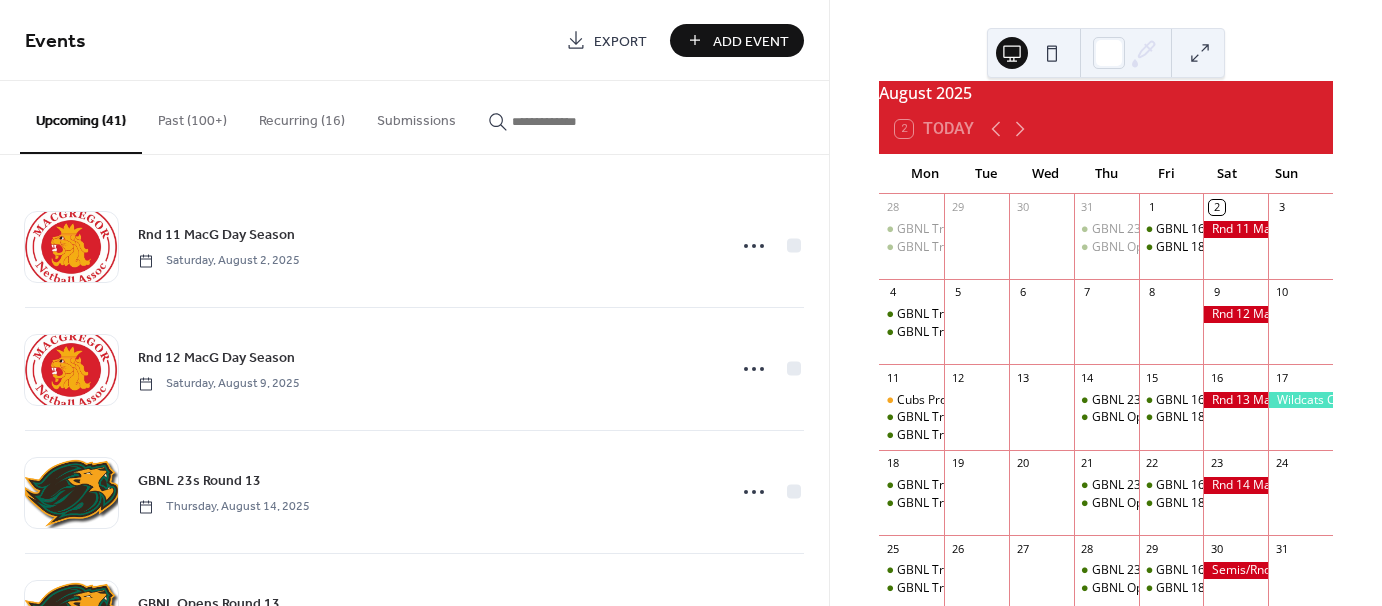 scroll, scrollTop: 20, scrollLeft: 0, axis: vertical 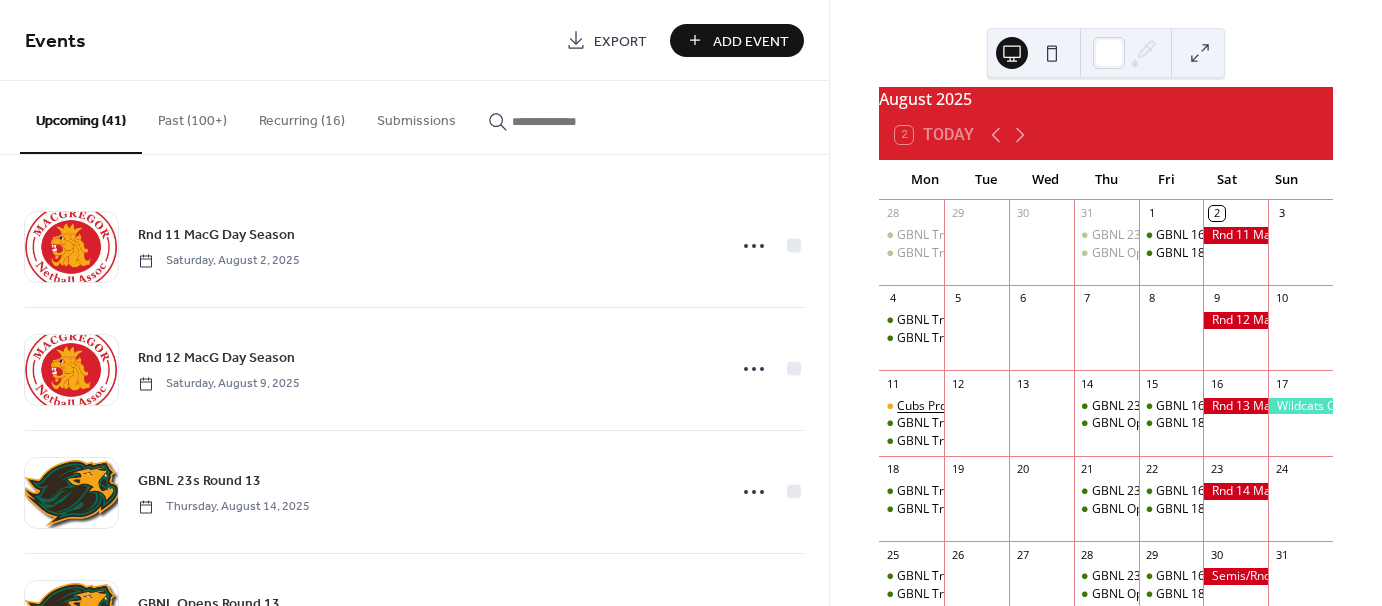 click on "Cubs Program" at bounding box center (937, 406) 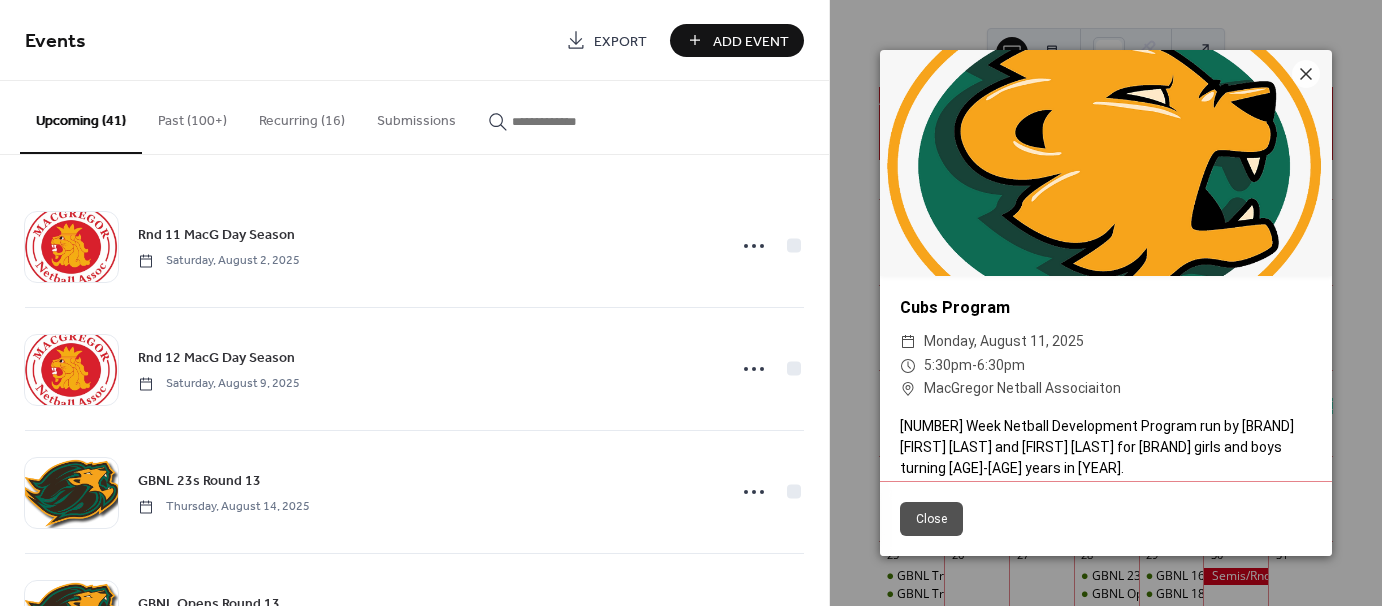 scroll, scrollTop: 14, scrollLeft: 0, axis: vertical 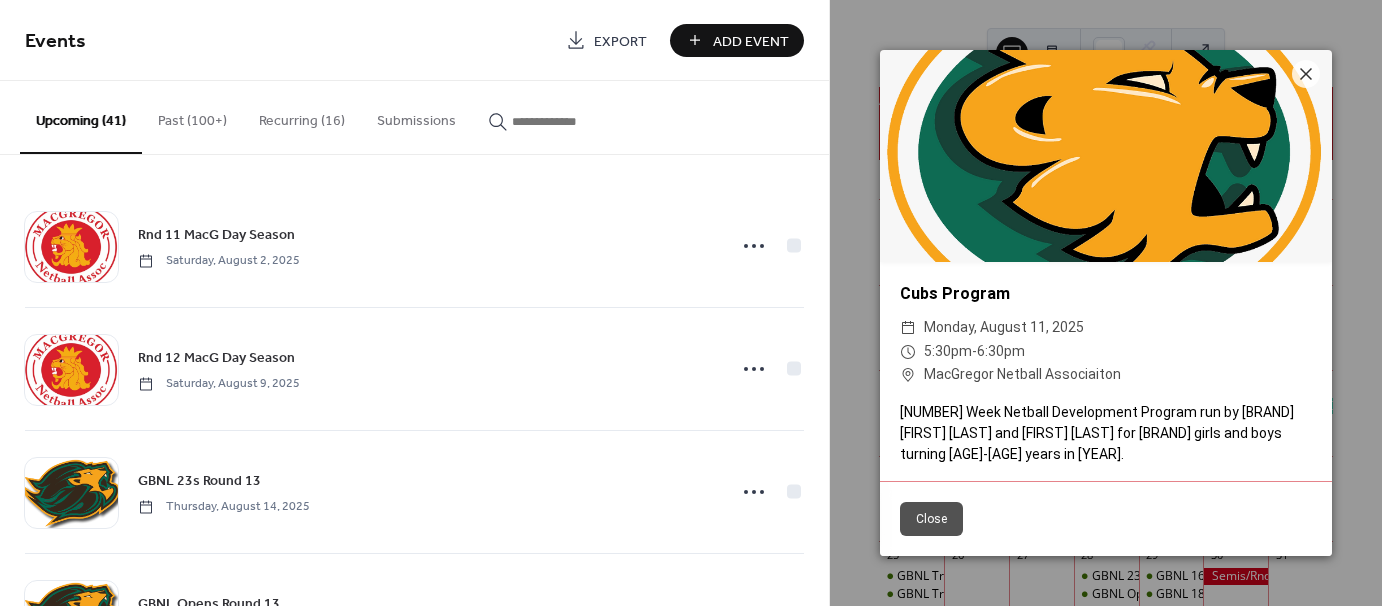 click on "Close" at bounding box center [931, 519] 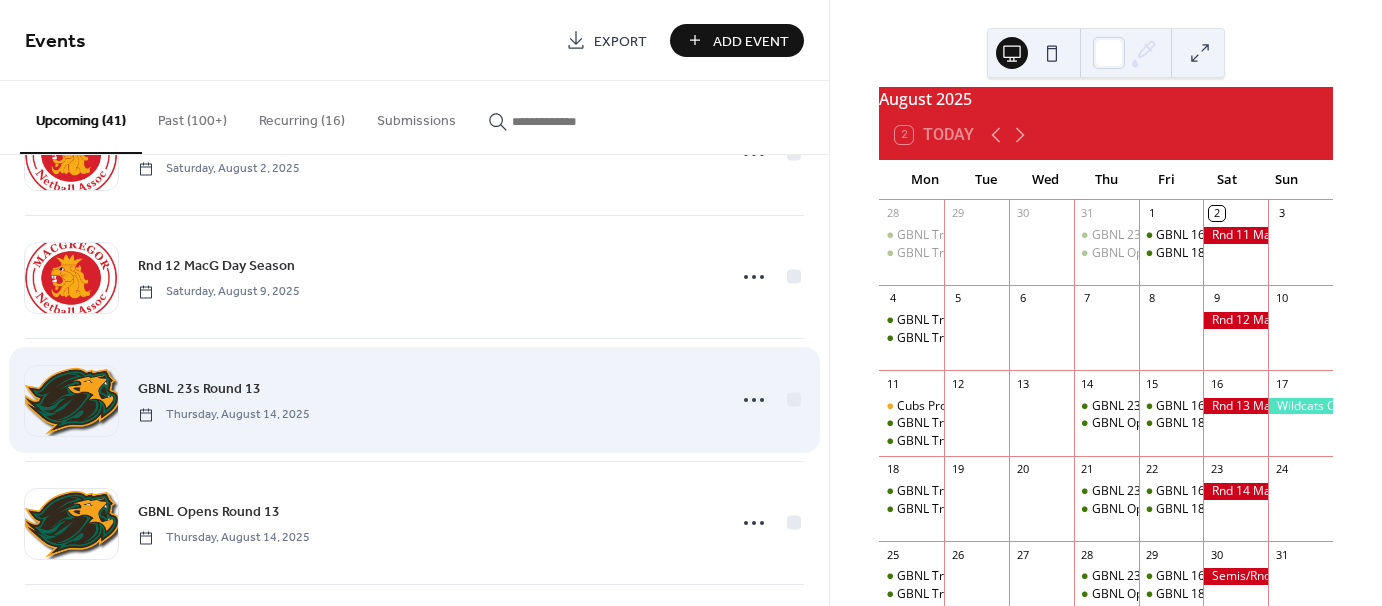 scroll, scrollTop: 0, scrollLeft: 0, axis: both 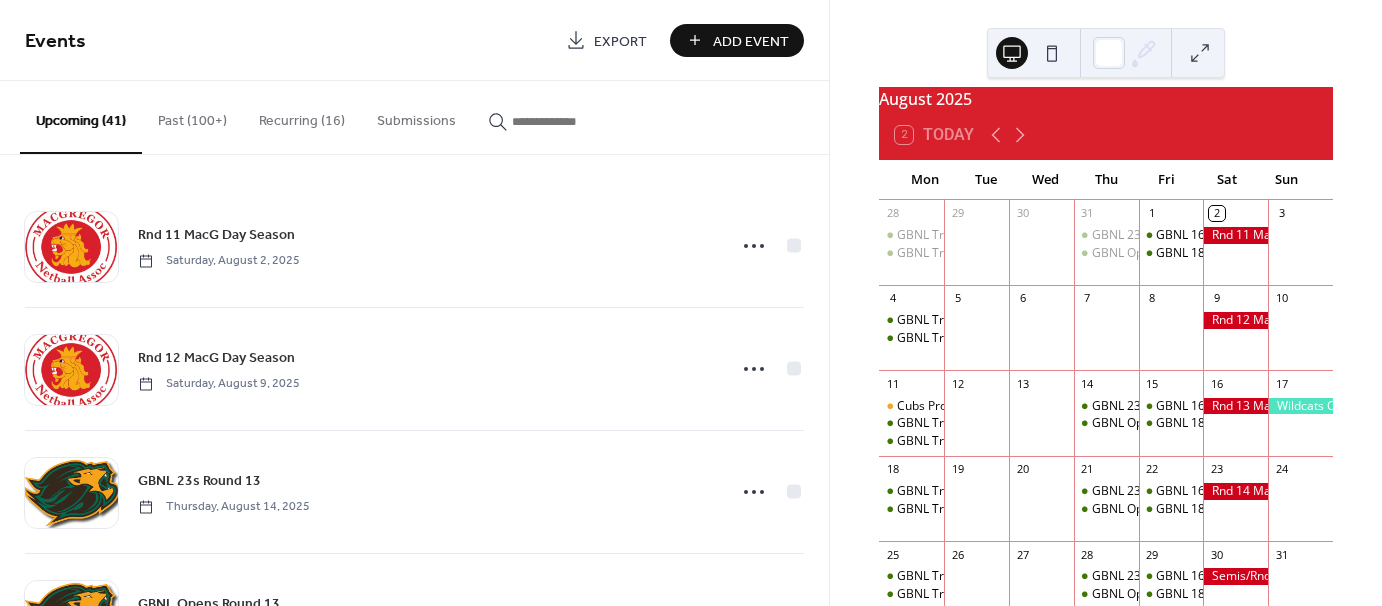 click on "Recurring (16)" at bounding box center [302, 116] 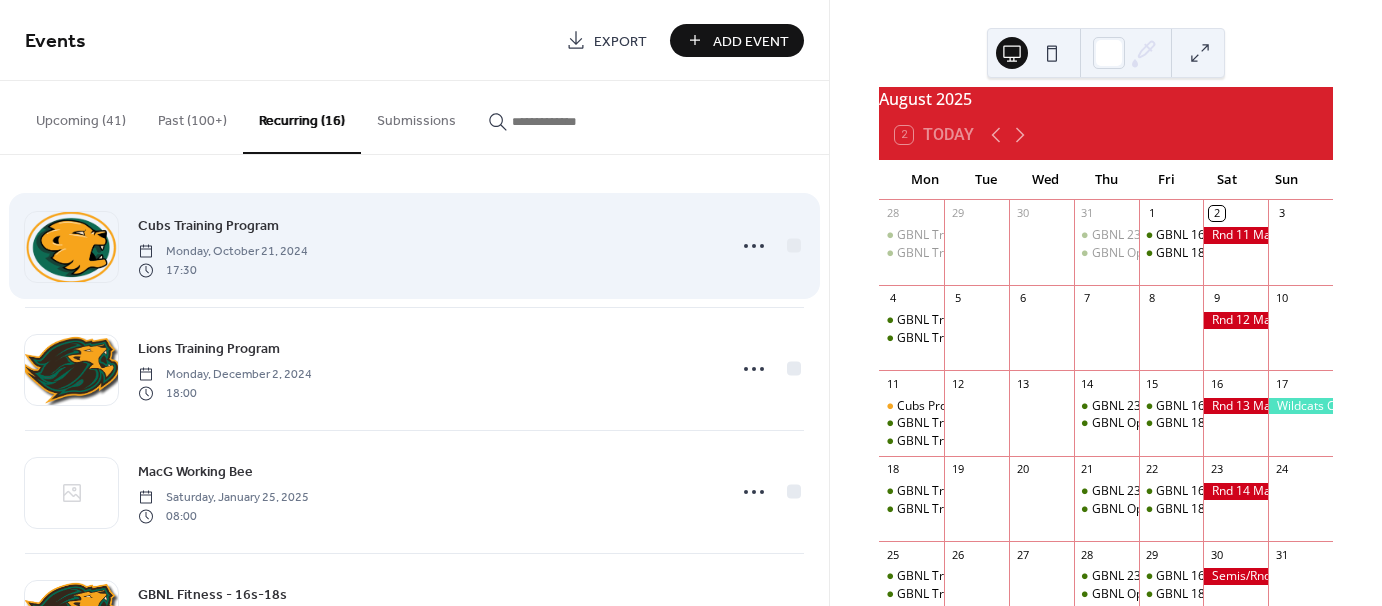 click on "Monday, October 21, 2024" at bounding box center [223, 252] 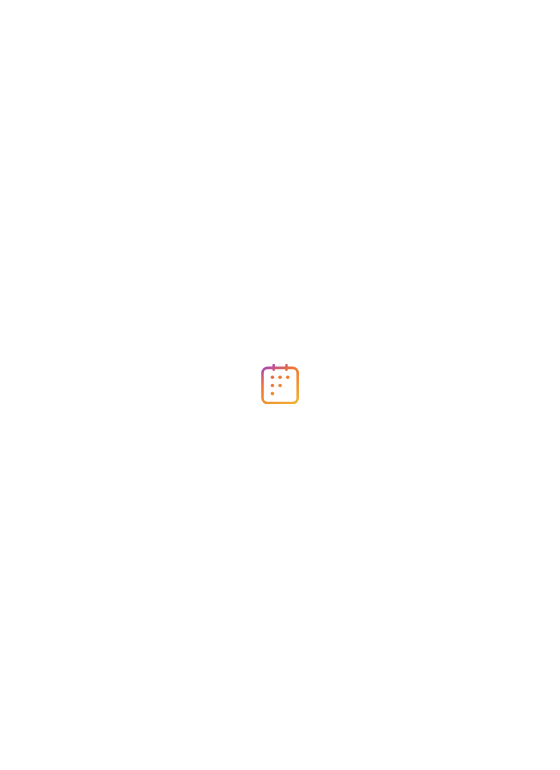 scroll, scrollTop: 0, scrollLeft: 0, axis: both 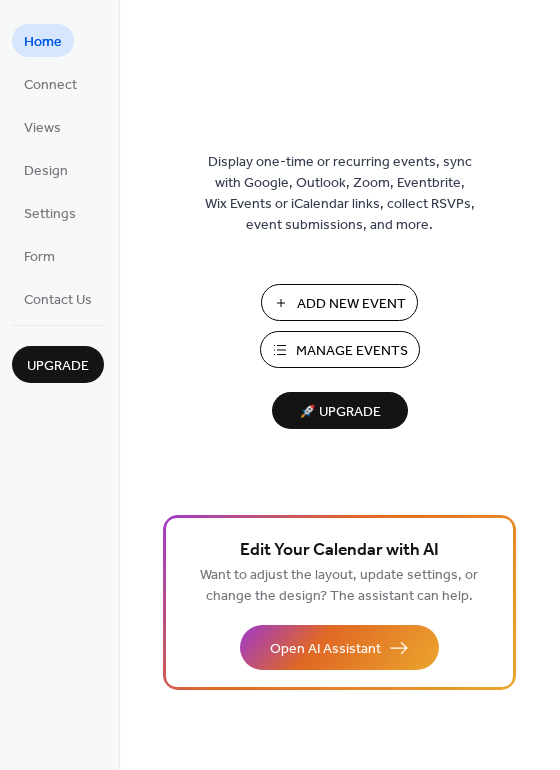 click on "Manage Events" at bounding box center [352, 351] 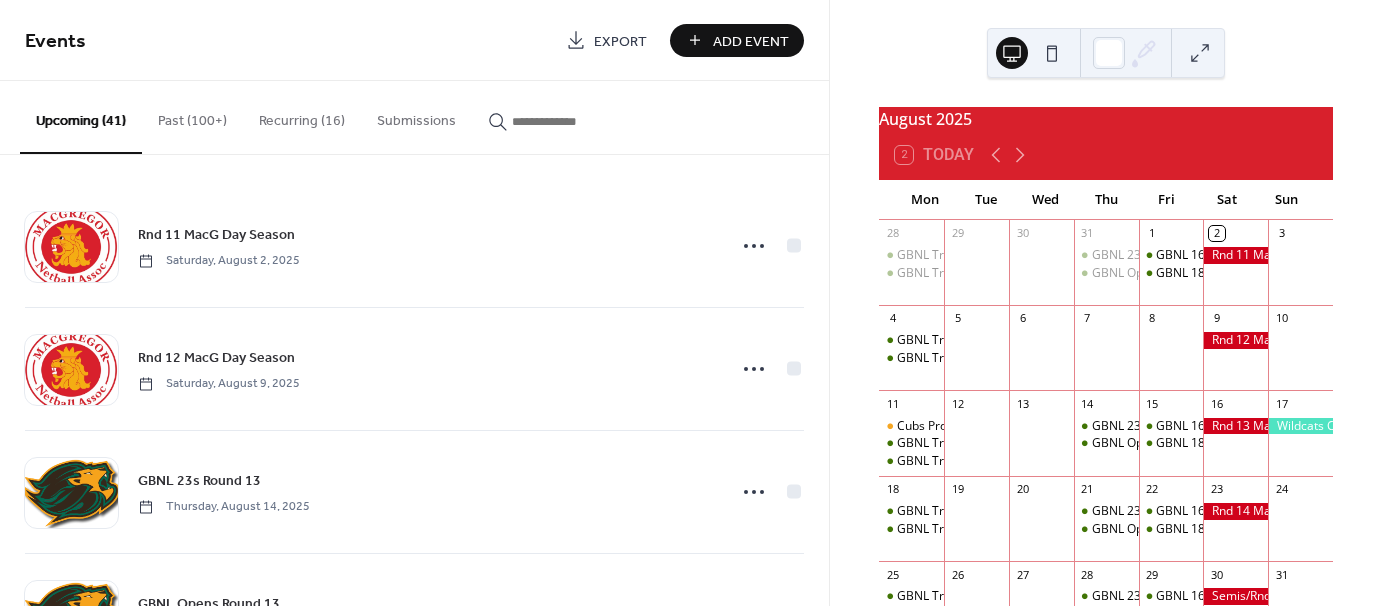scroll, scrollTop: 0, scrollLeft: 0, axis: both 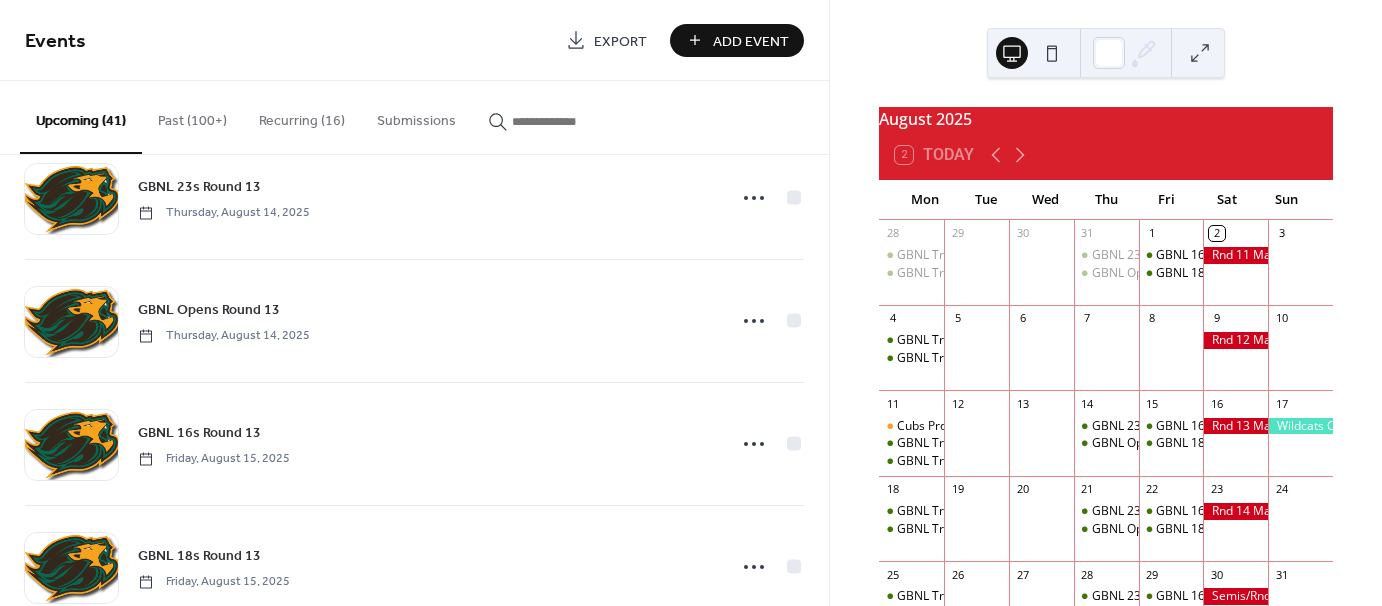 click on "Recurring (16)" at bounding box center (302, 116) 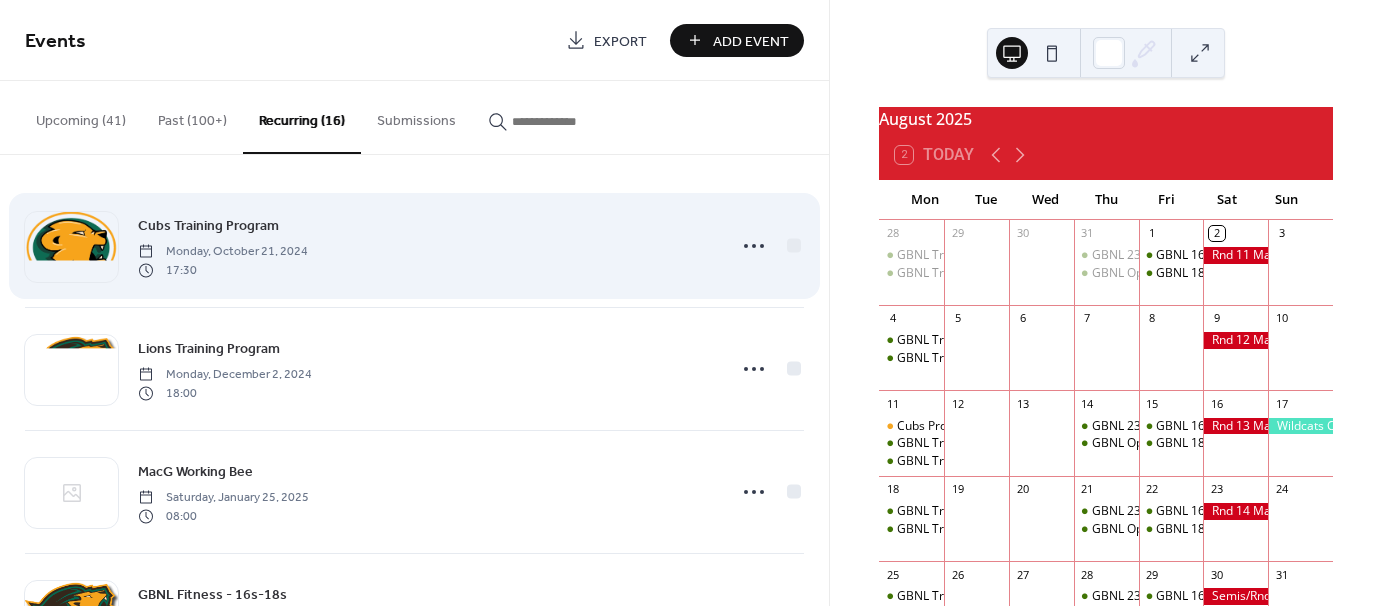 click on "17:30" at bounding box center [223, 270] 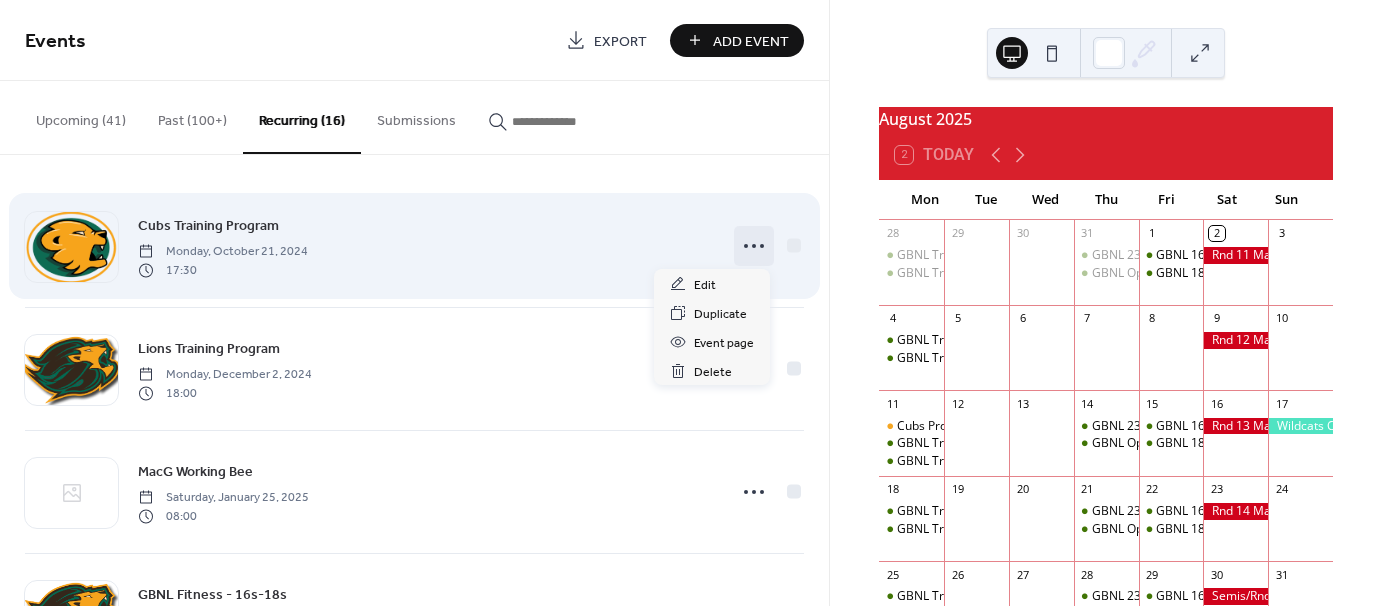 click 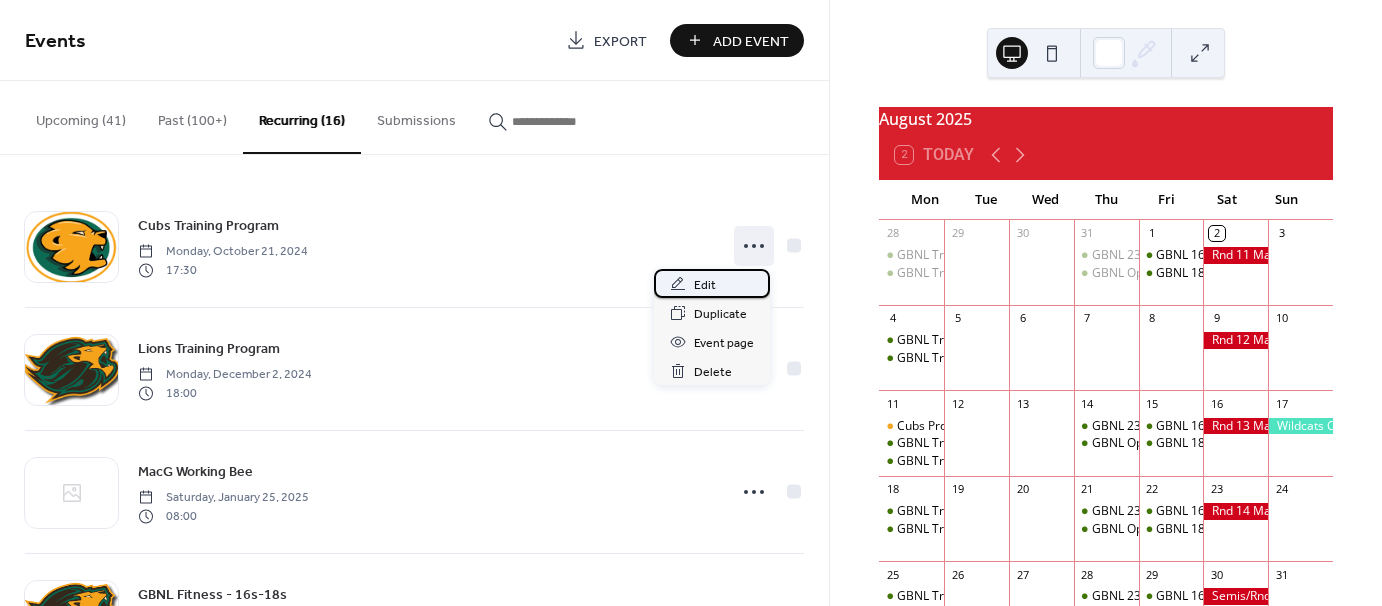click on "Edit" at bounding box center (705, 285) 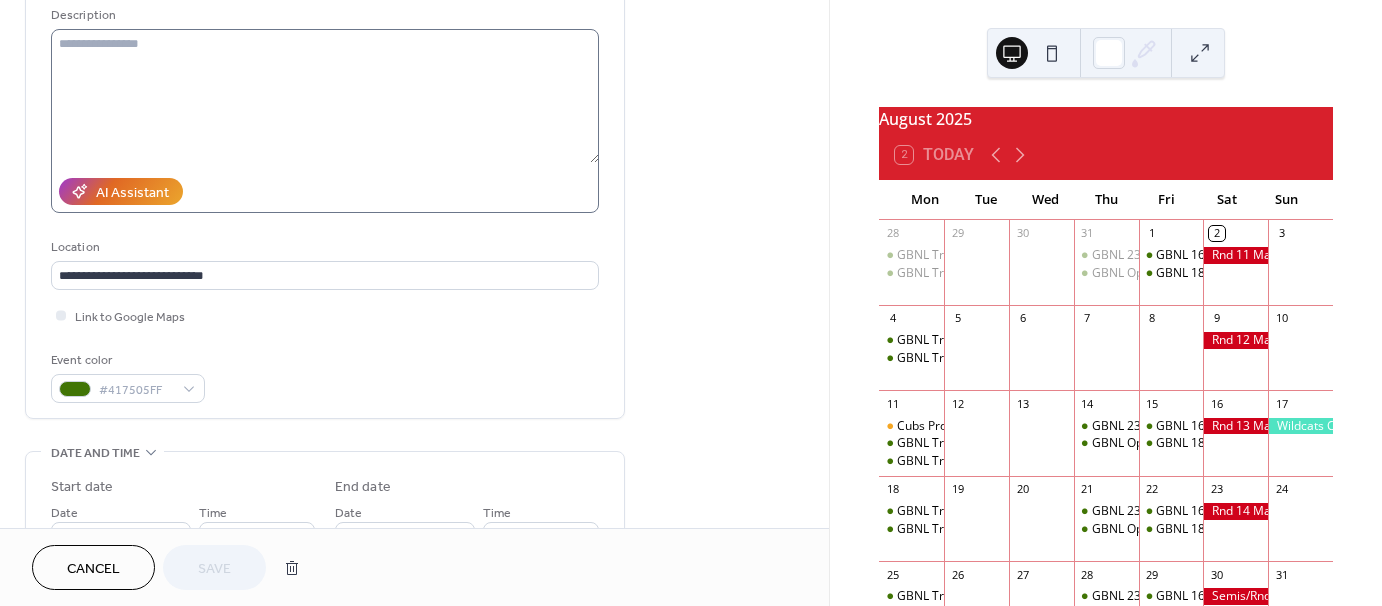 scroll, scrollTop: 203, scrollLeft: 0, axis: vertical 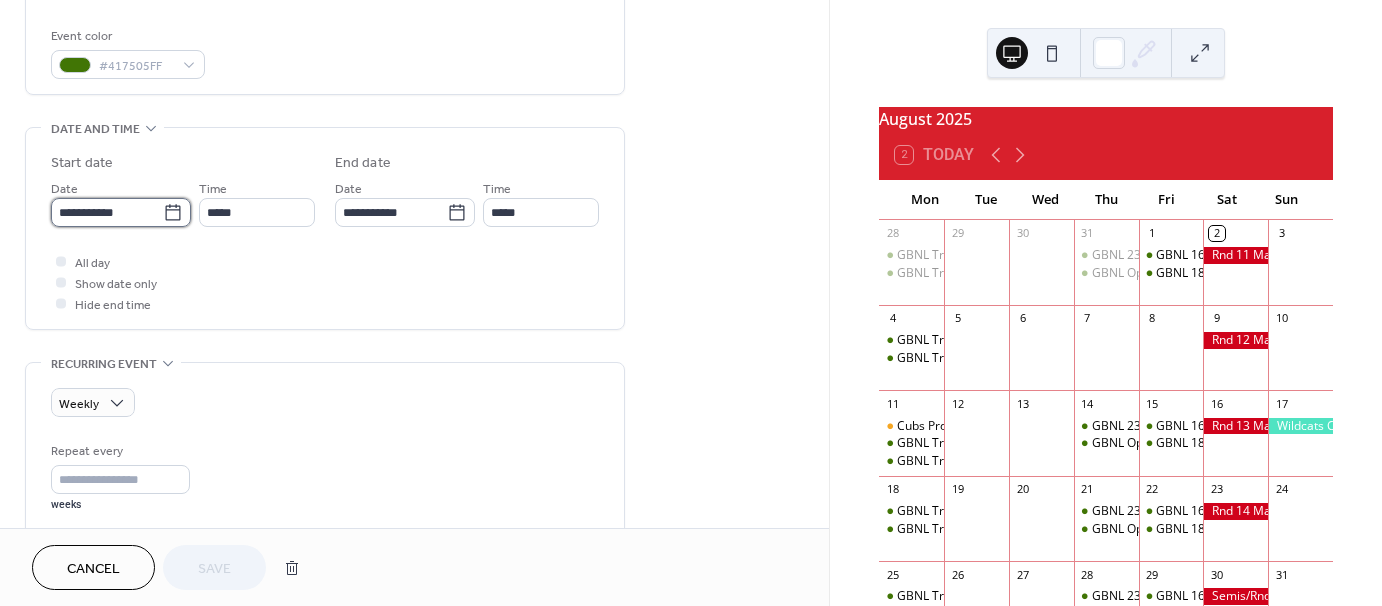 click on "**********" at bounding box center (107, 212) 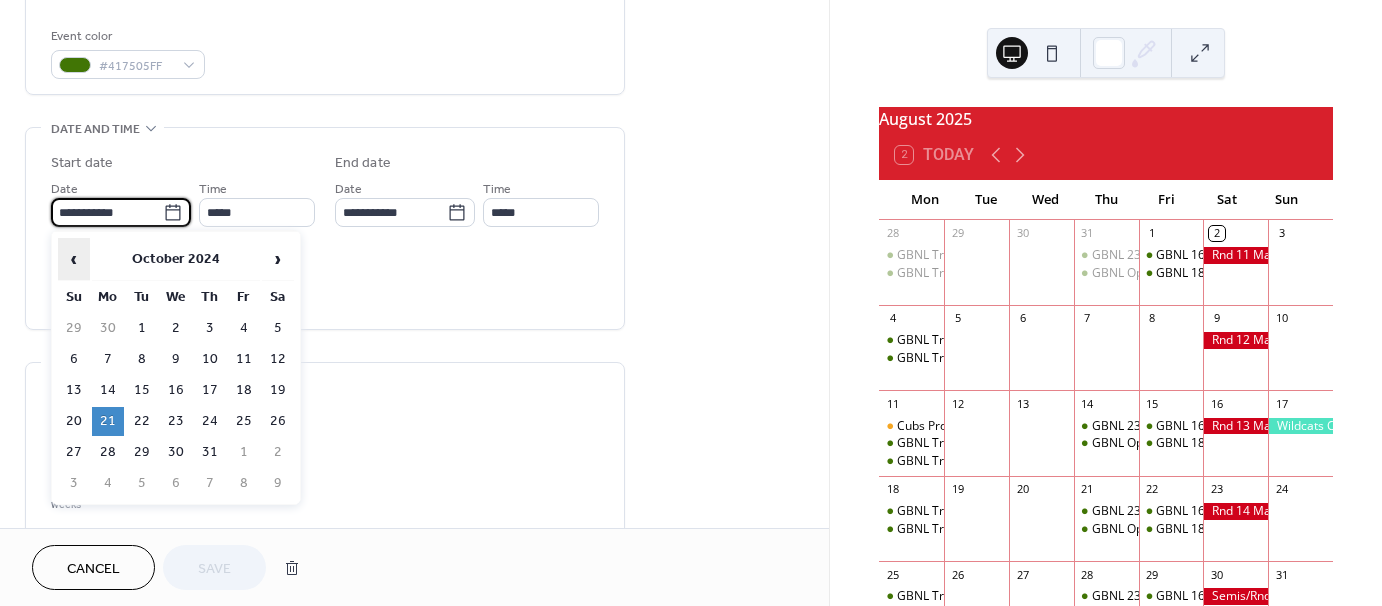 click on "‹" at bounding box center (74, 259) 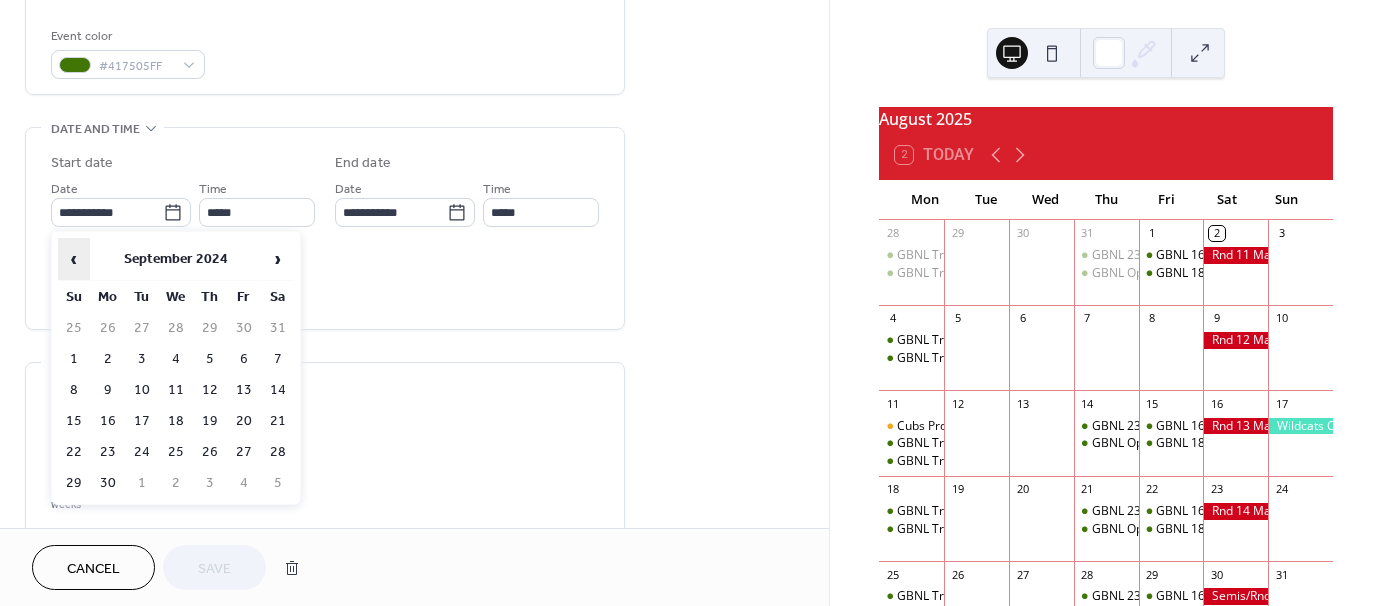 click on "‹" at bounding box center (74, 259) 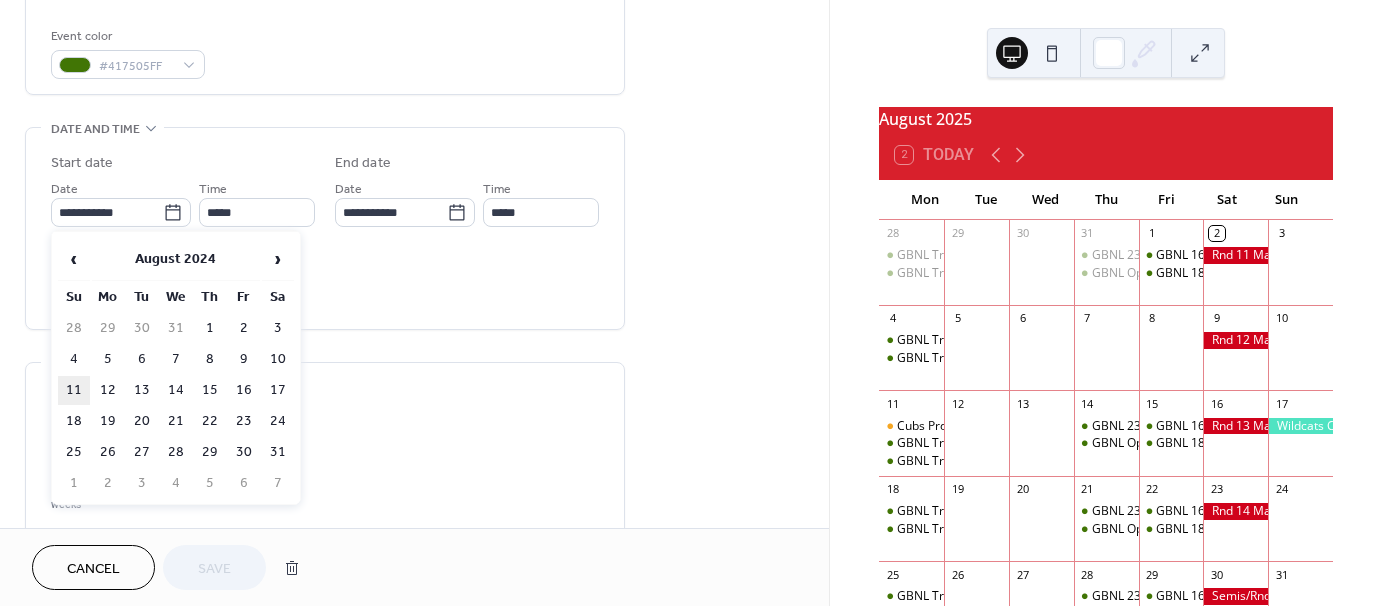 click on "11" at bounding box center (74, 390) 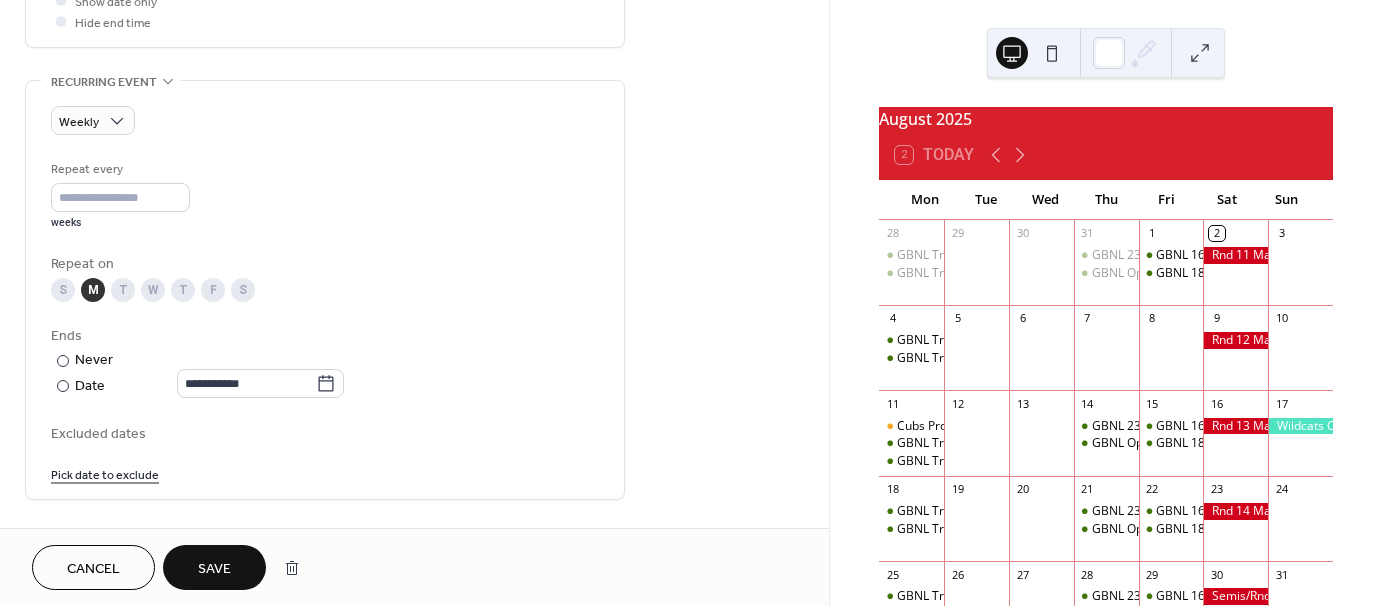 scroll, scrollTop: 807, scrollLeft: 0, axis: vertical 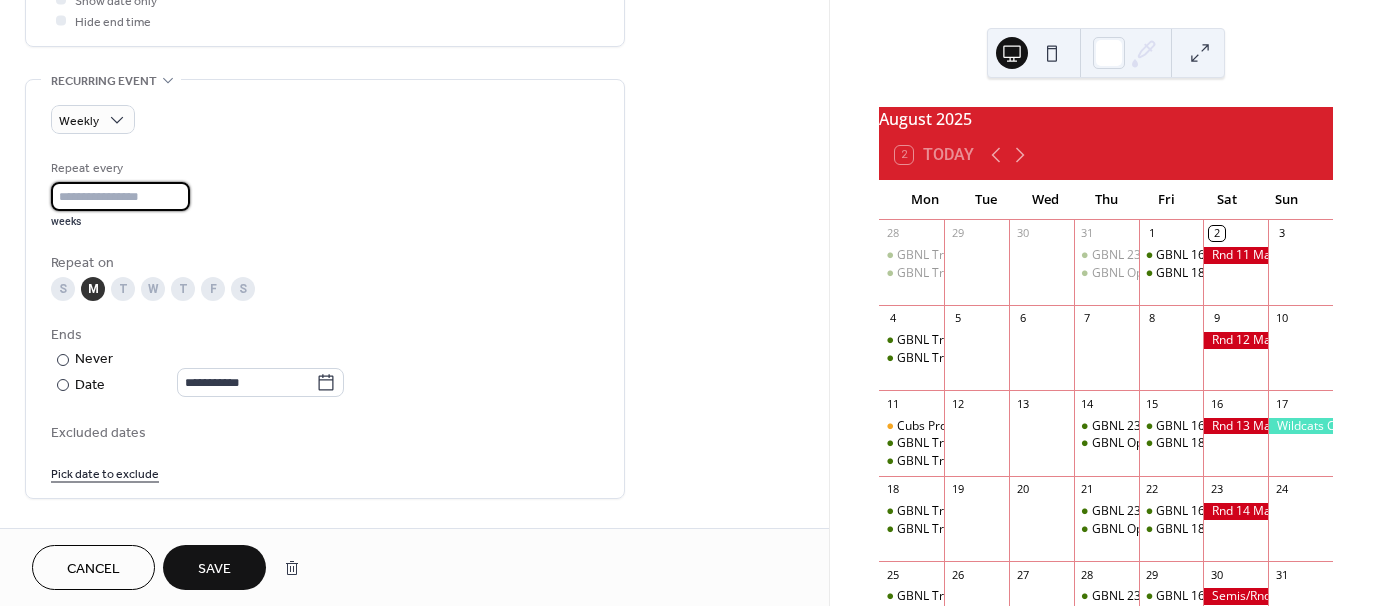drag, startPoint x: 81, startPoint y: 192, endPoint x: 11, endPoint y: 190, distance: 70.028564 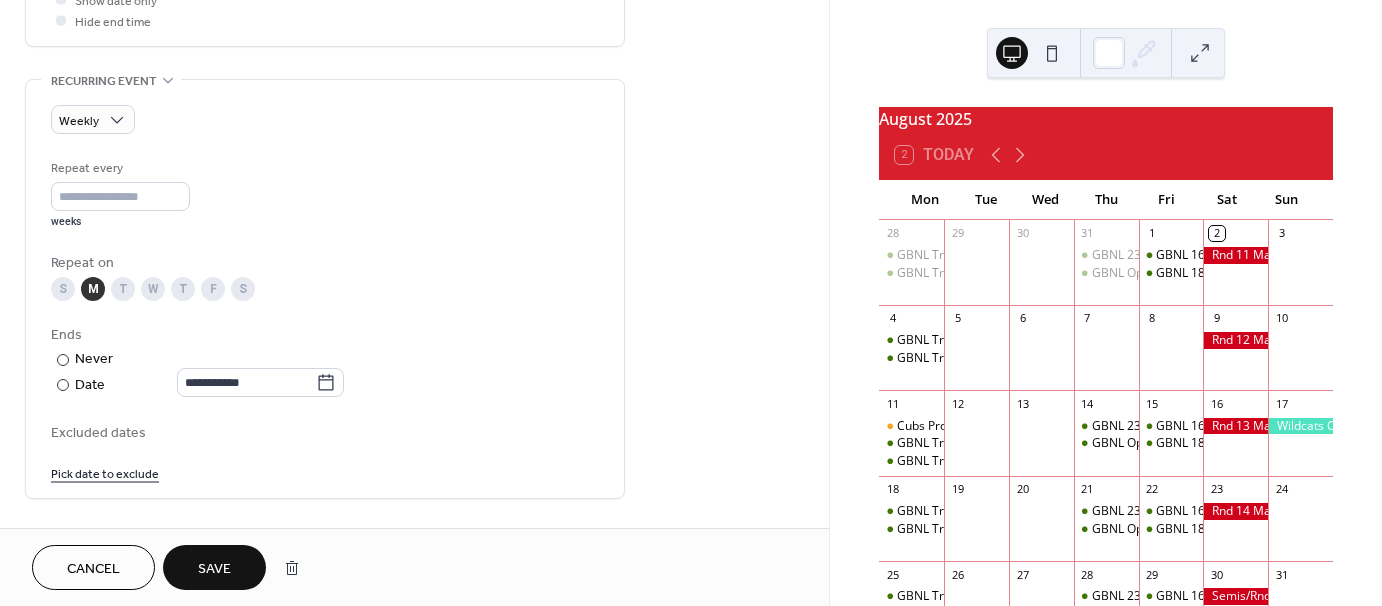 click on "Save" at bounding box center (214, 567) 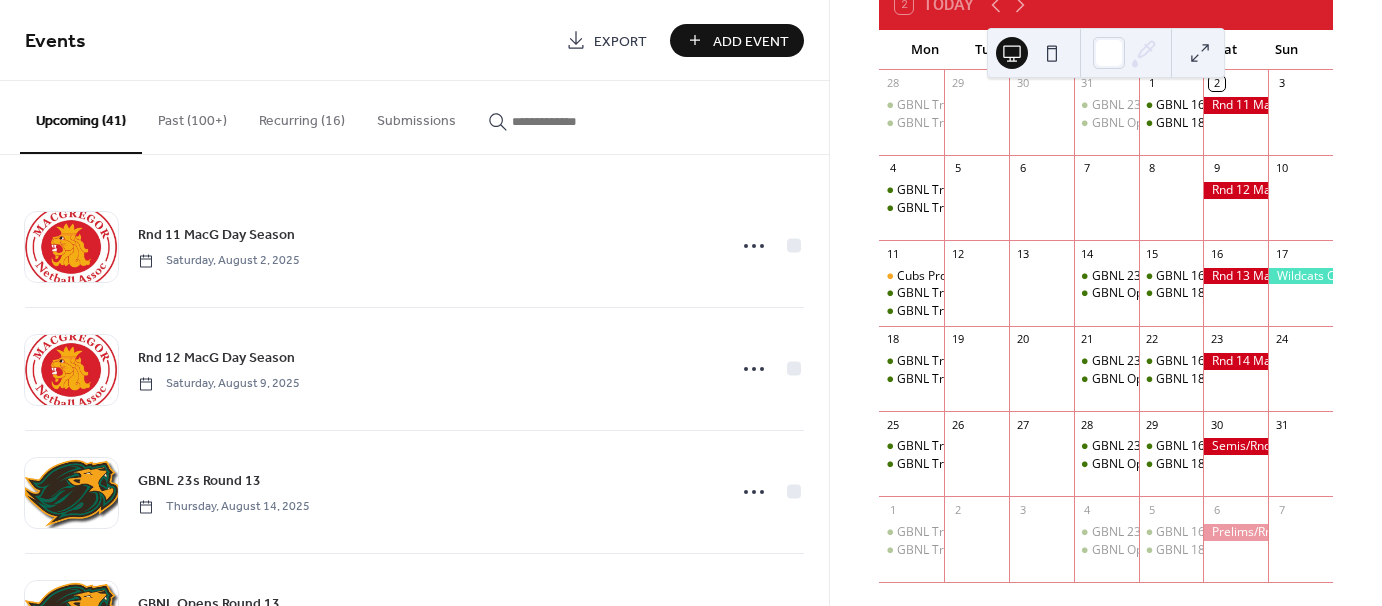scroll, scrollTop: 0, scrollLeft: 0, axis: both 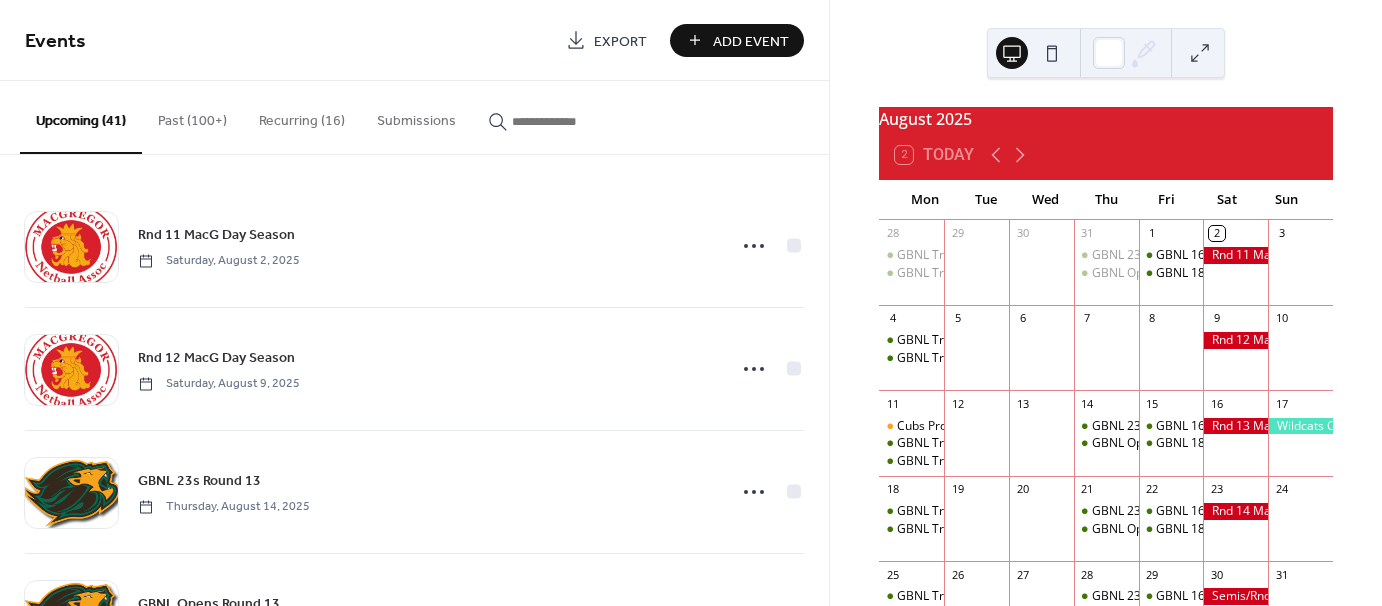 click on "Recurring (16)" at bounding box center (302, 116) 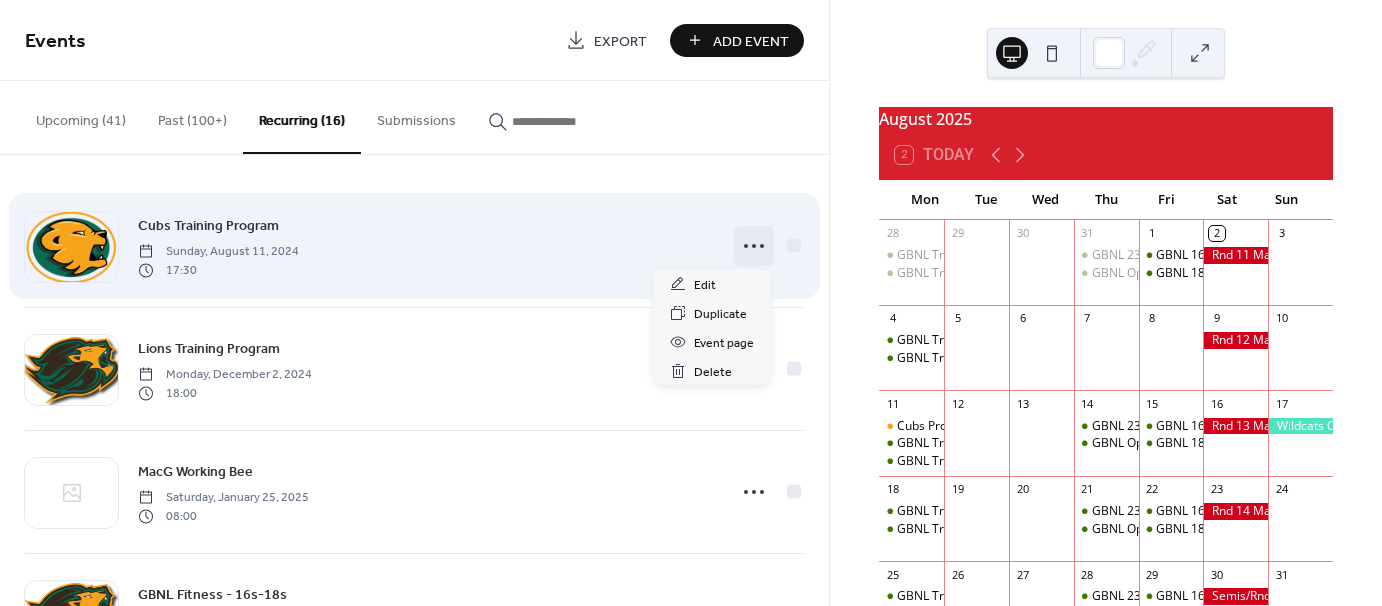 click 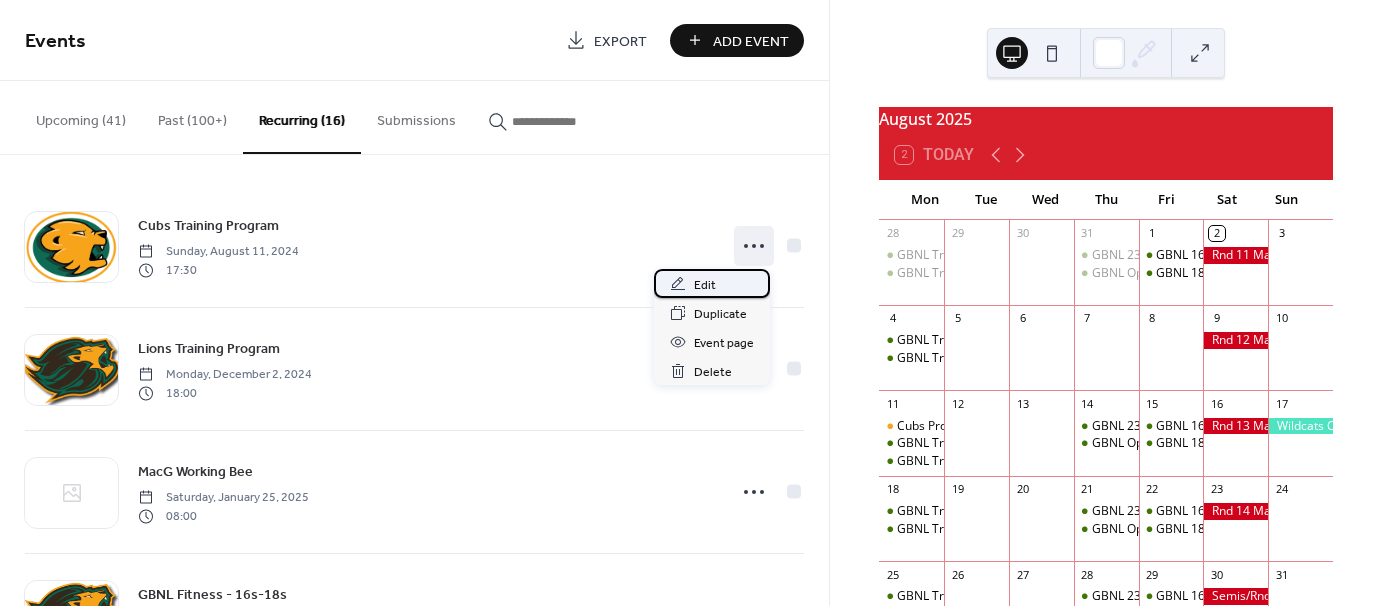 click on "Edit" at bounding box center (712, 283) 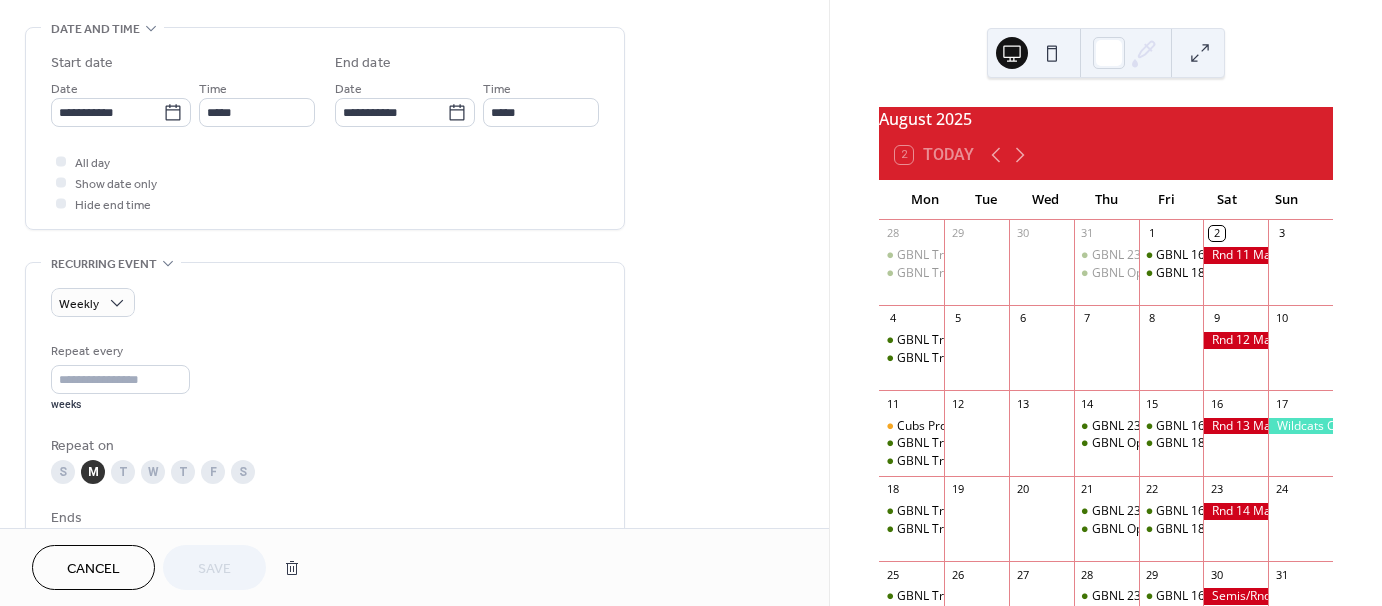 scroll, scrollTop: 675, scrollLeft: 0, axis: vertical 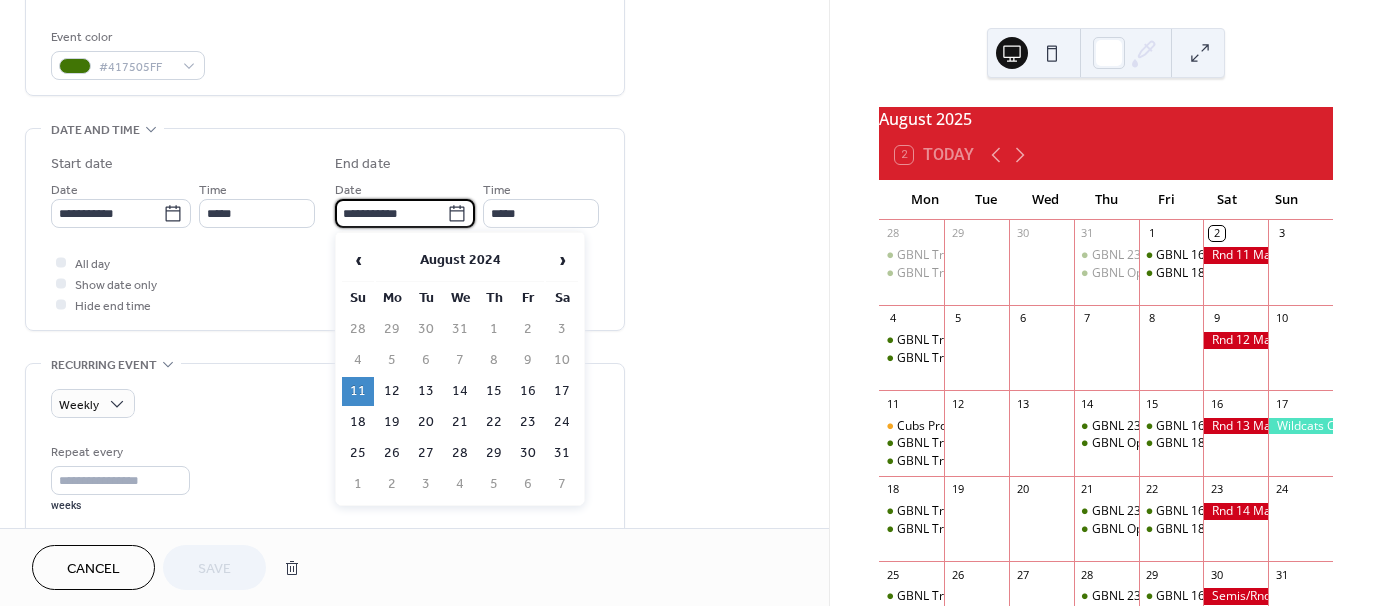 click on "**********" at bounding box center [391, 213] 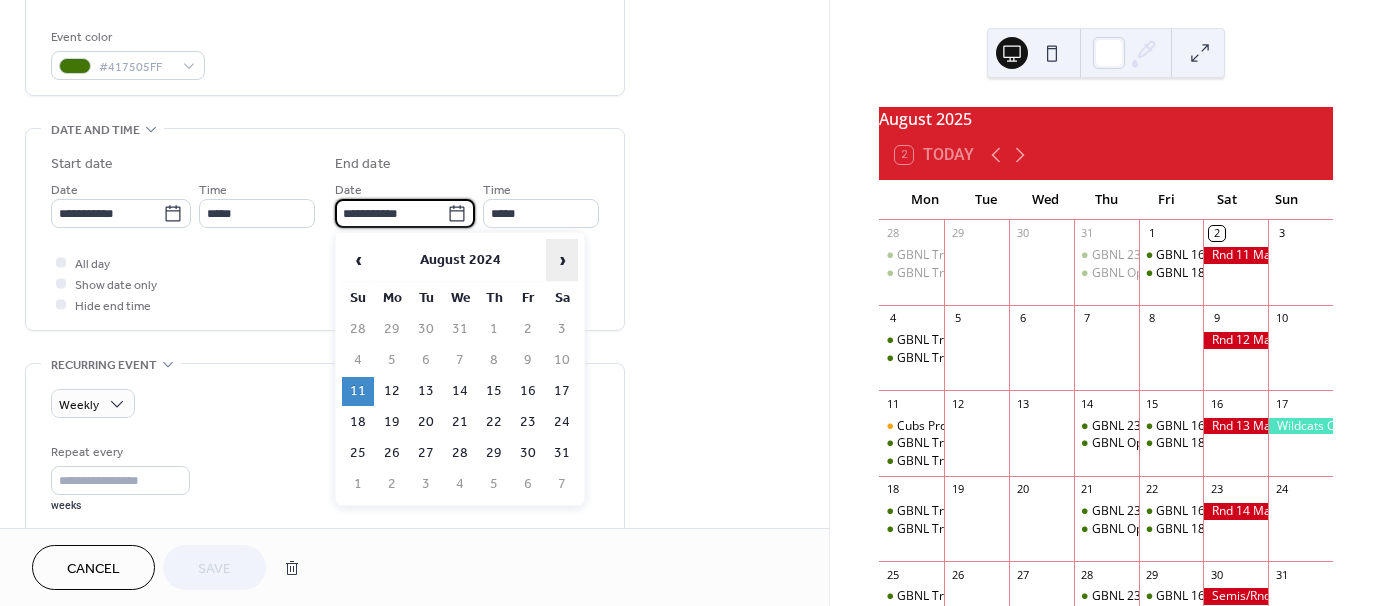click on "›" at bounding box center [562, 260] 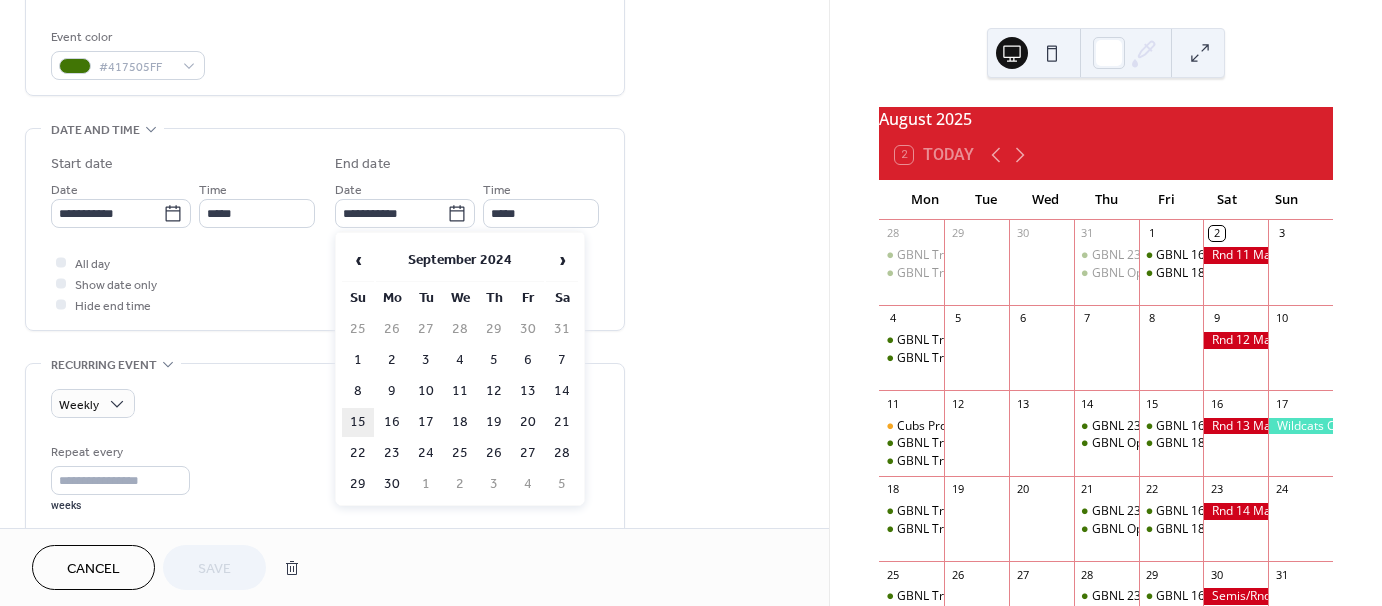 click on "15" at bounding box center [358, 422] 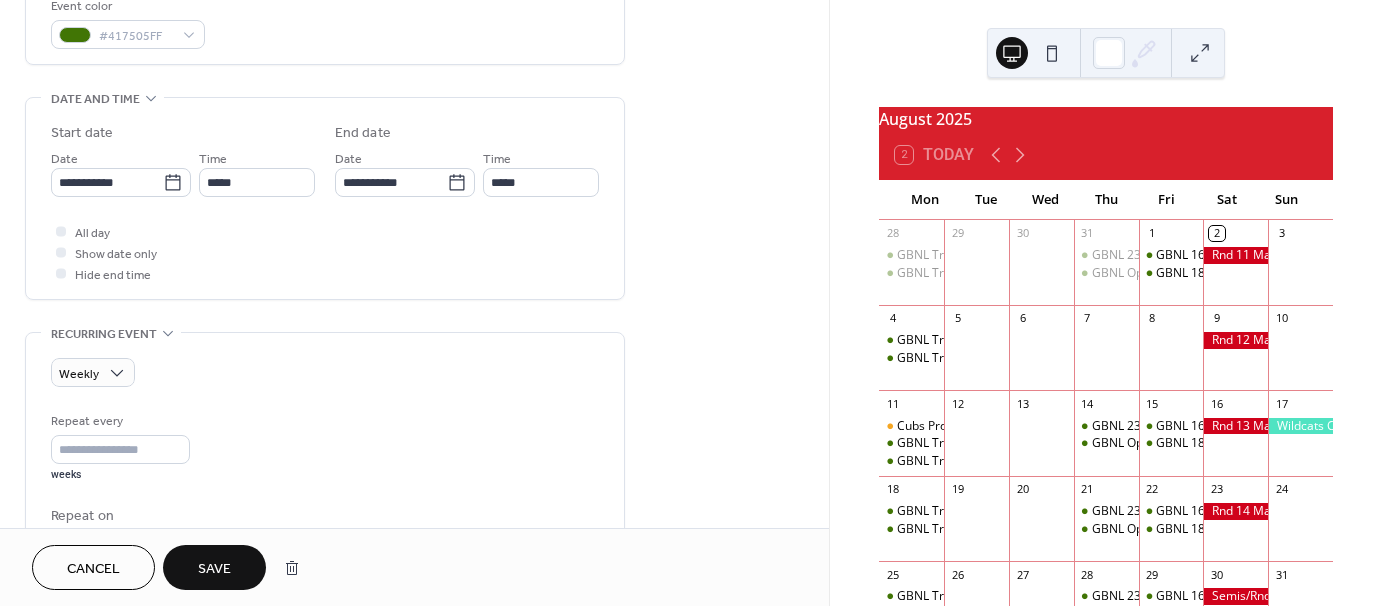 scroll, scrollTop: 552, scrollLeft: 0, axis: vertical 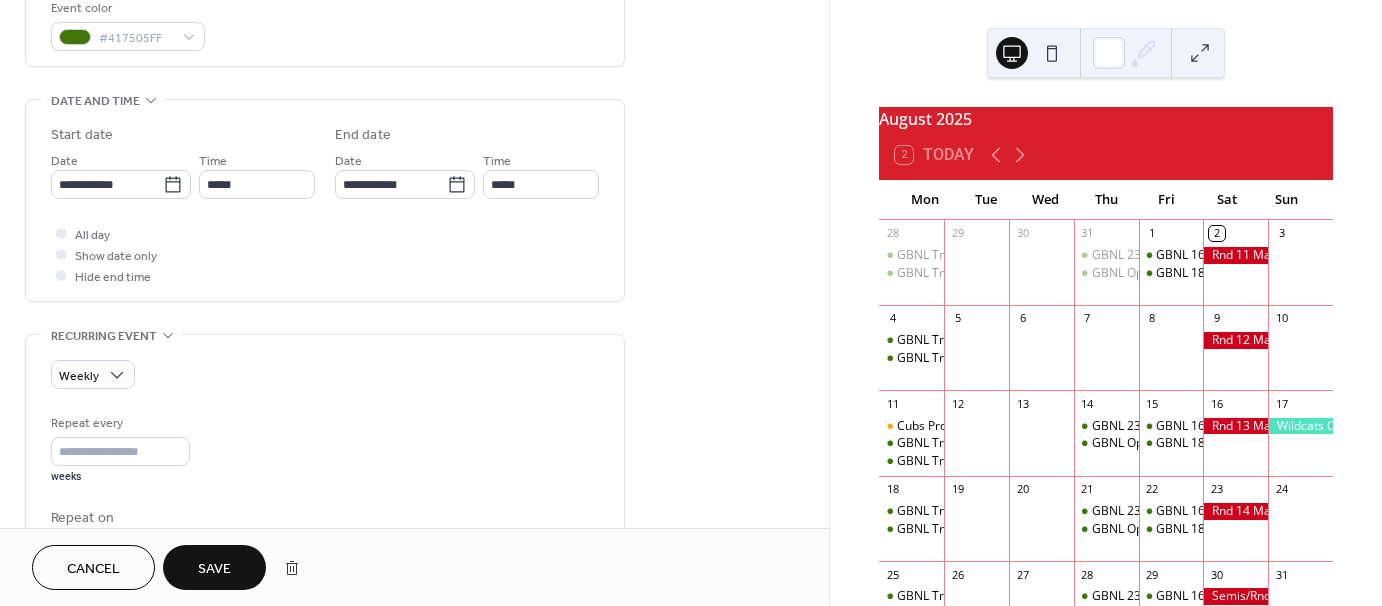 click on "Save" at bounding box center (214, 569) 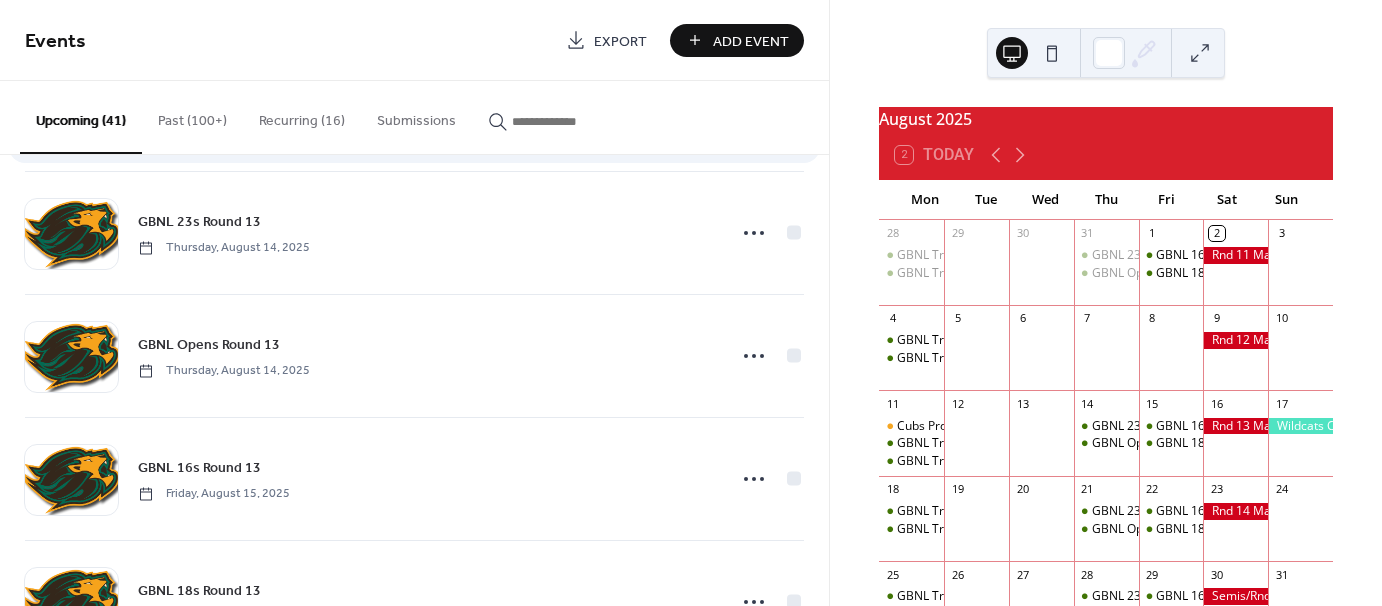 scroll, scrollTop: 30, scrollLeft: 0, axis: vertical 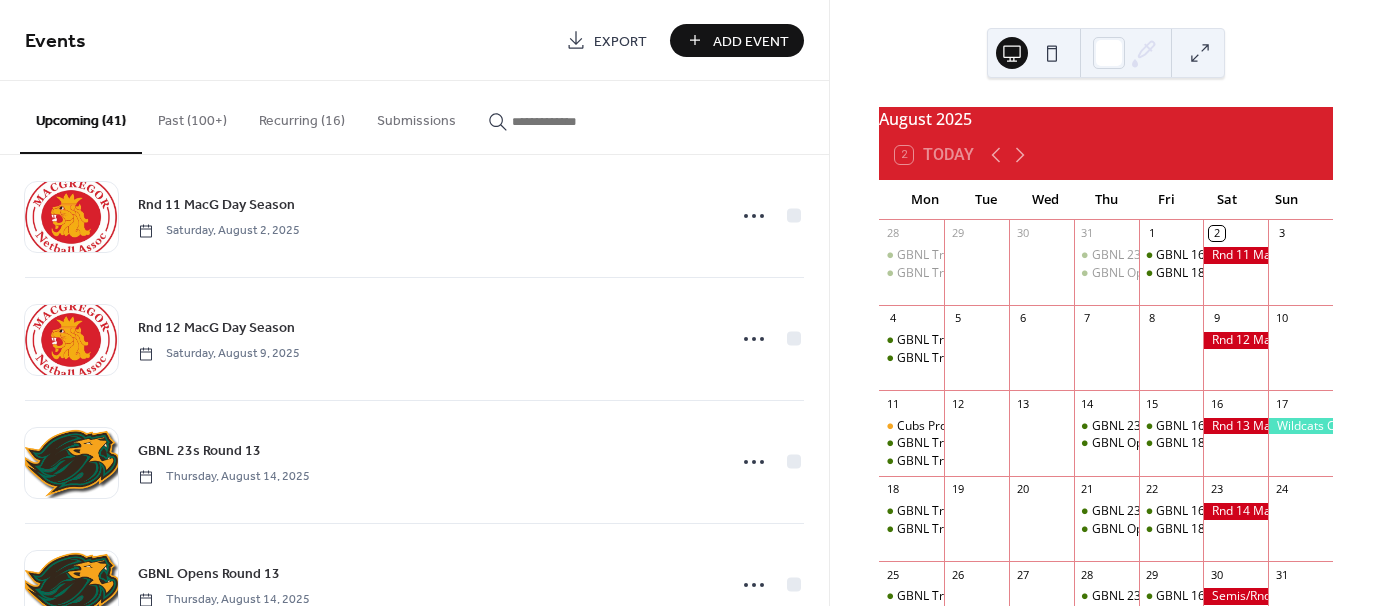 click on "Recurring (16)" at bounding box center (302, 116) 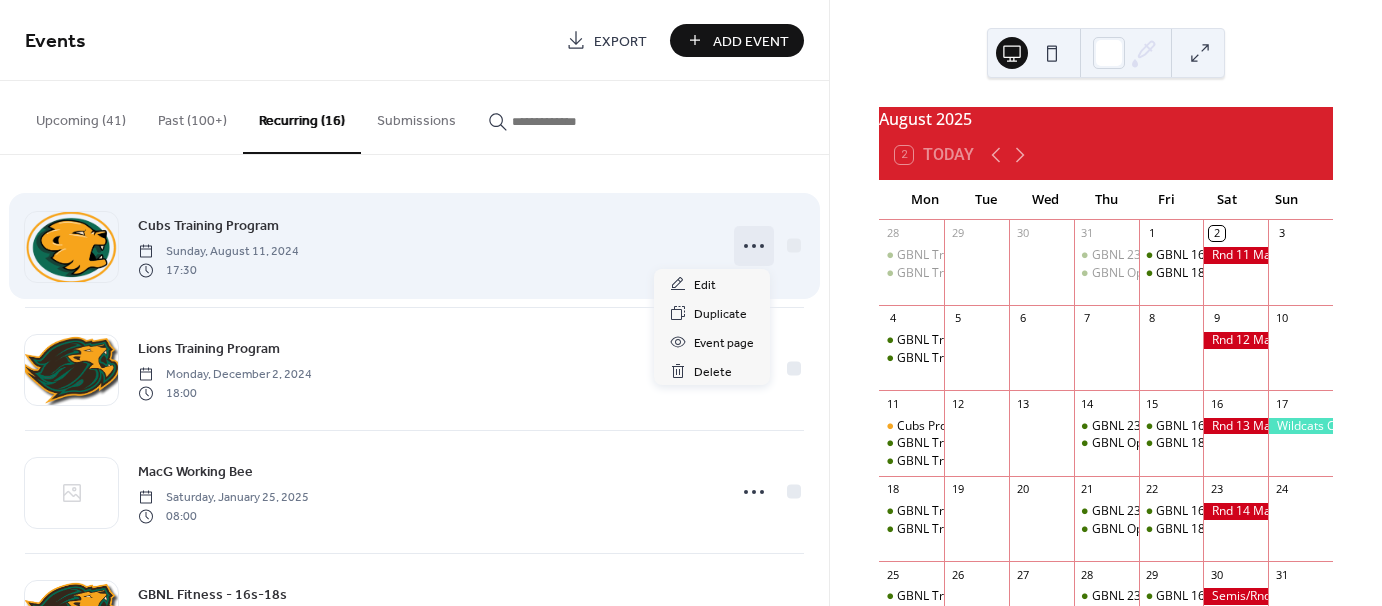 click 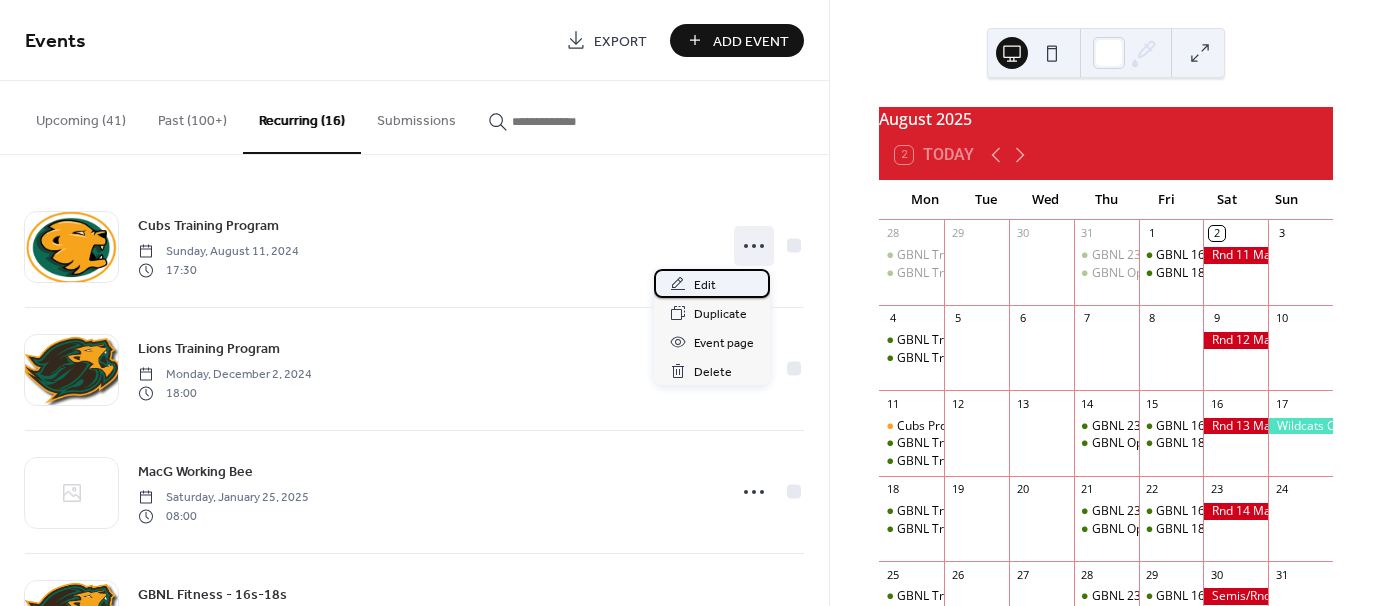 click on "Edit" at bounding box center [712, 283] 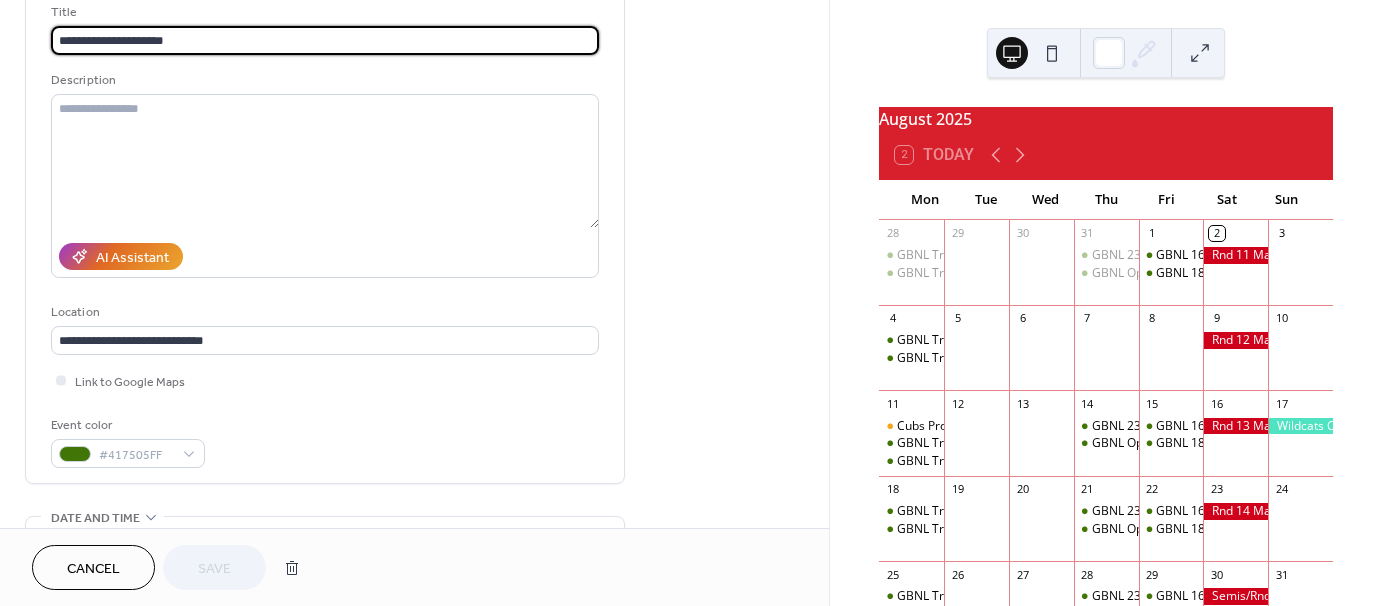 scroll, scrollTop: 0, scrollLeft: 0, axis: both 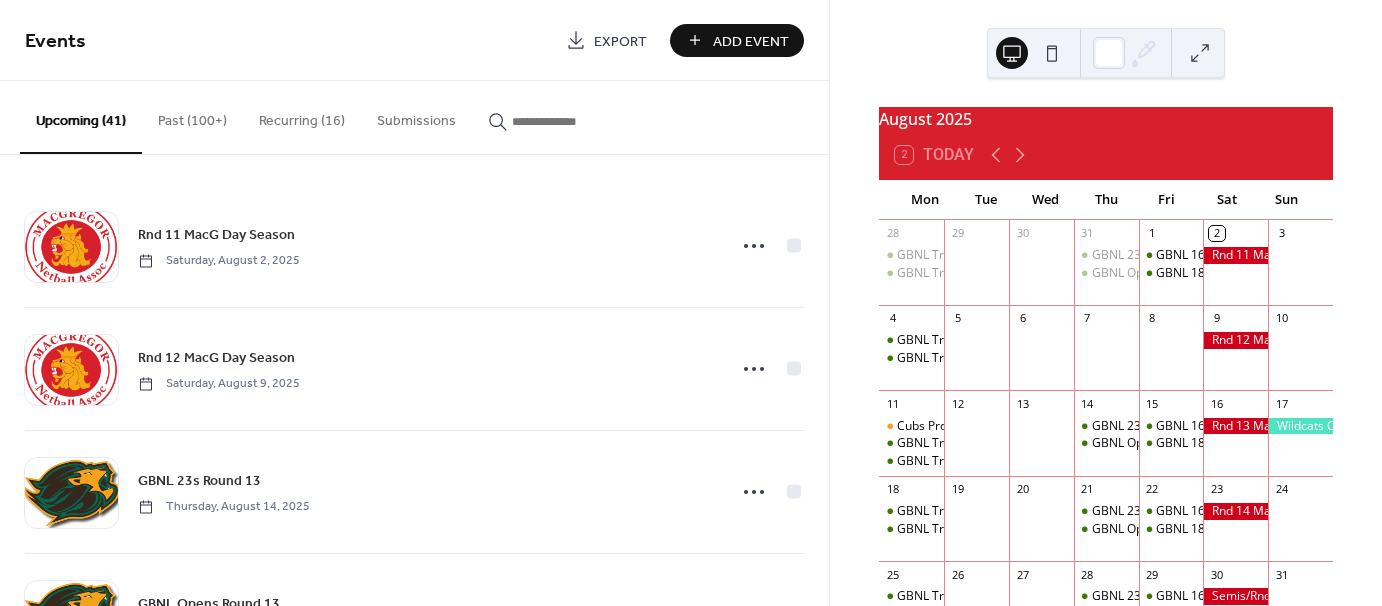 click on "Recurring (16)" at bounding box center (302, 116) 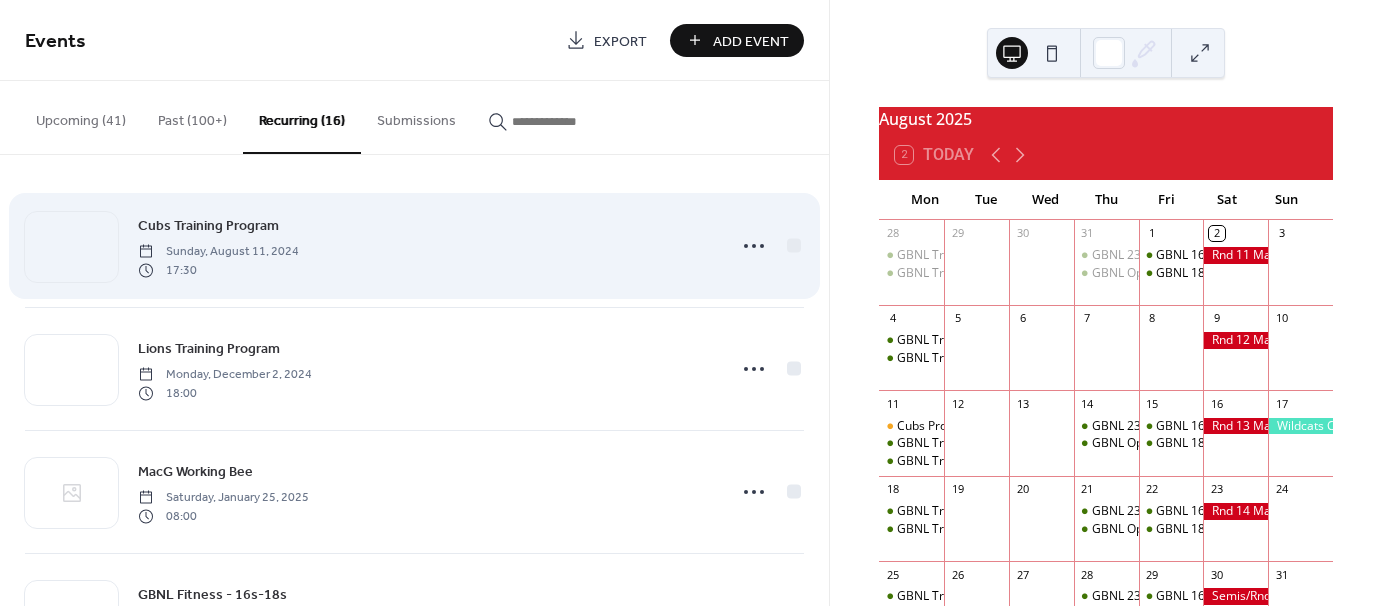 click on "17:30" at bounding box center [218, 270] 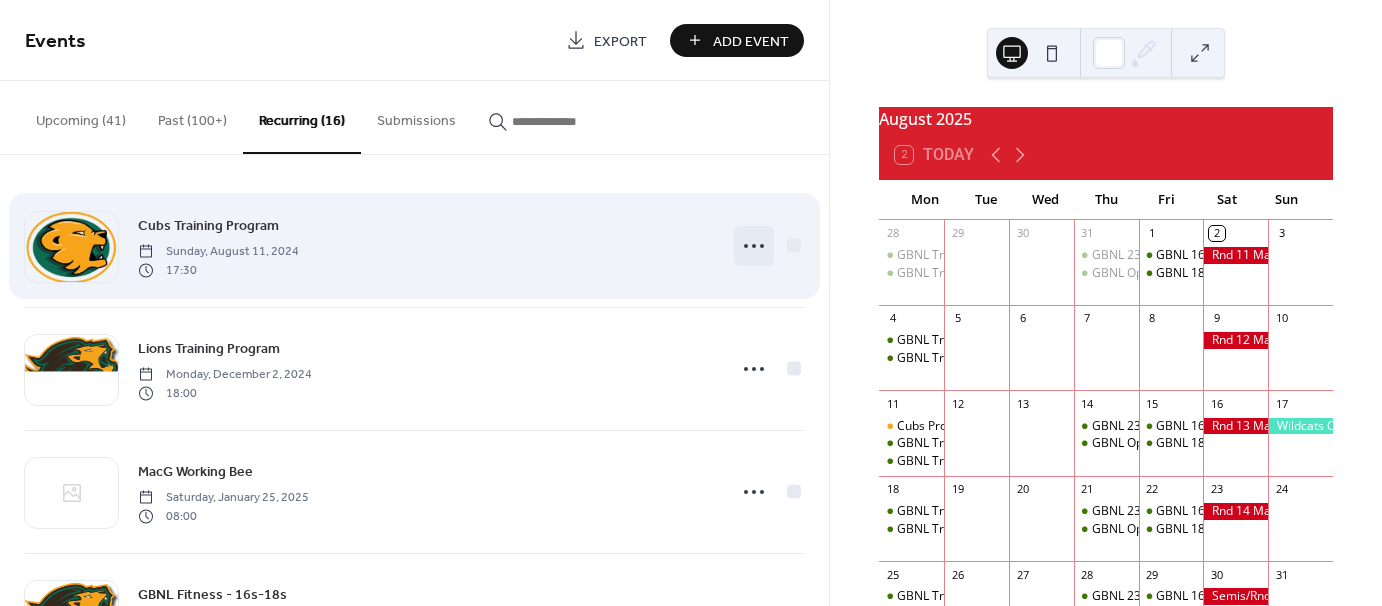 click 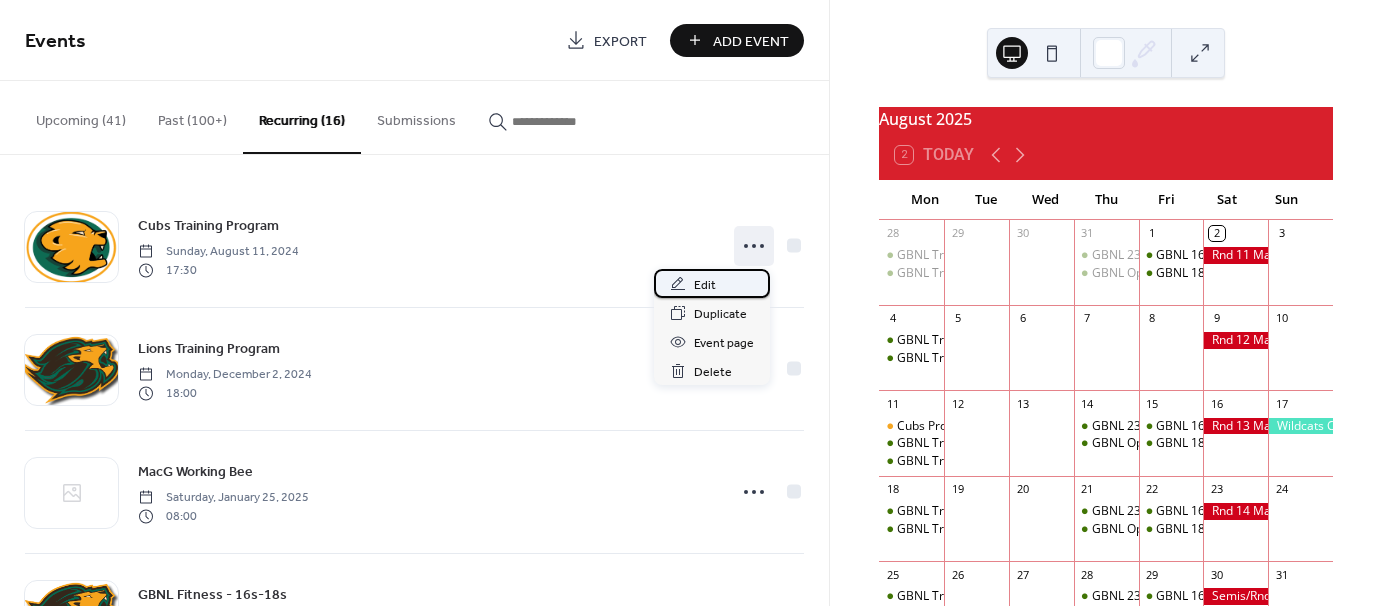 click on "Edit" at bounding box center (705, 285) 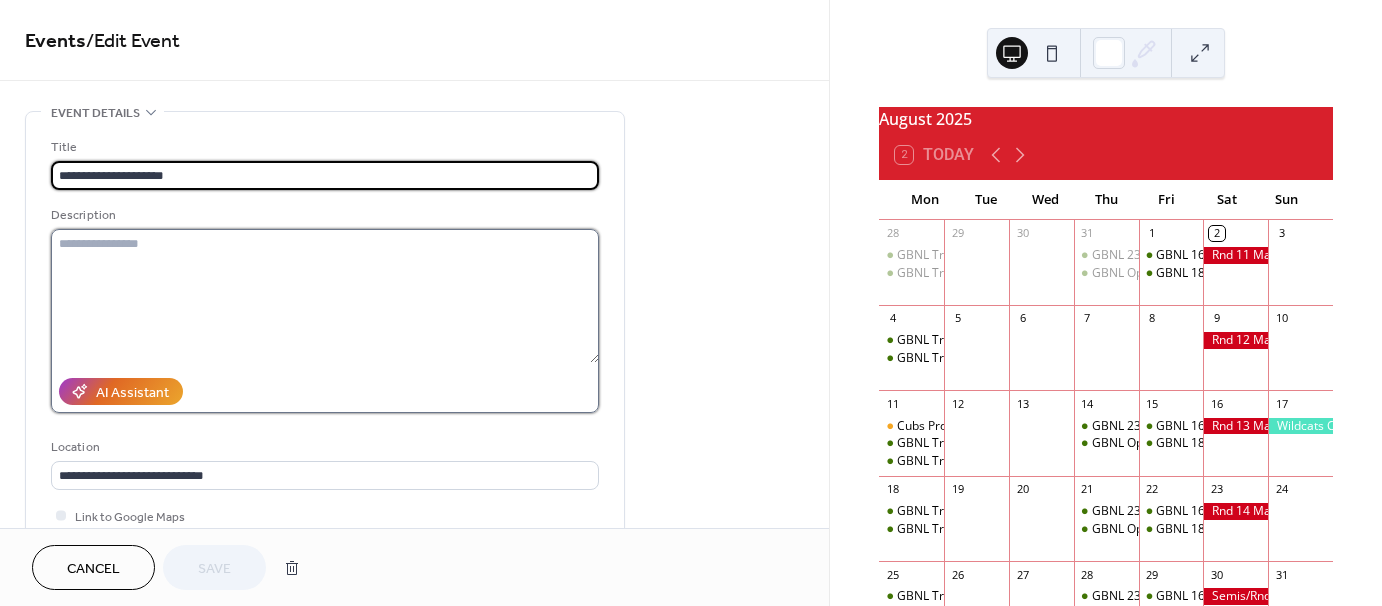 click at bounding box center (325, 296) 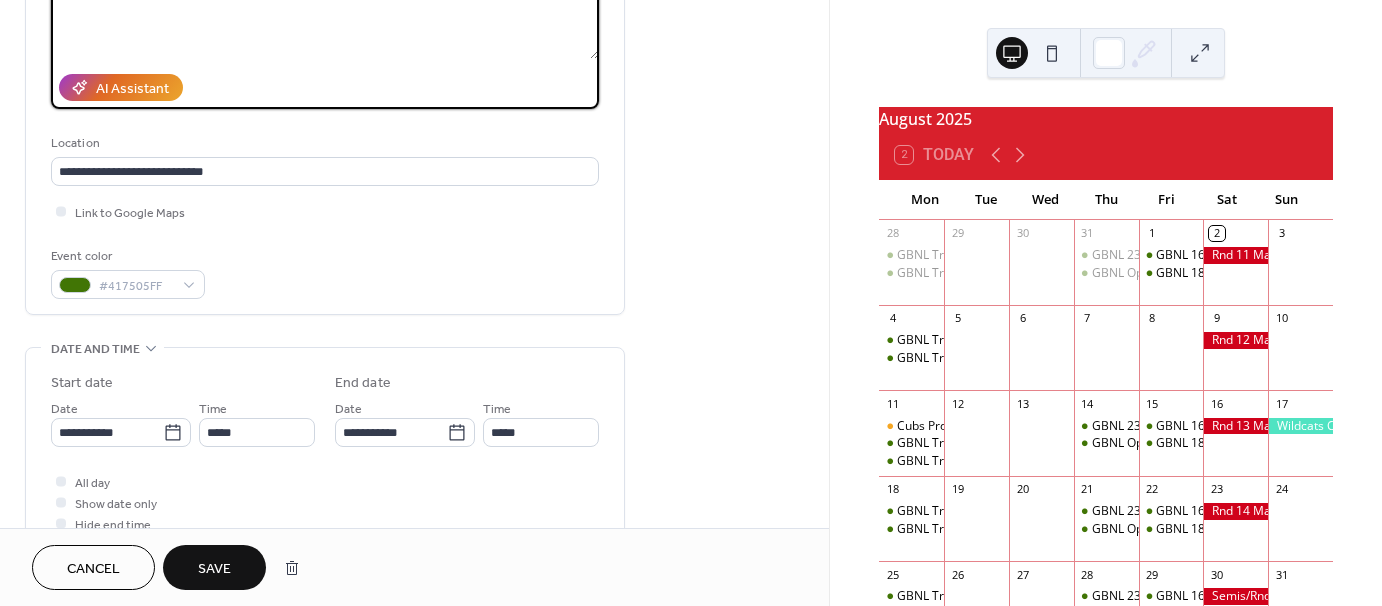 scroll, scrollTop: 411, scrollLeft: 0, axis: vertical 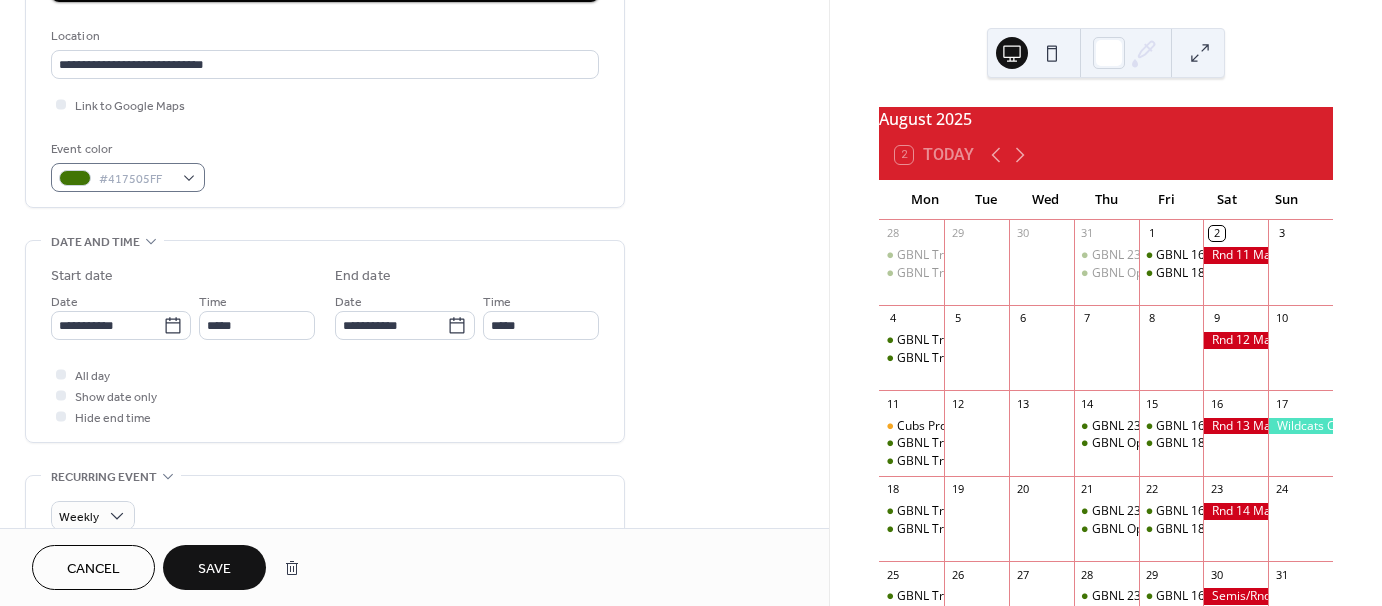 type on "**********" 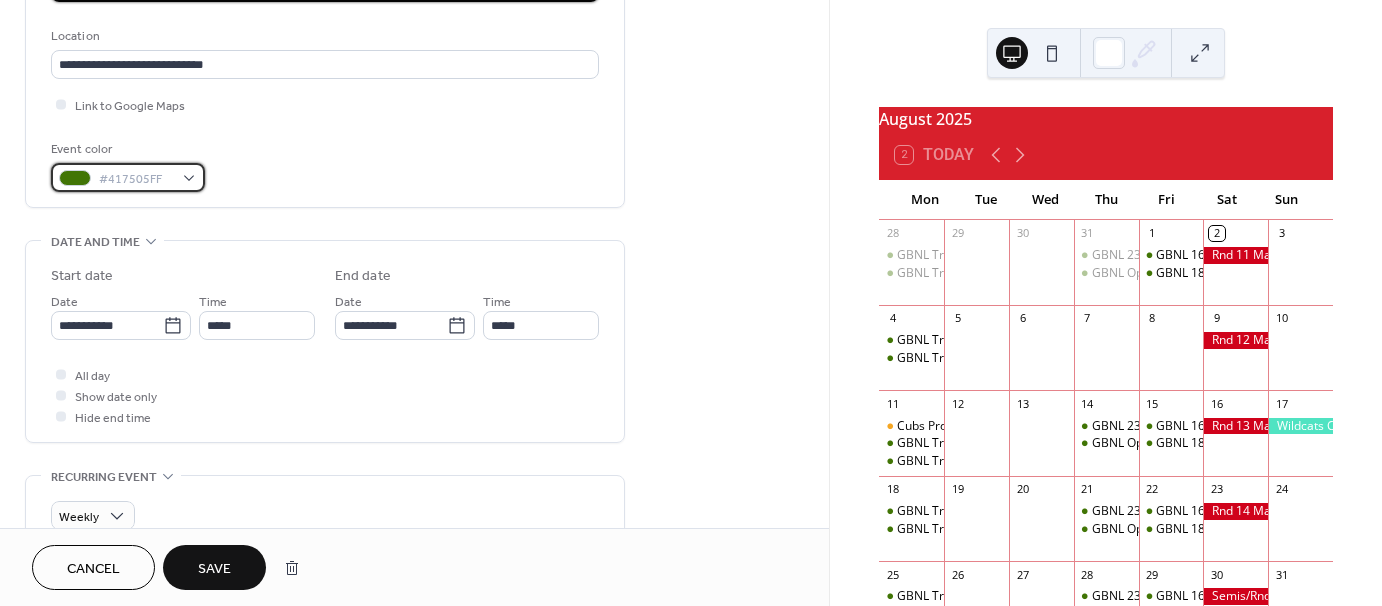 click at bounding box center (75, 178) 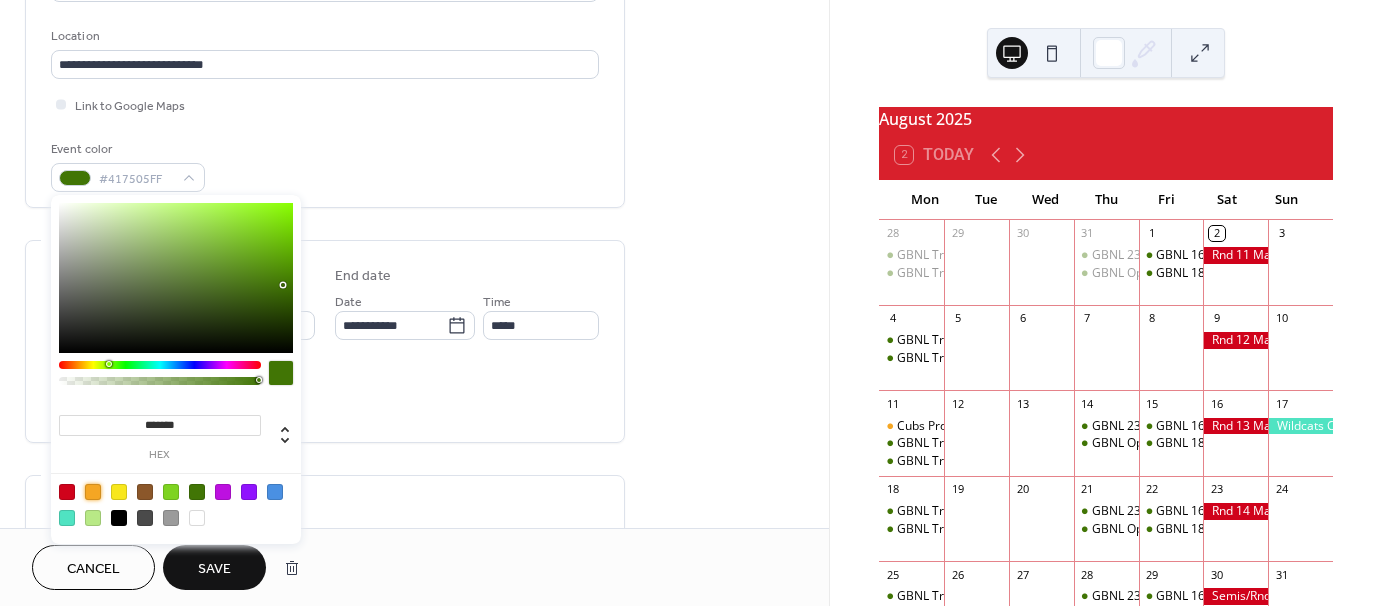 click at bounding box center [93, 492] 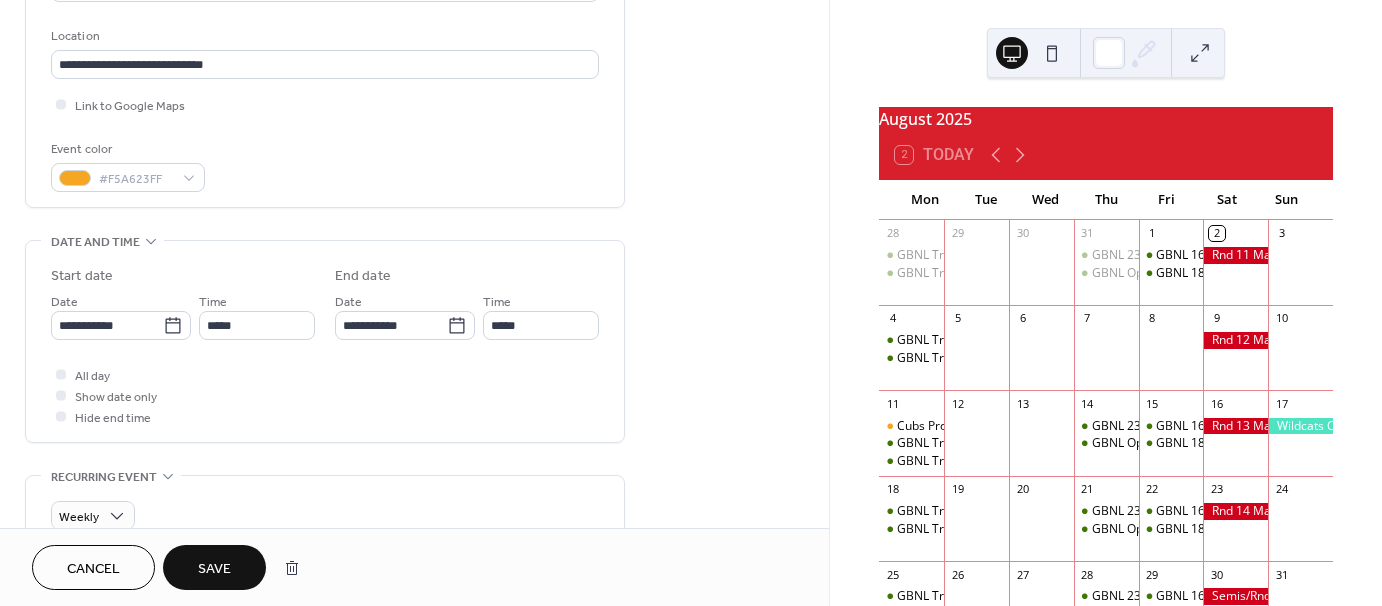 click on "**********" at bounding box center (325, -41) 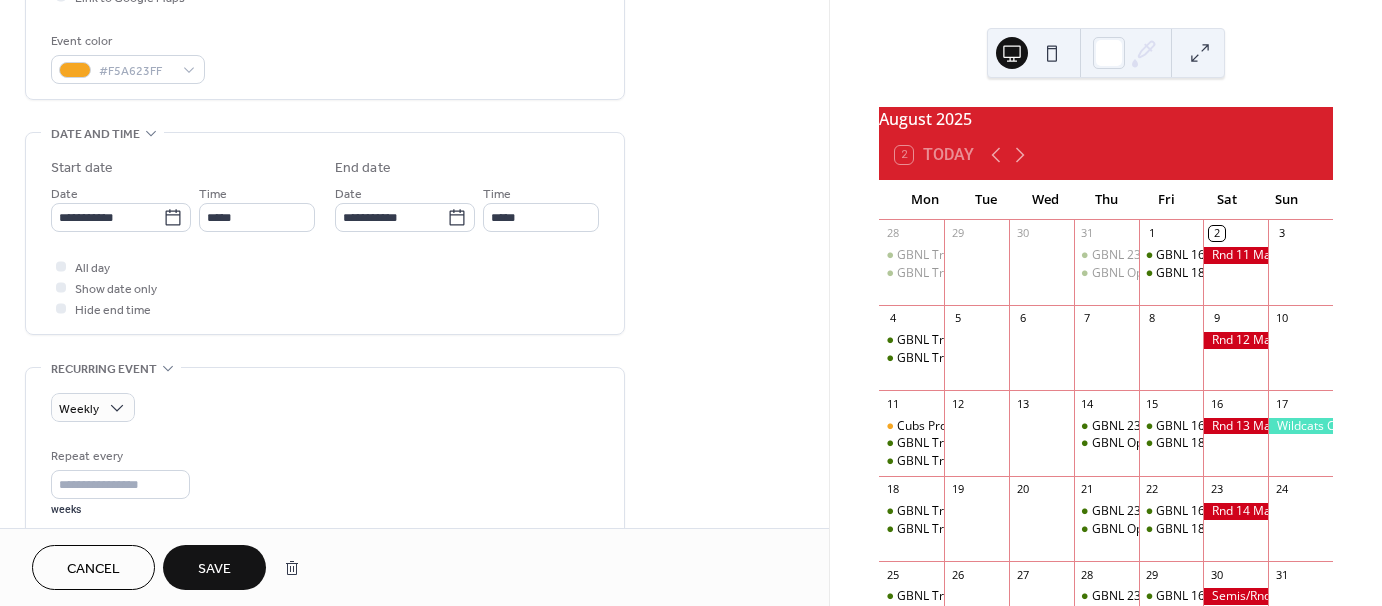 scroll, scrollTop: 519, scrollLeft: 0, axis: vertical 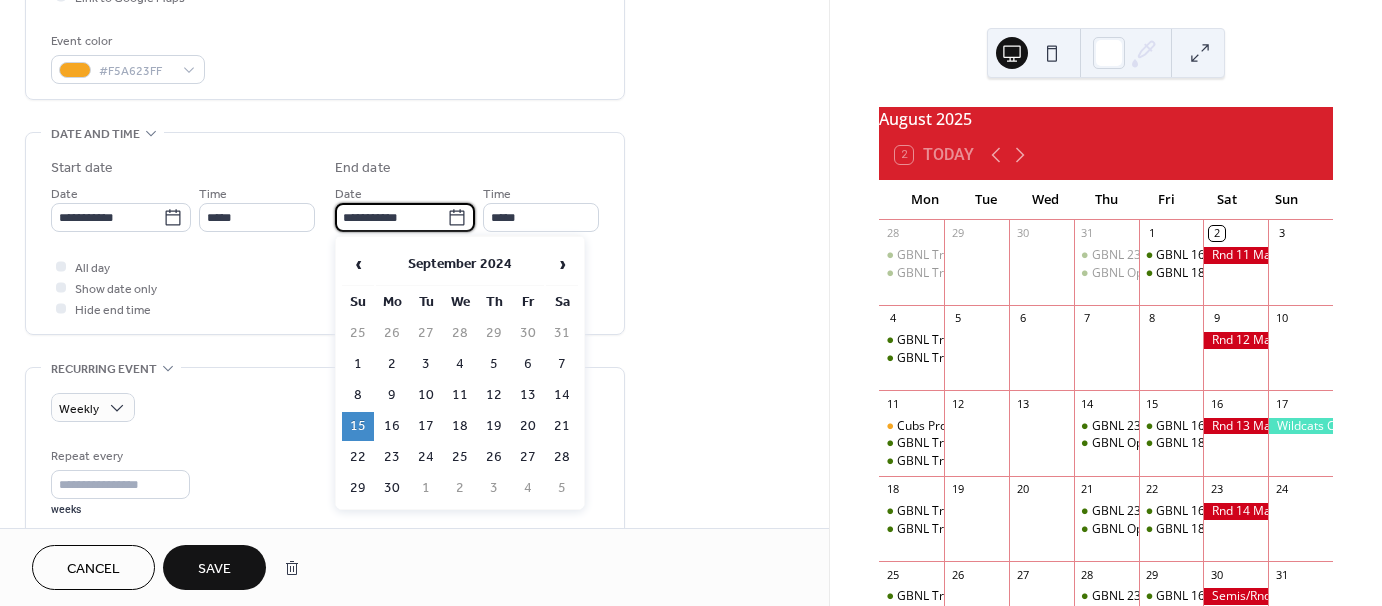 click on "**********" at bounding box center [391, 217] 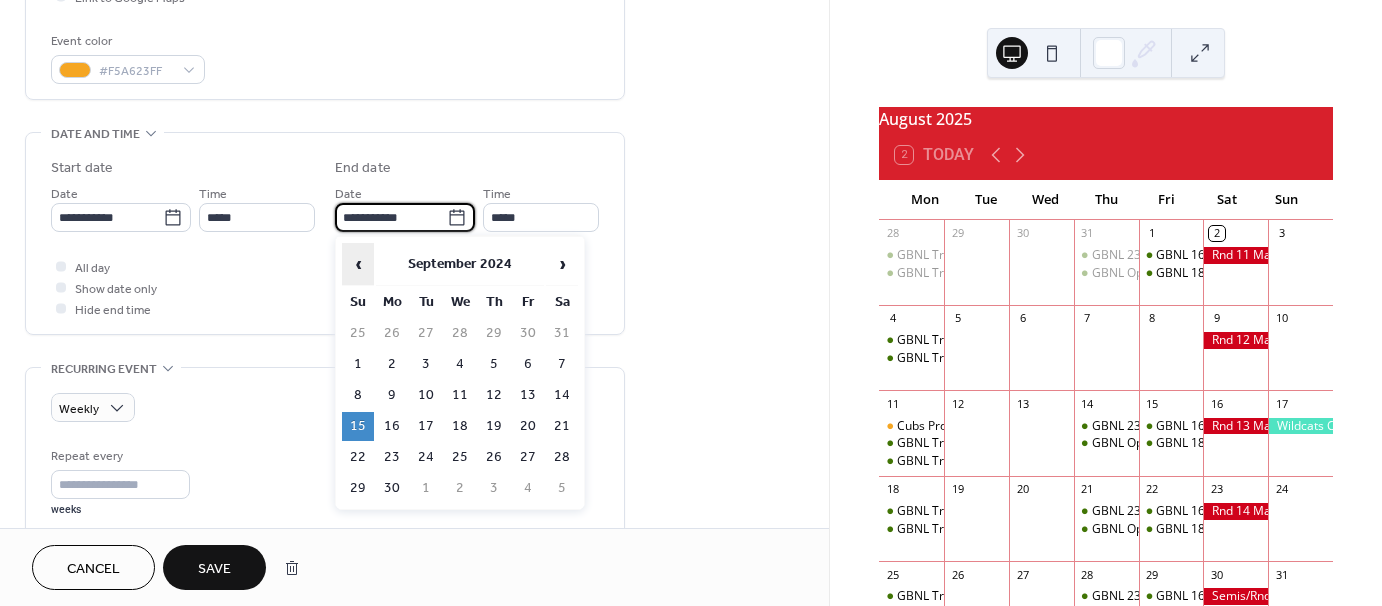 click on "‹" at bounding box center (358, 264) 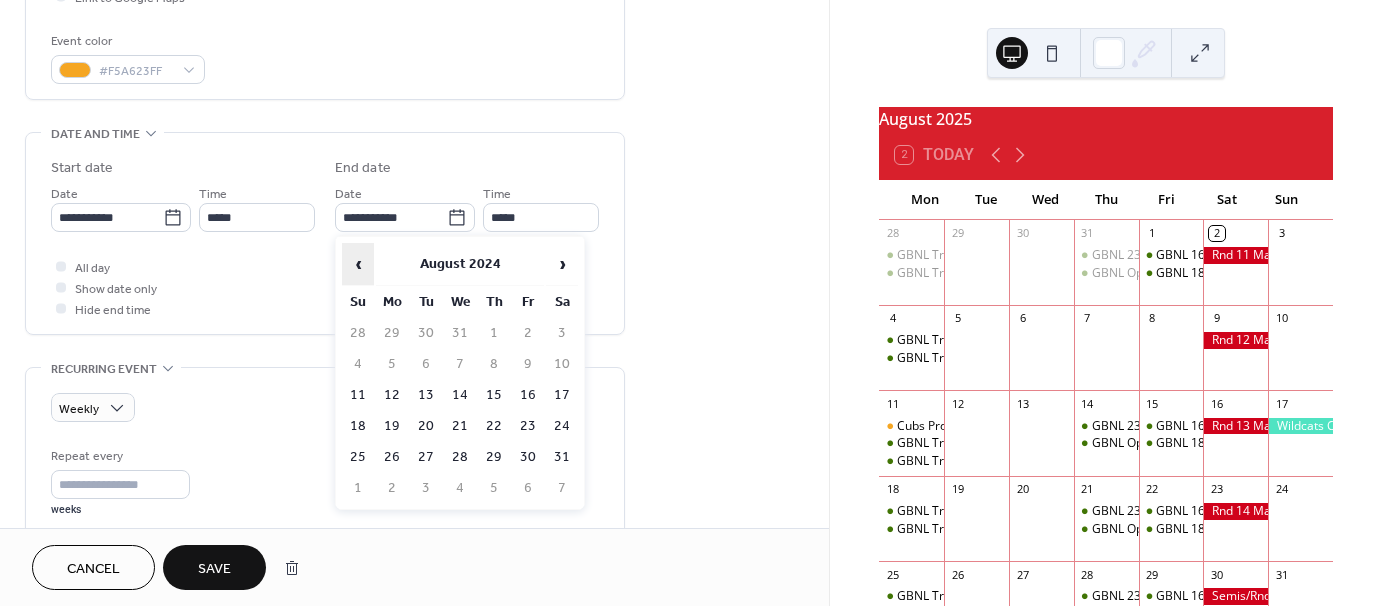 click on "‹" at bounding box center (358, 264) 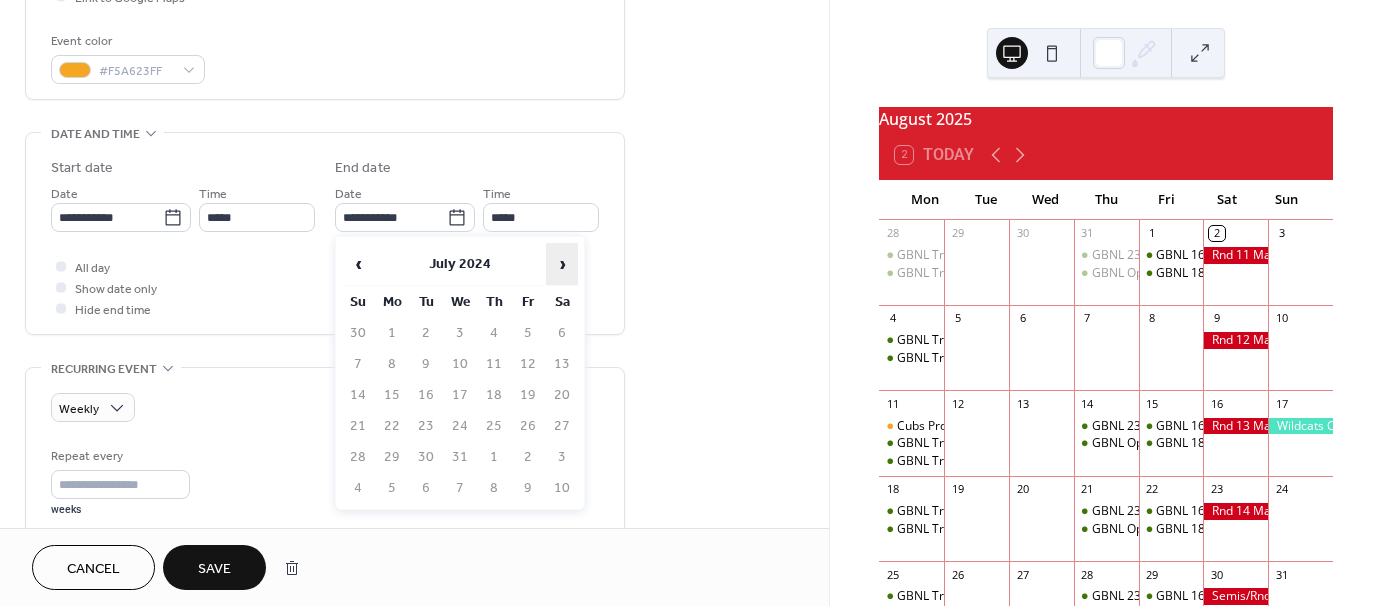click on "›" at bounding box center (562, 264) 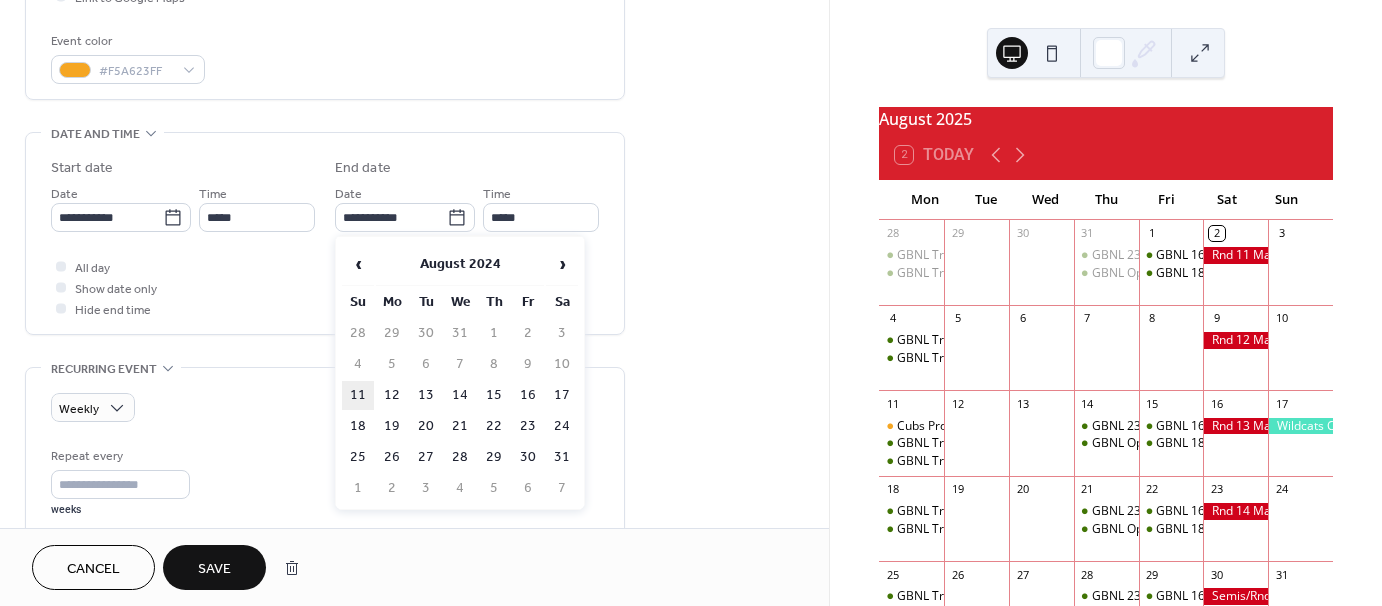 click on "11" at bounding box center [358, 395] 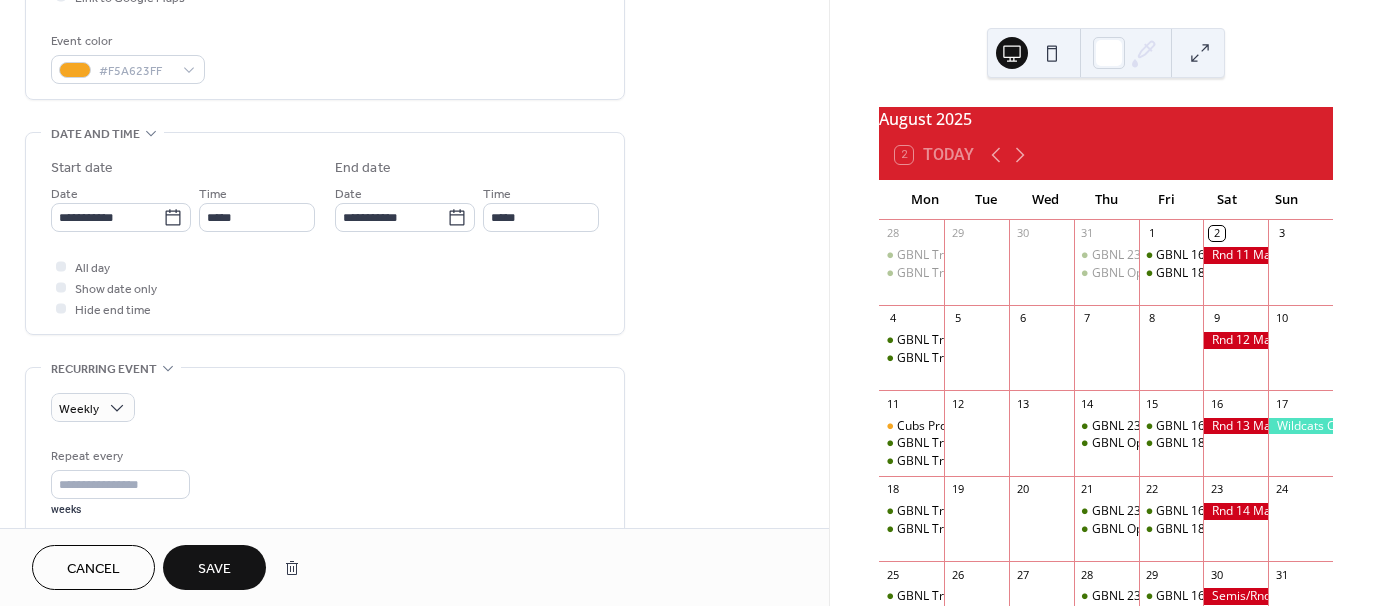 scroll, scrollTop: 575, scrollLeft: 0, axis: vertical 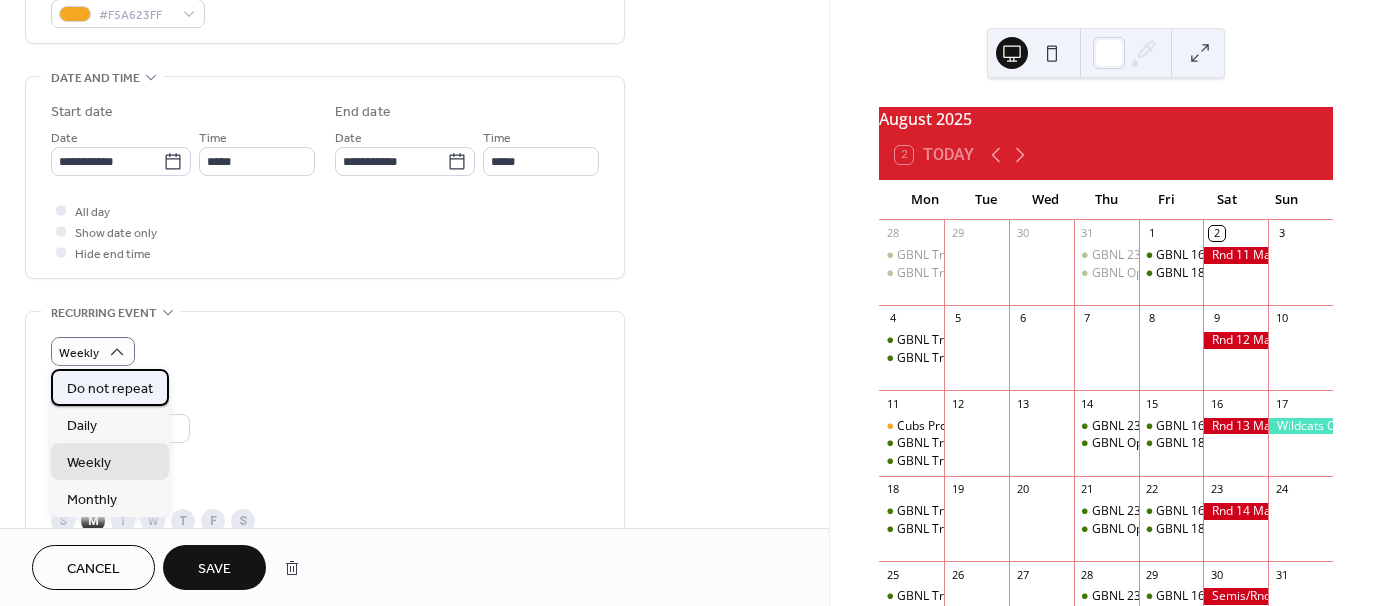 click on "Do not repeat" at bounding box center [110, 388] 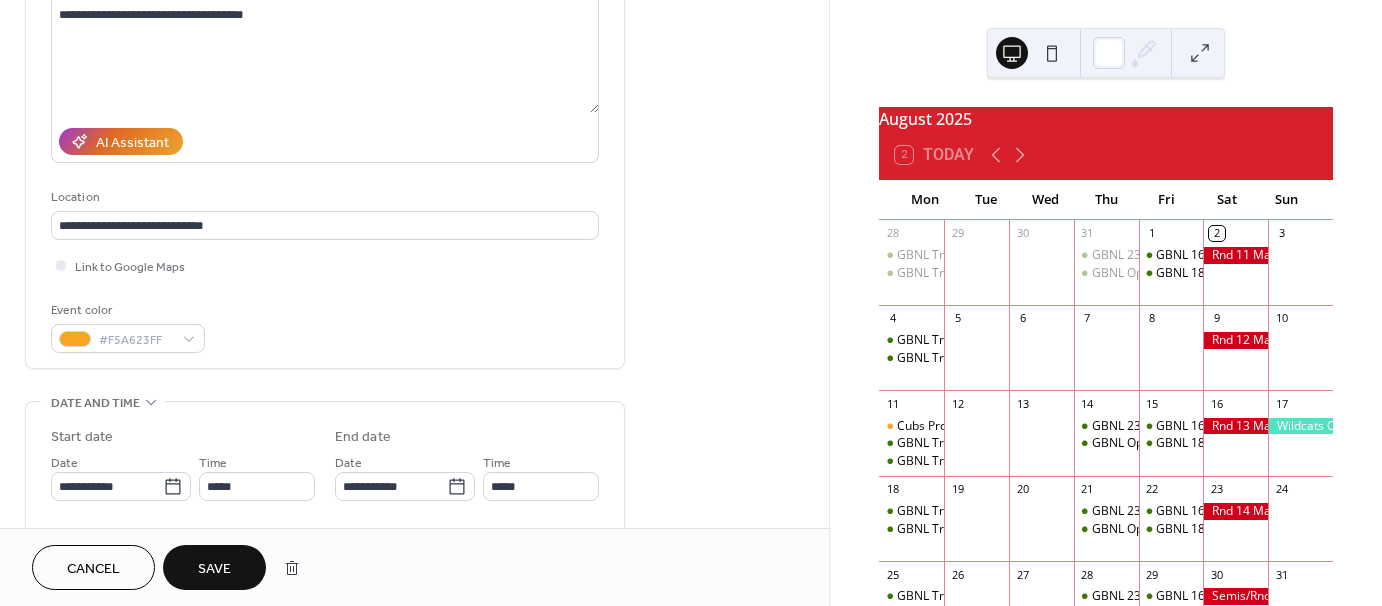scroll, scrollTop: 0, scrollLeft: 0, axis: both 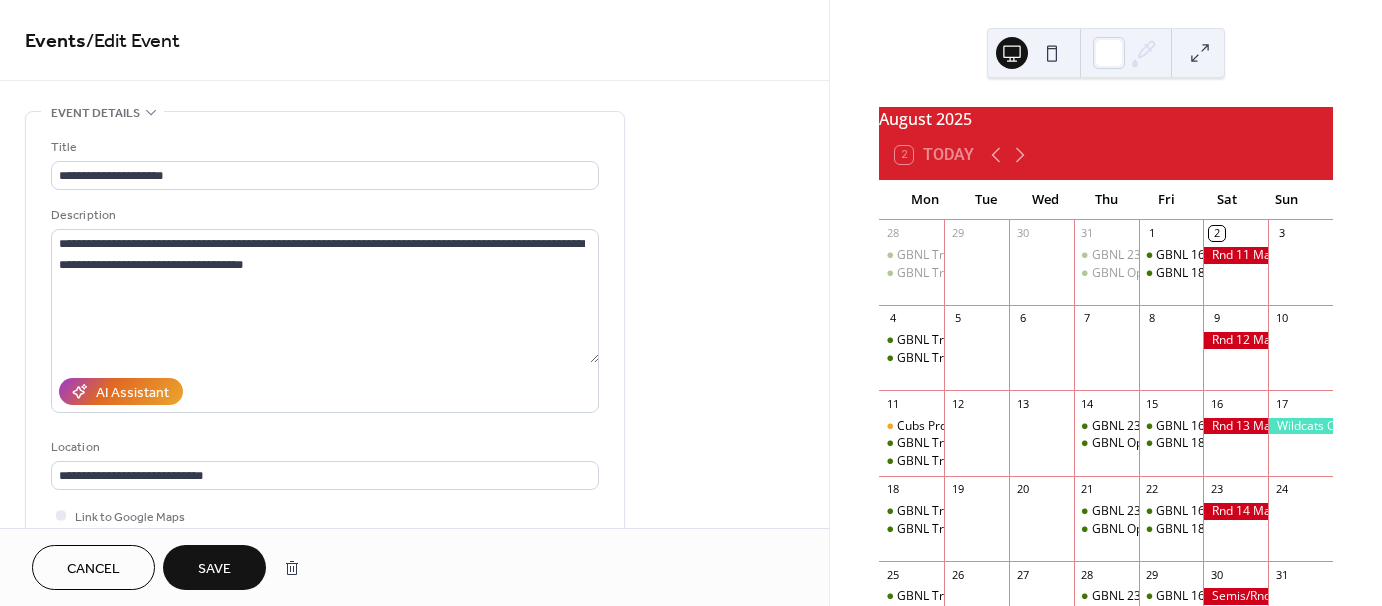 click on "Save" at bounding box center (214, 569) 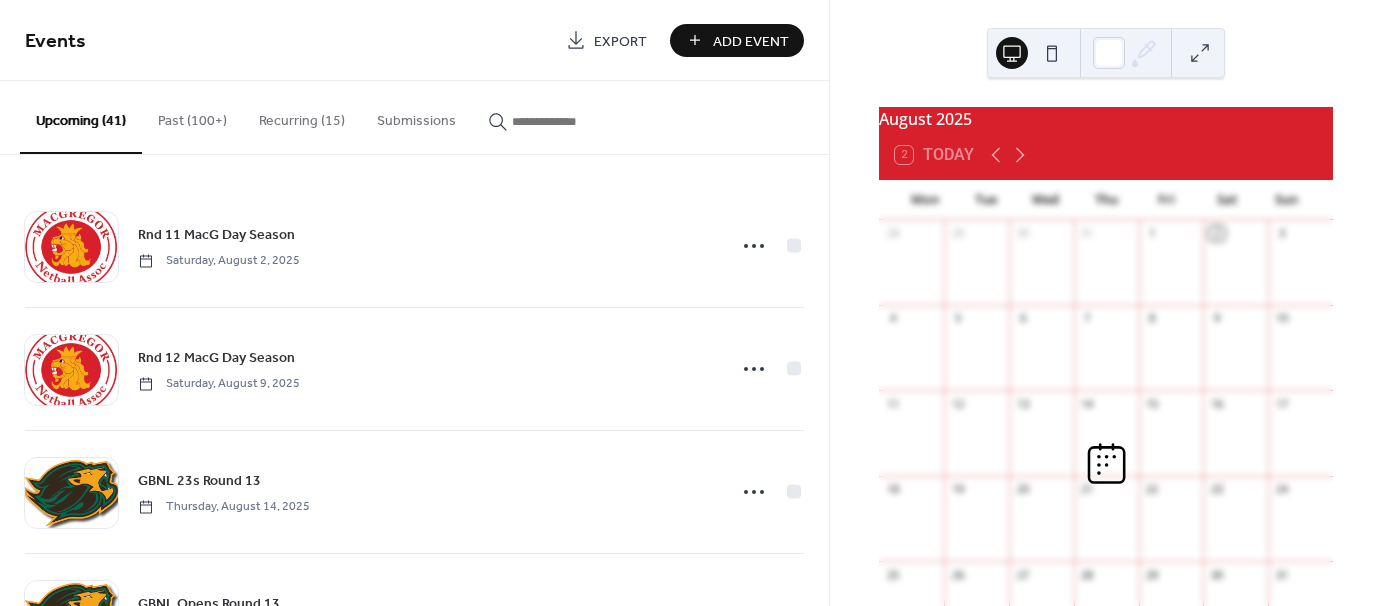 scroll, scrollTop: 0, scrollLeft: 0, axis: both 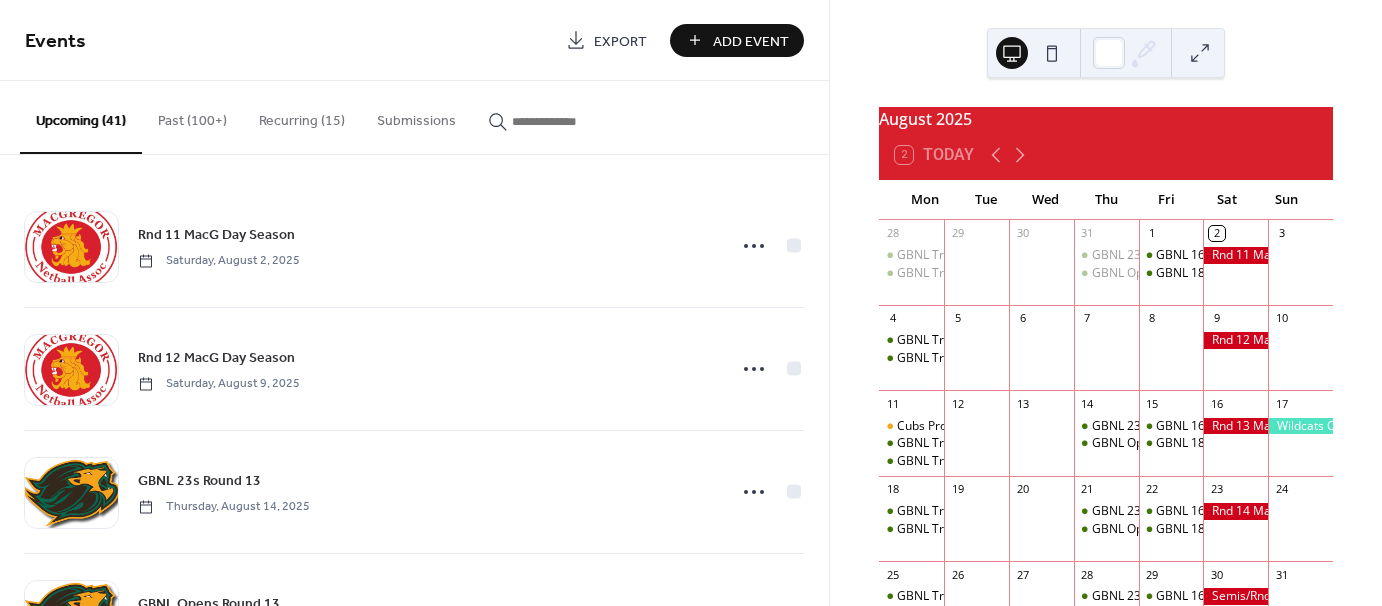 click on "Recurring (15)" at bounding box center [302, 116] 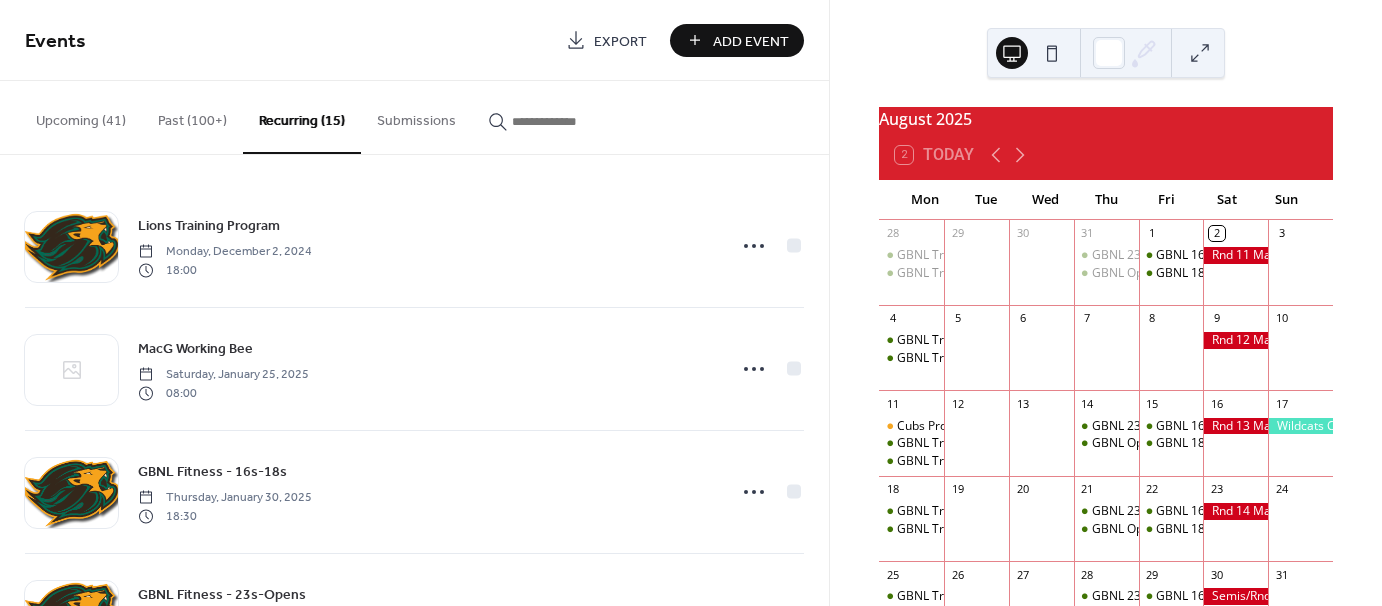 click on "Upcoming (41)" at bounding box center [81, 116] 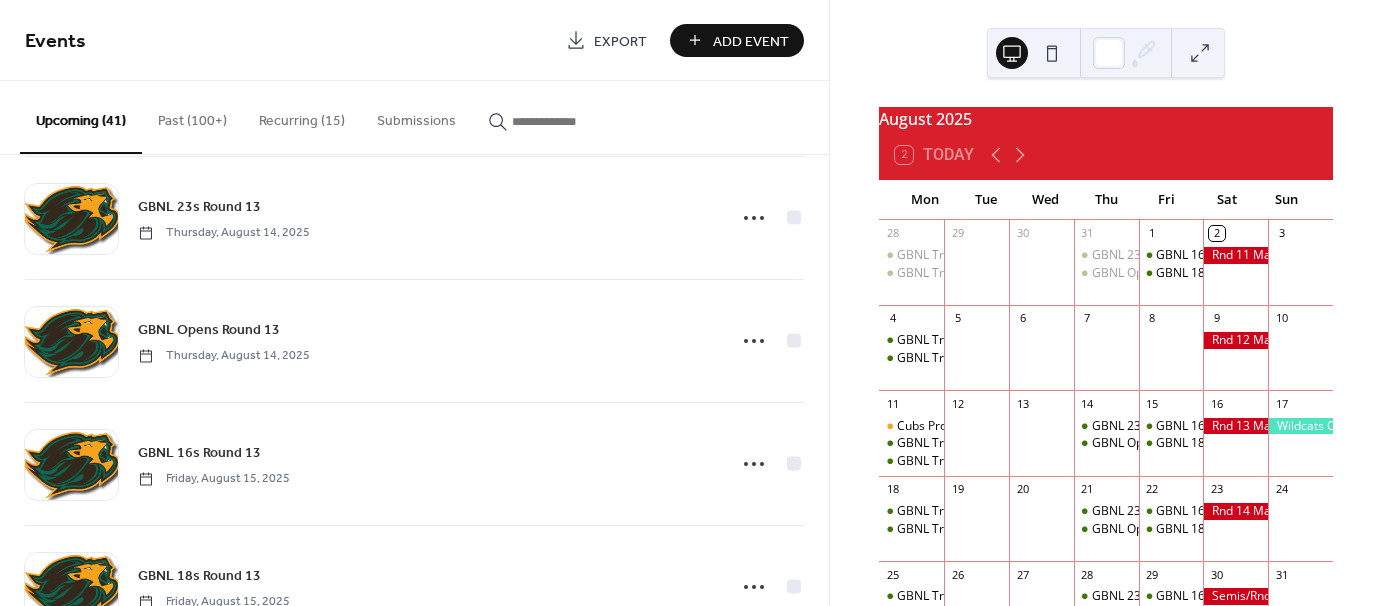 scroll, scrollTop: 0, scrollLeft: 0, axis: both 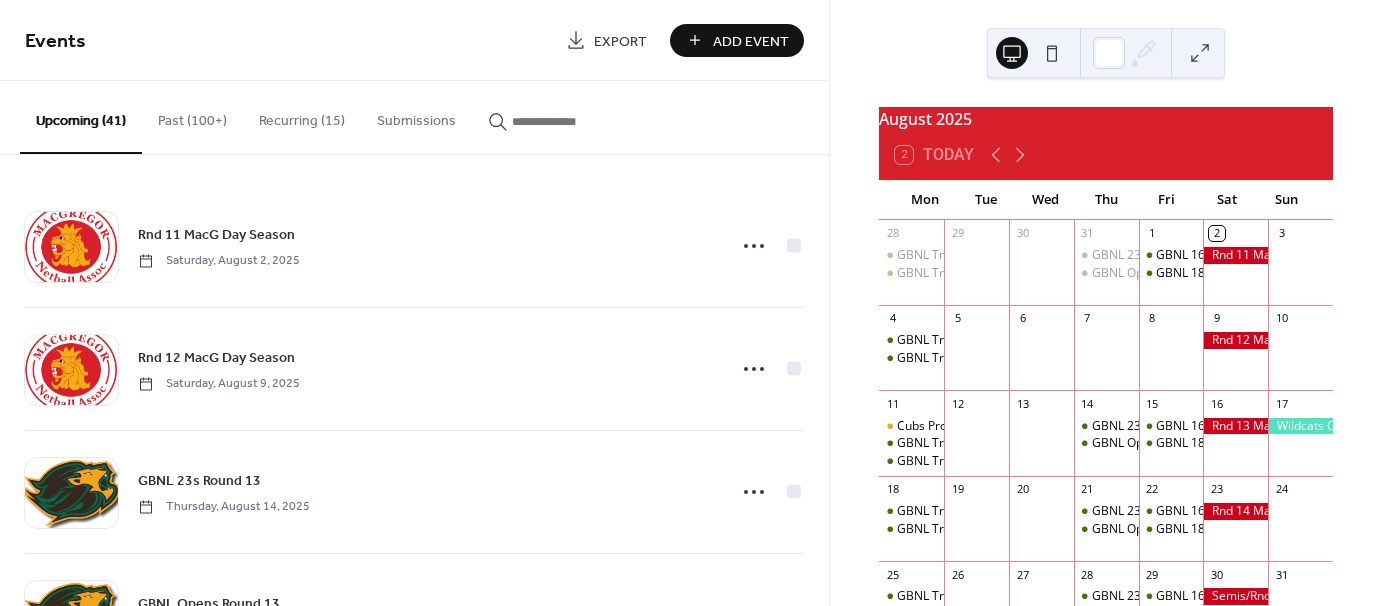 click on "Add Event" at bounding box center (751, 41) 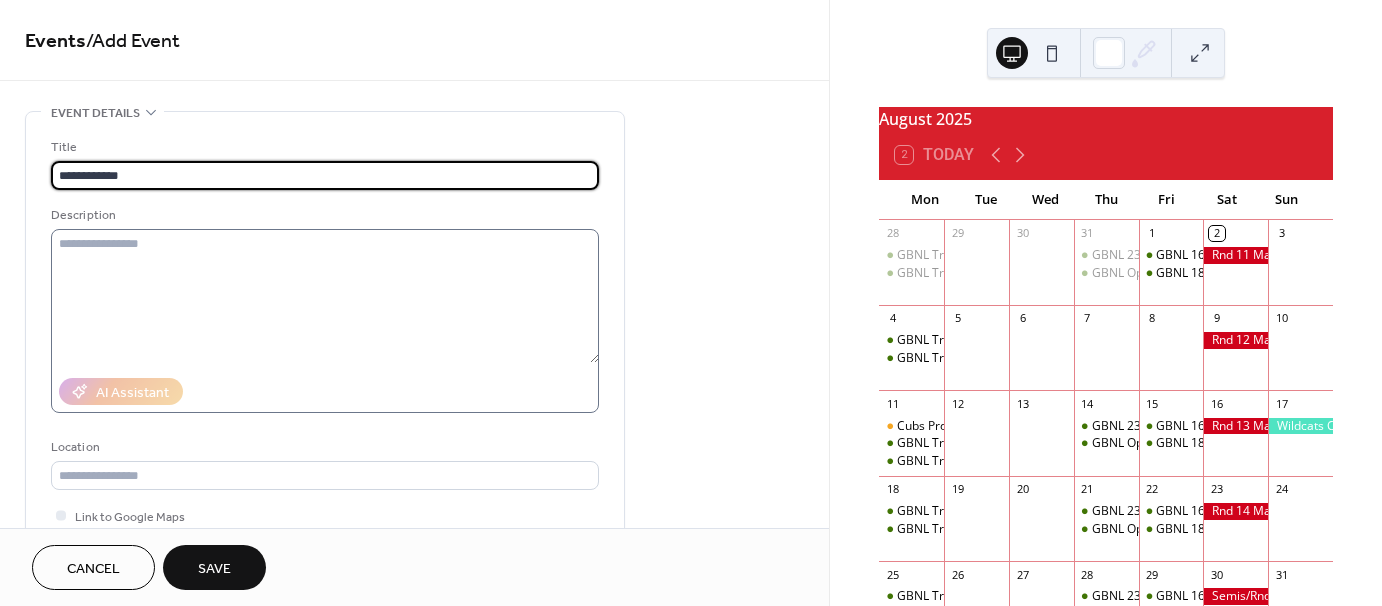 type on "**********" 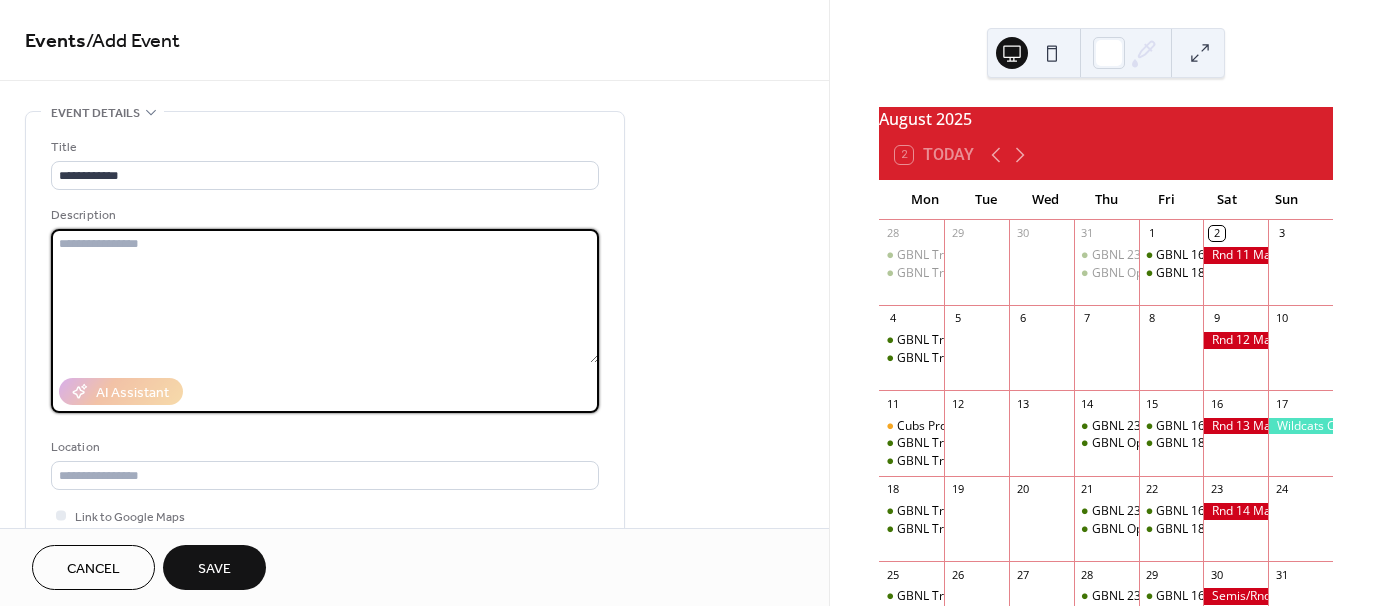 click at bounding box center [325, 296] 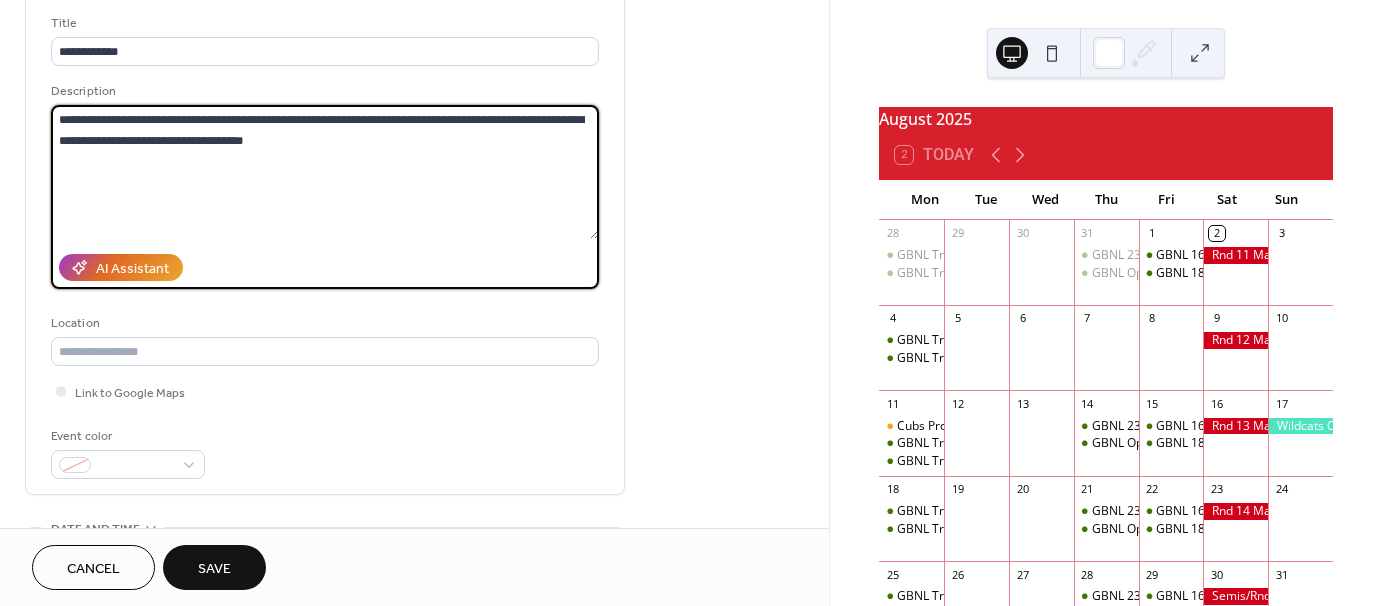 scroll, scrollTop: 128, scrollLeft: 0, axis: vertical 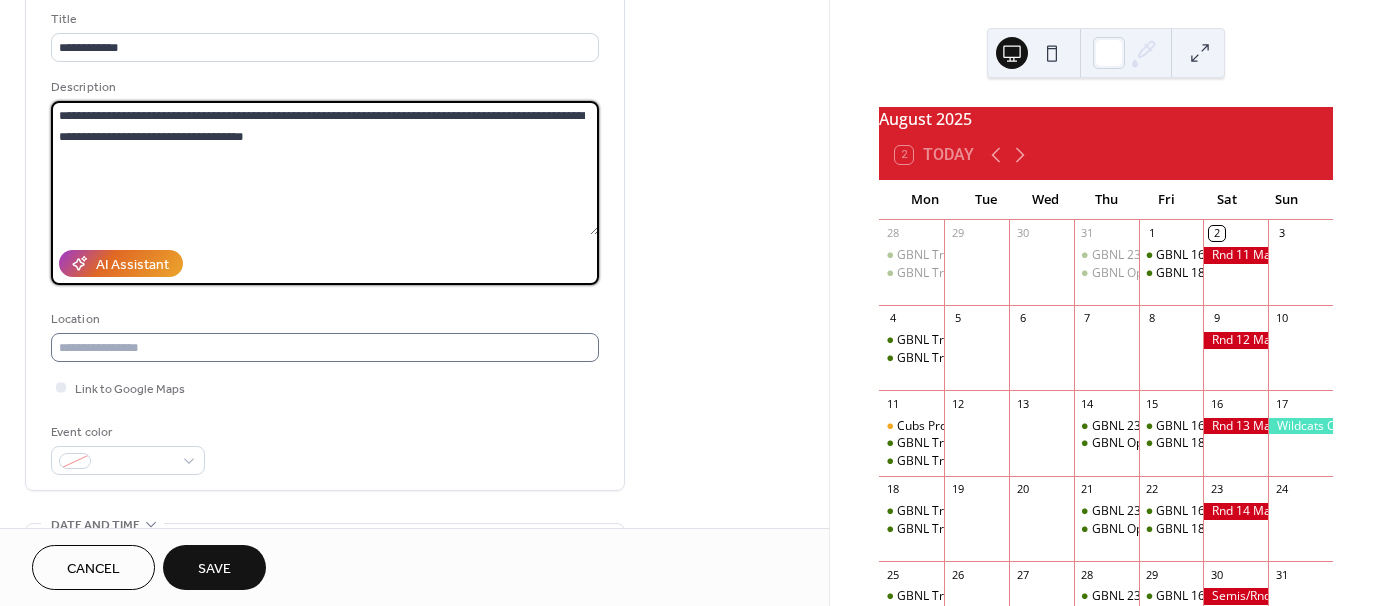 type on "**********" 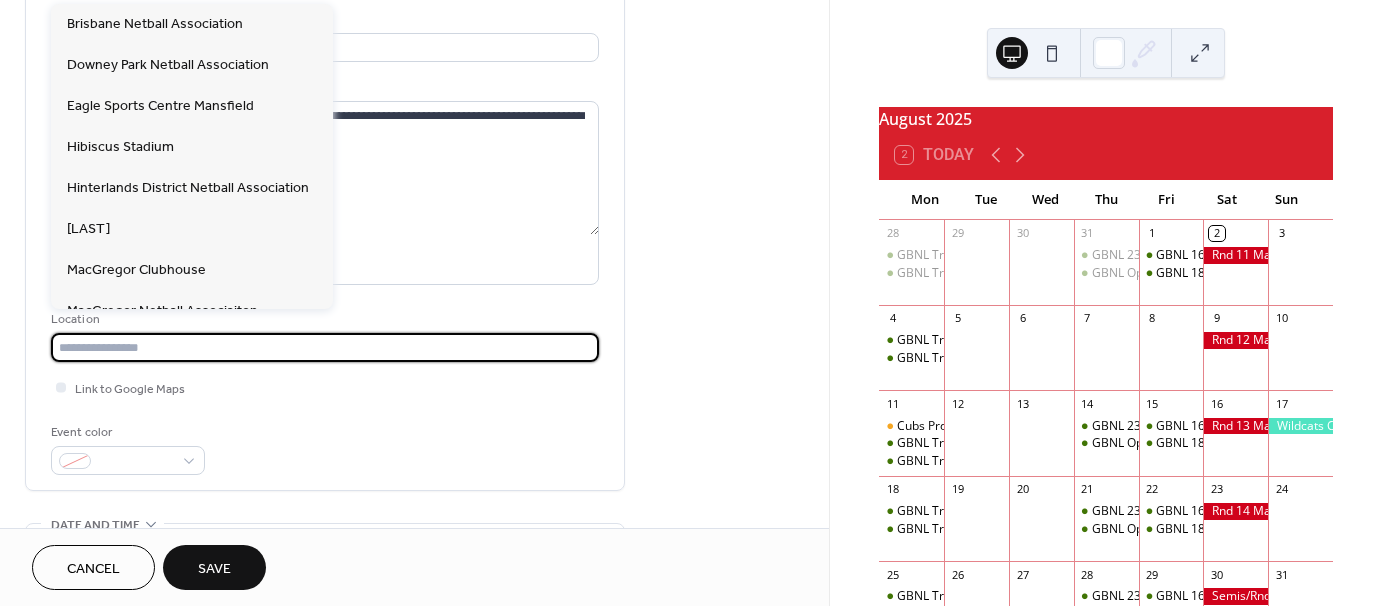 click at bounding box center [325, 347] 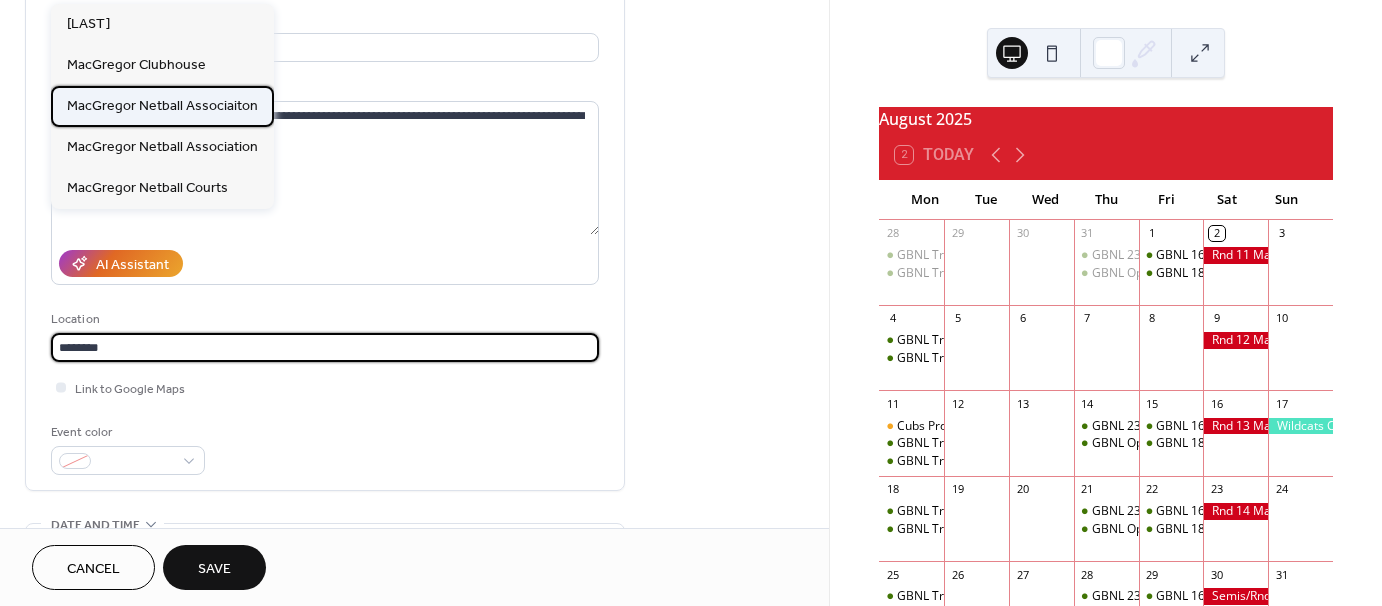 click on "MacGregor Netball Associaiton" at bounding box center (162, 106) 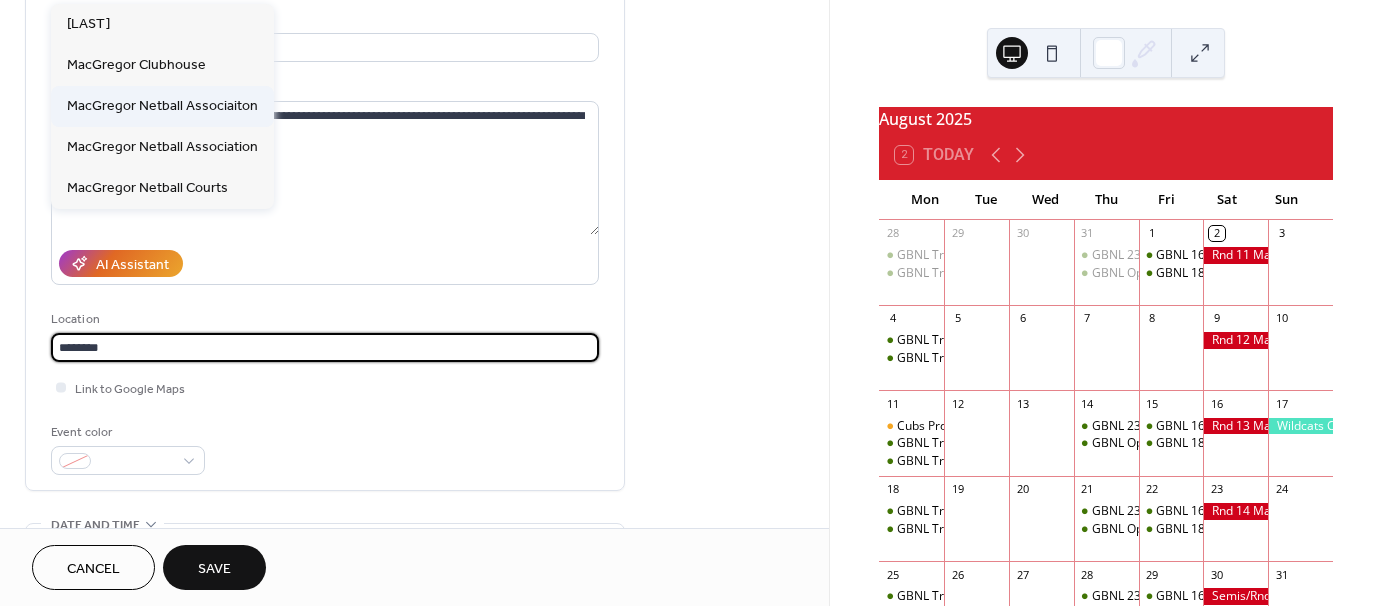type on "**********" 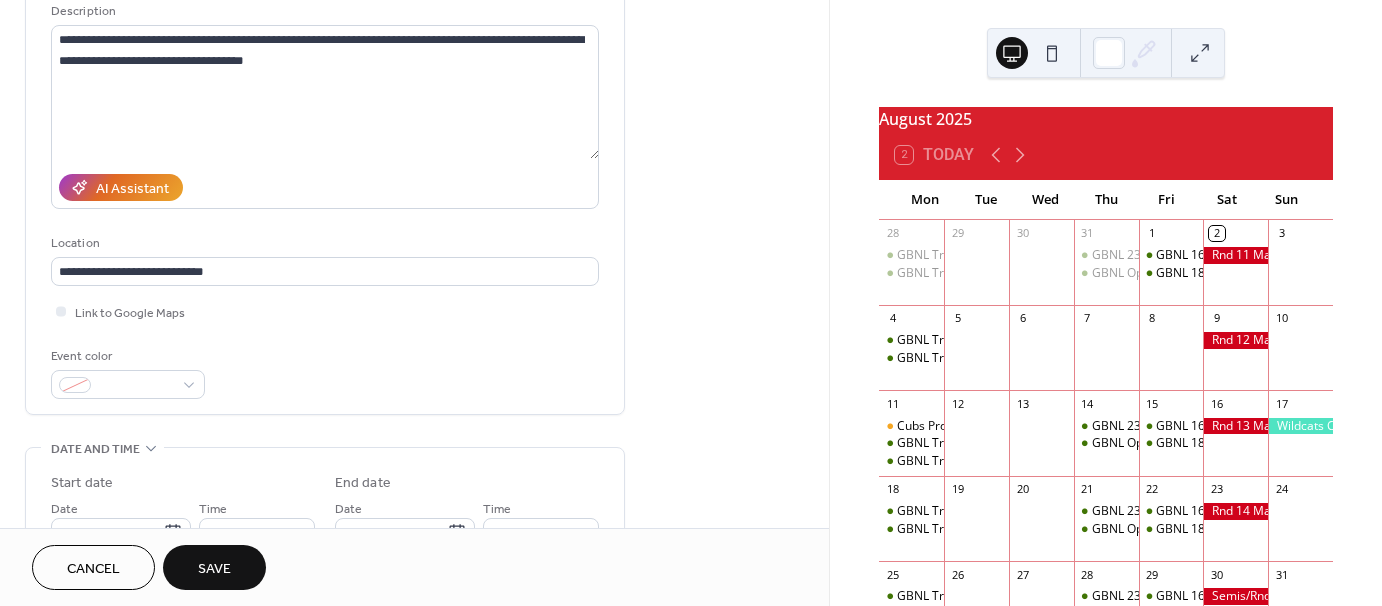 scroll, scrollTop: 206, scrollLeft: 0, axis: vertical 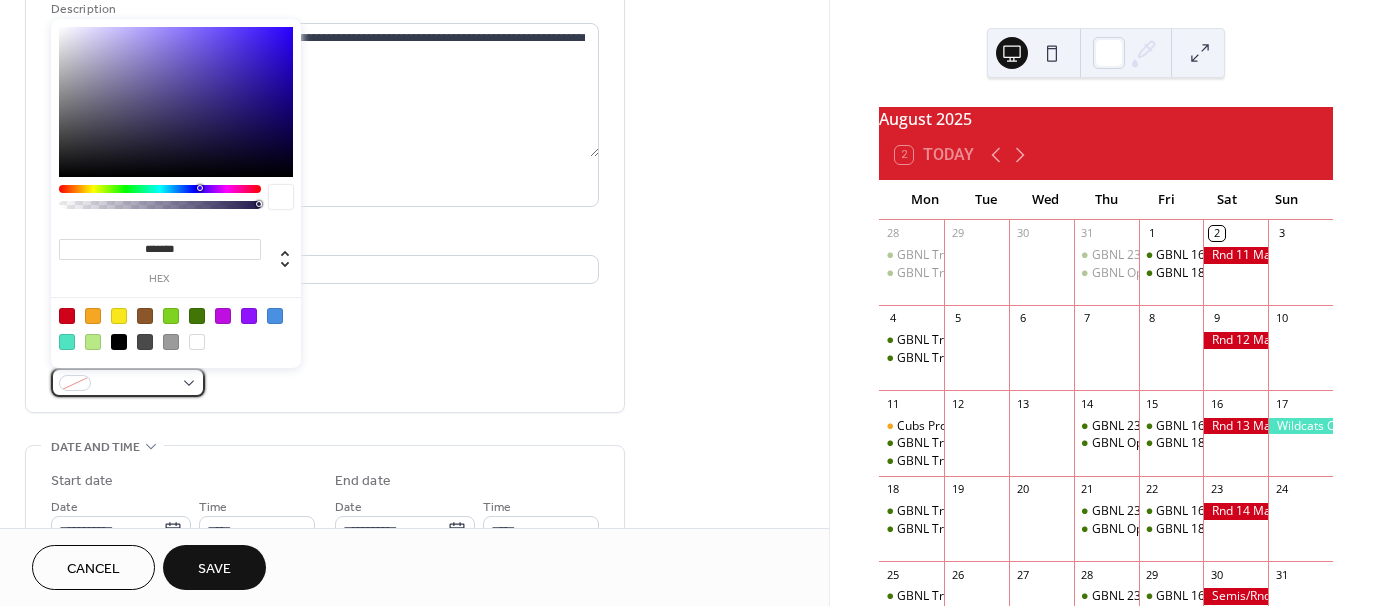 click at bounding box center (75, 383) 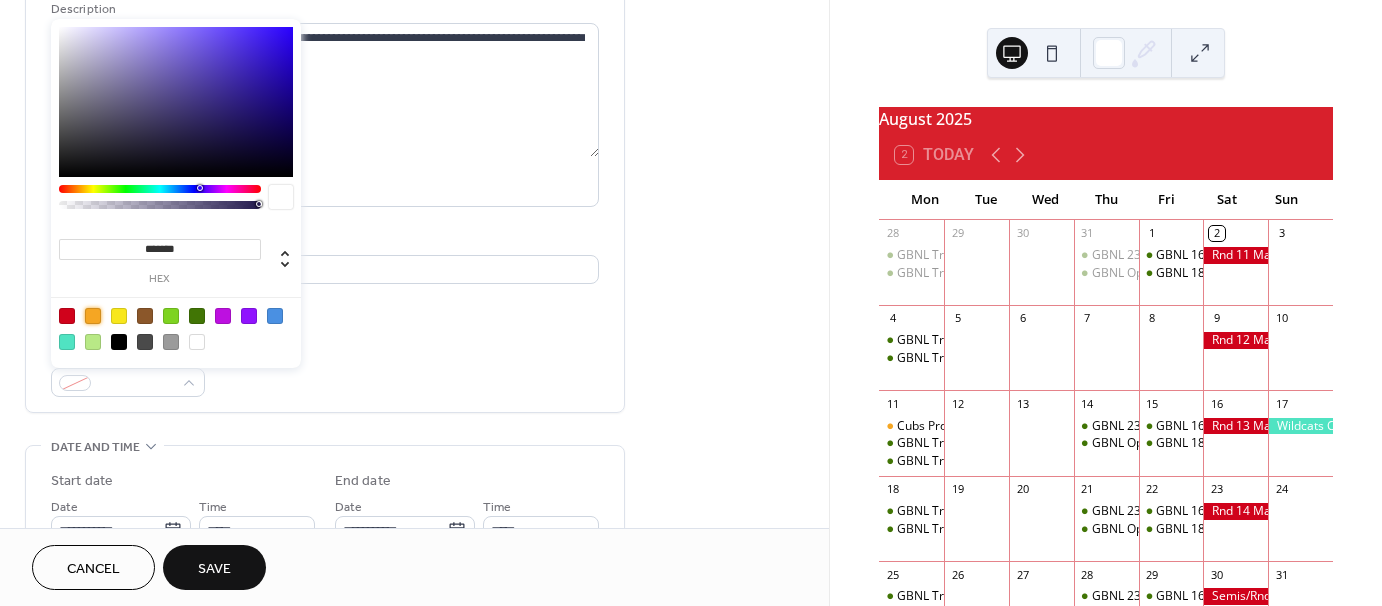 click at bounding box center [93, 316] 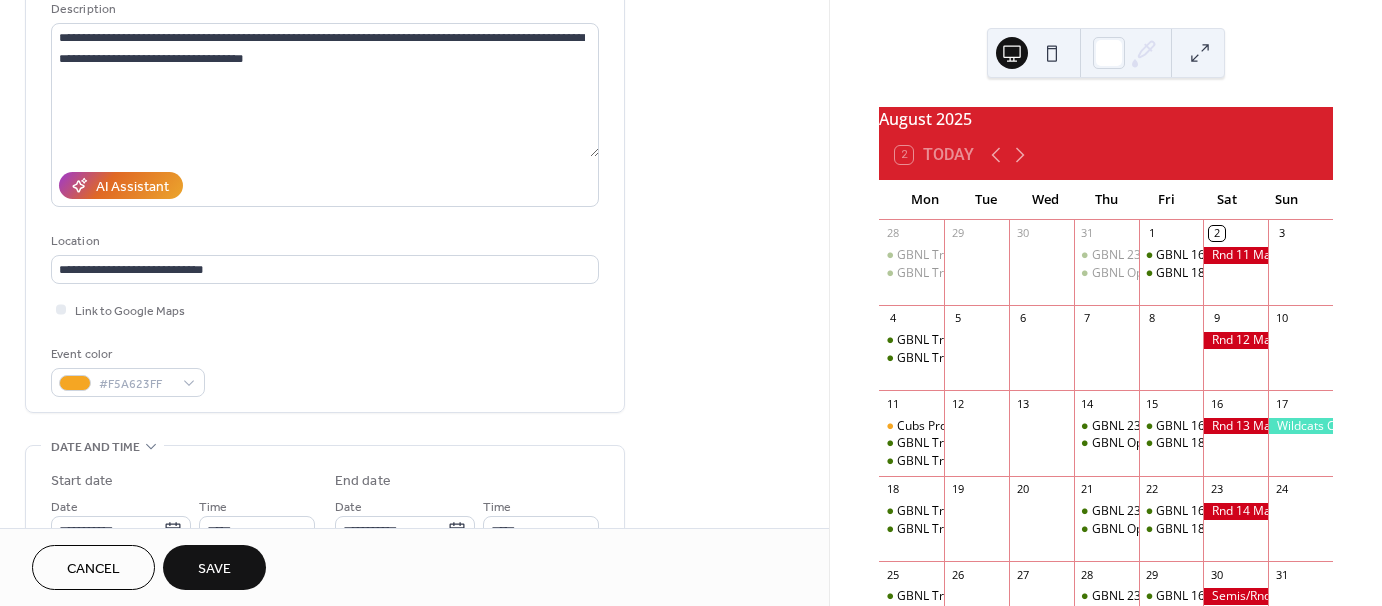 click on "**********" at bounding box center (325, 164) 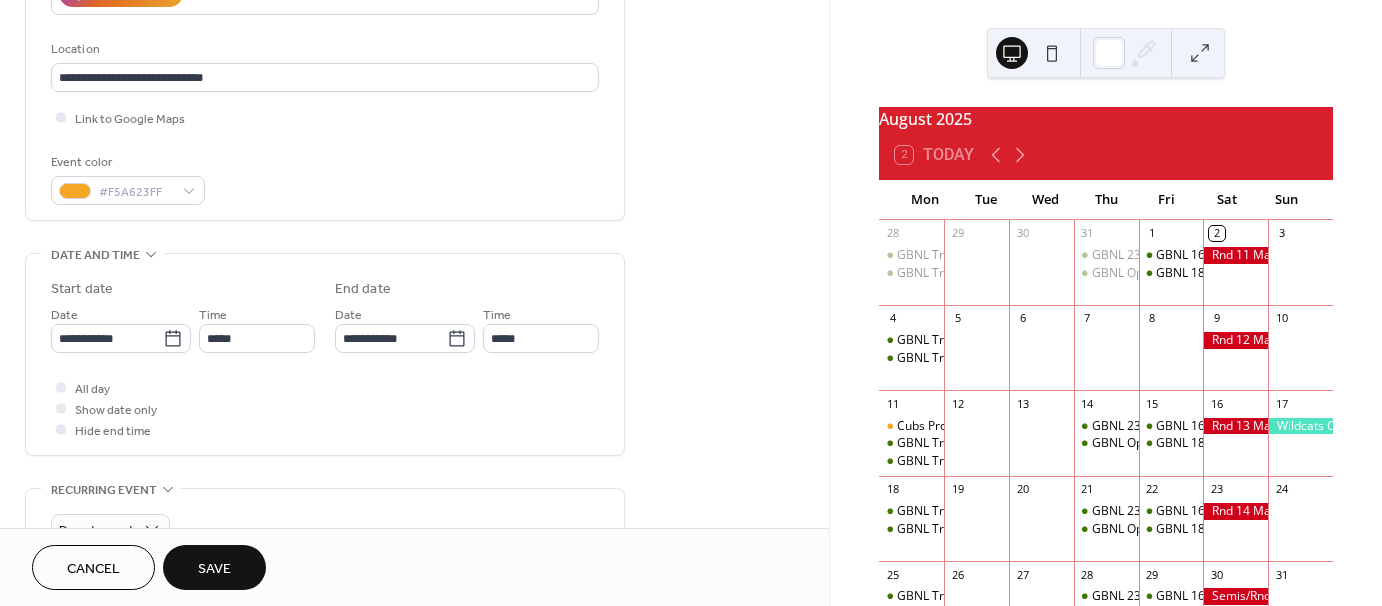 scroll, scrollTop: 404, scrollLeft: 0, axis: vertical 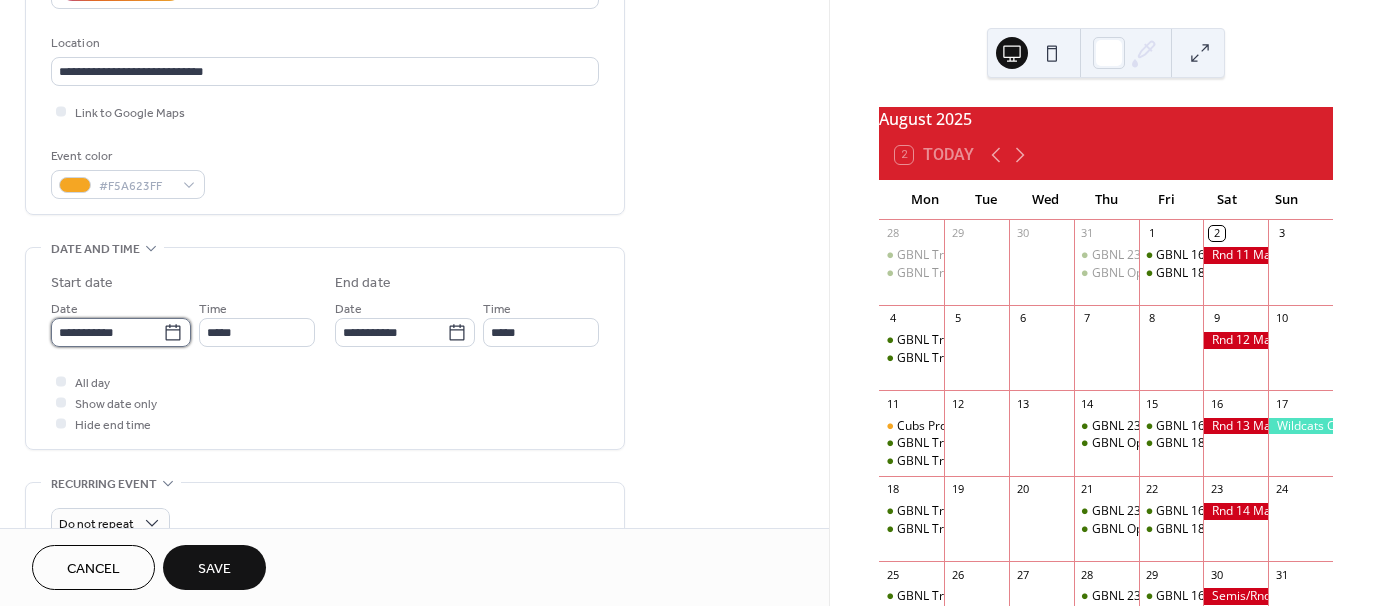 click on "**********" at bounding box center [107, 332] 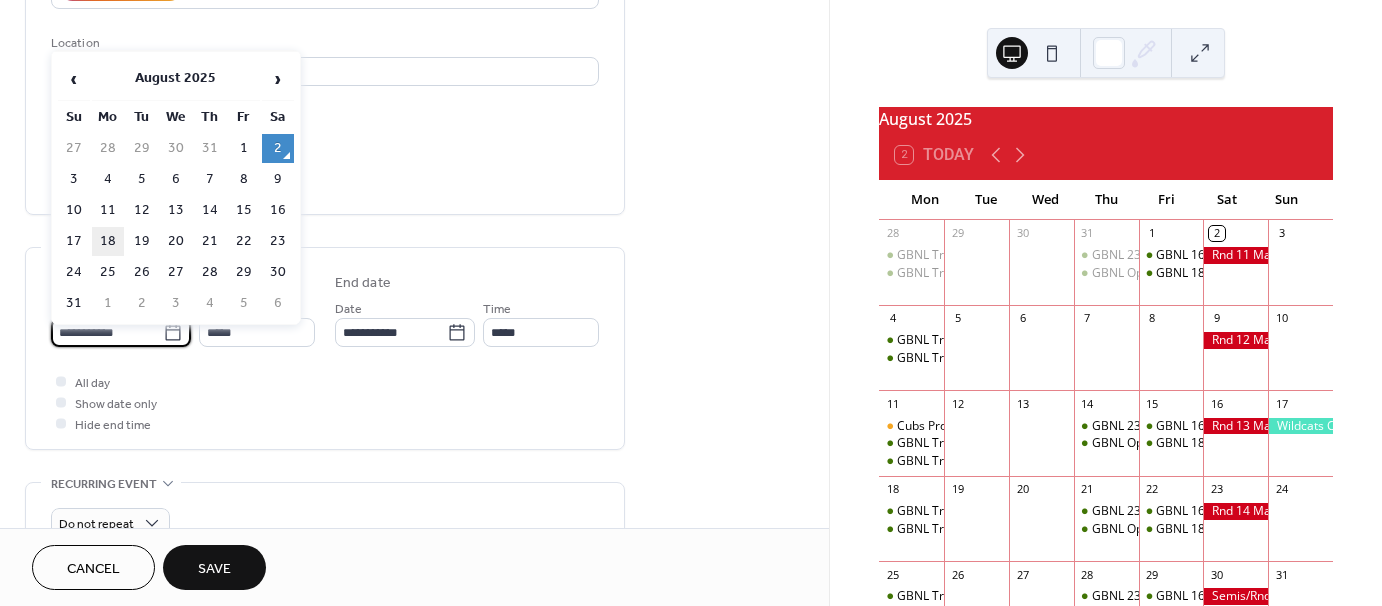 click on "18" at bounding box center [108, 241] 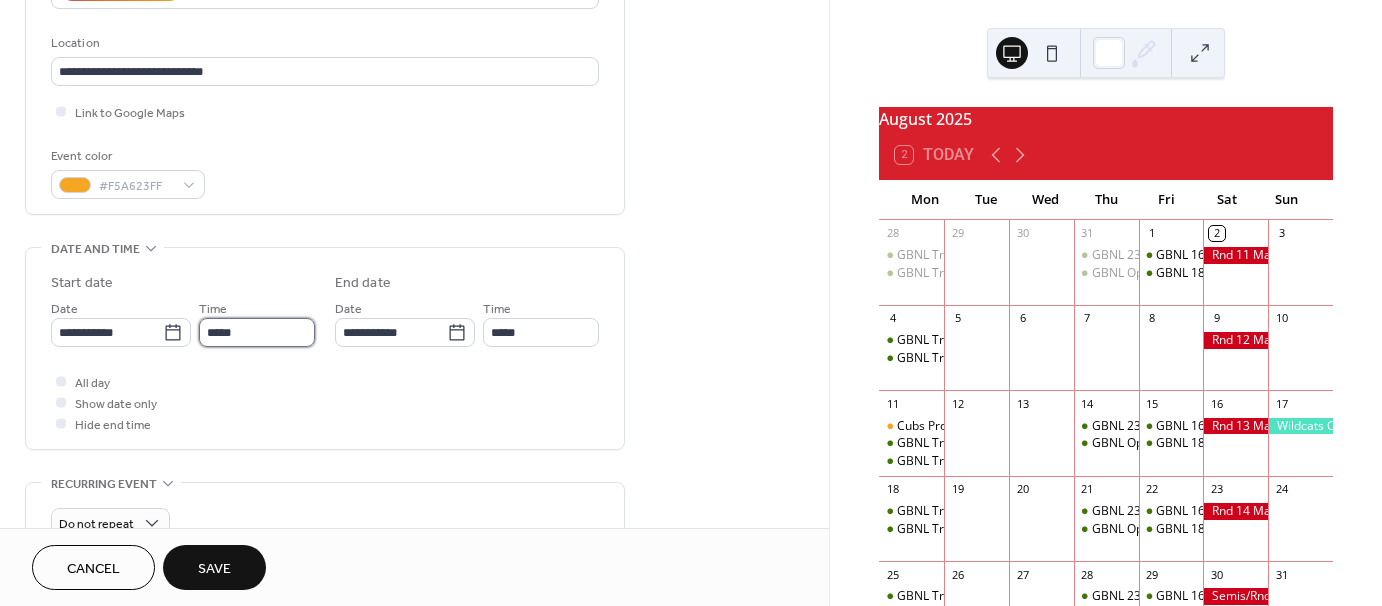 click on "*****" at bounding box center [257, 332] 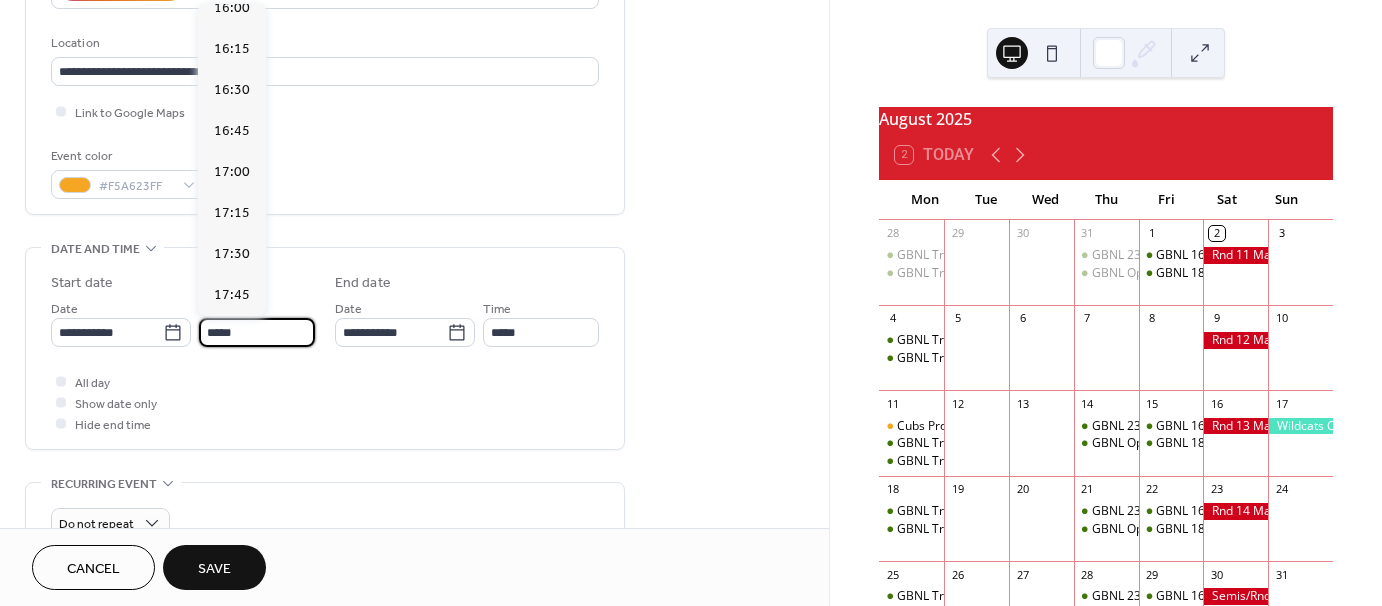 scroll, scrollTop: 2650, scrollLeft: 0, axis: vertical 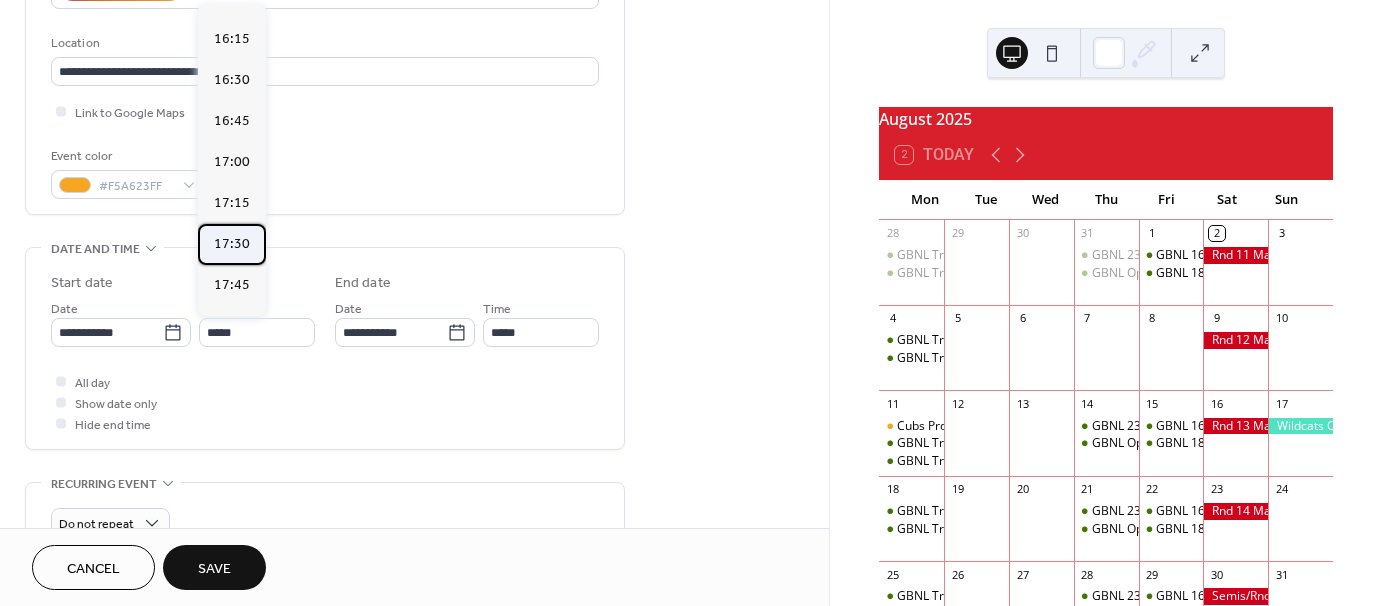click on "17:30" at bounding box center [232, 244] 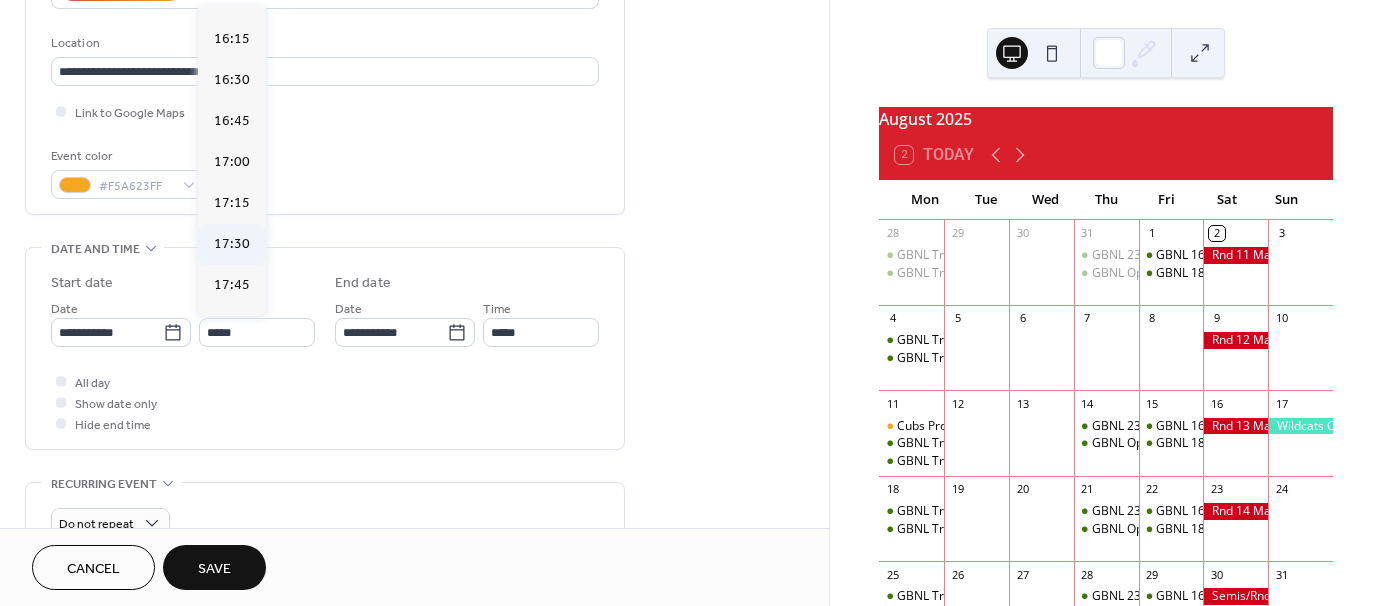type on "*****" 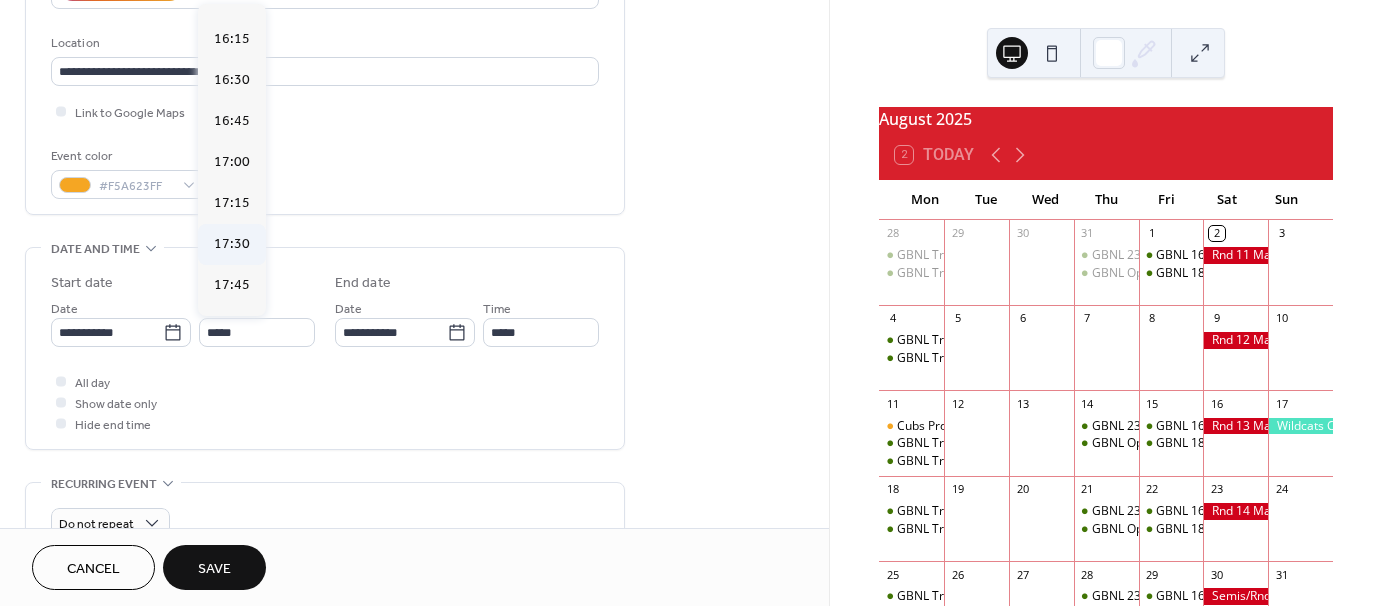 type on "*****" 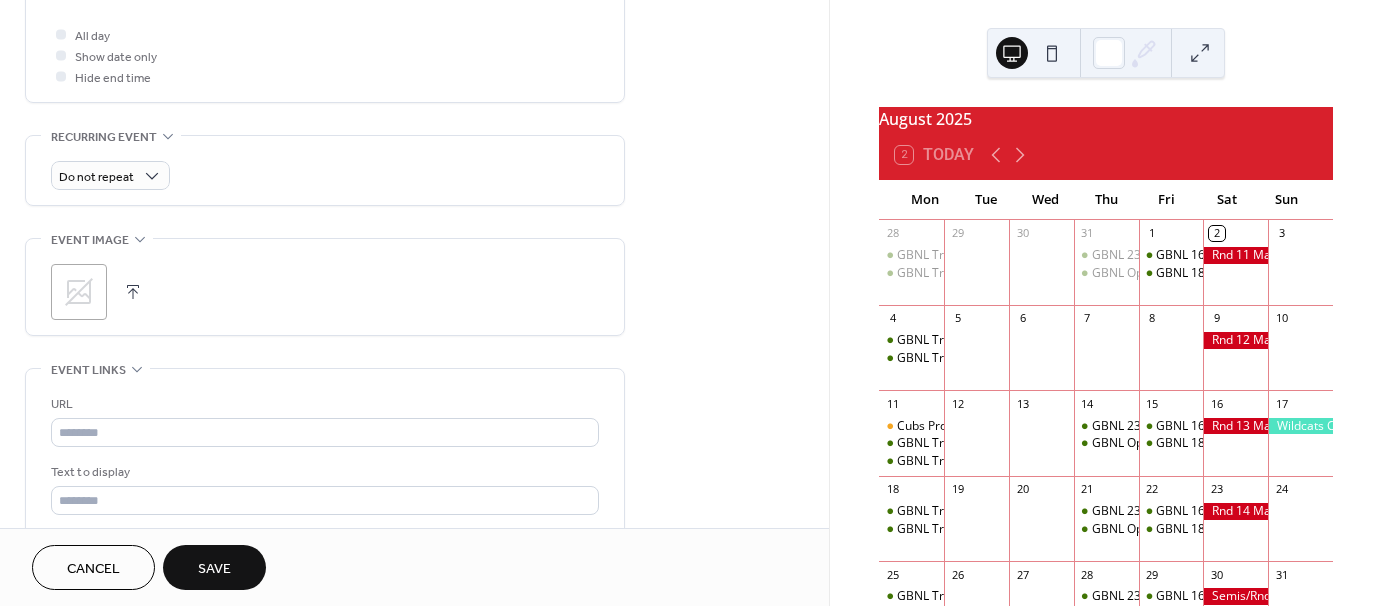 scroll, scrollTop: 778, scrollLeft: 0, axis: vertical 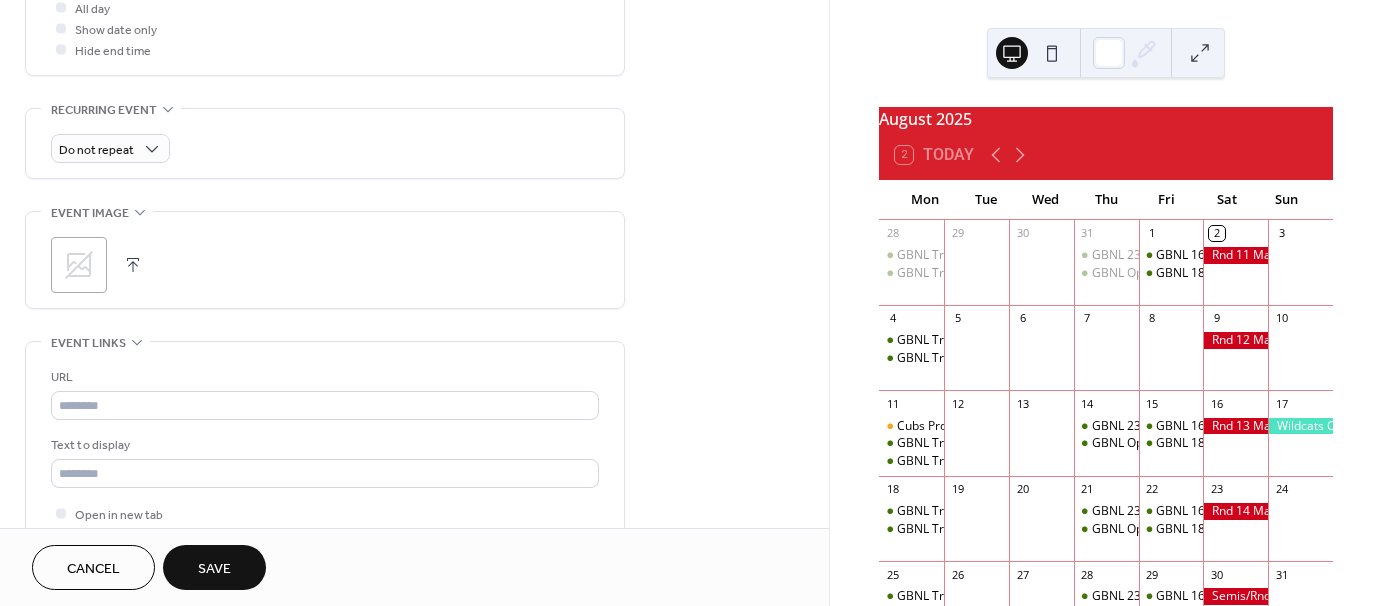 click 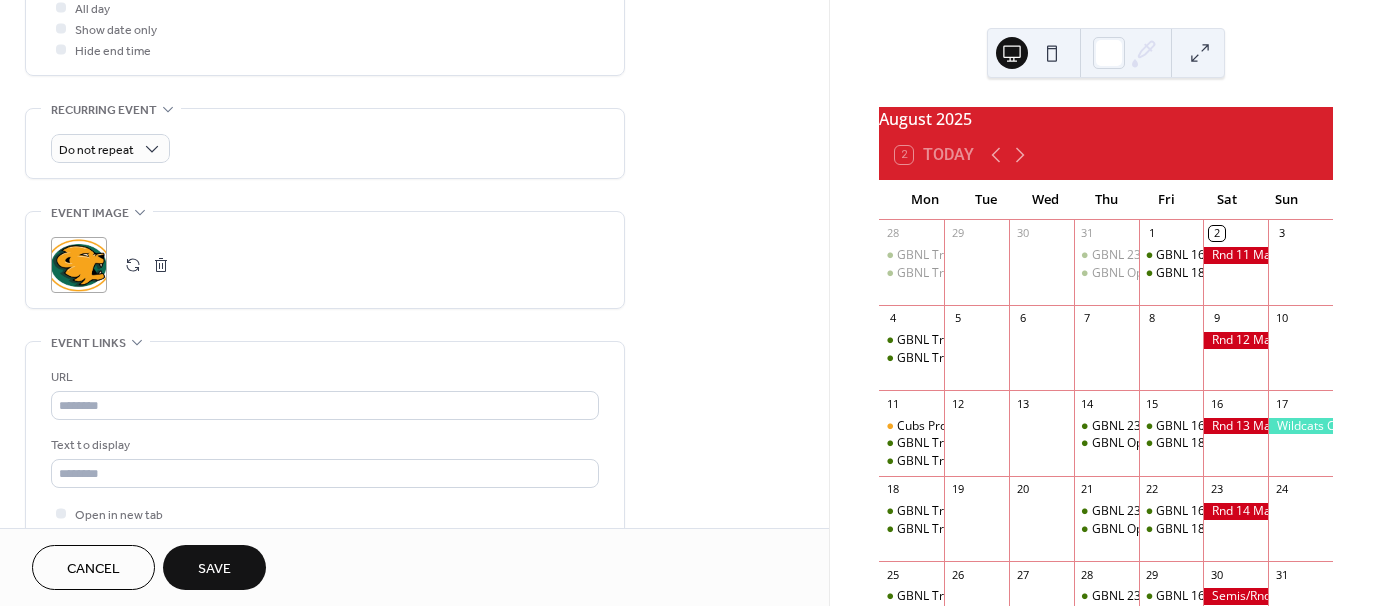 click on "Save" at bounding box center [214, 567] 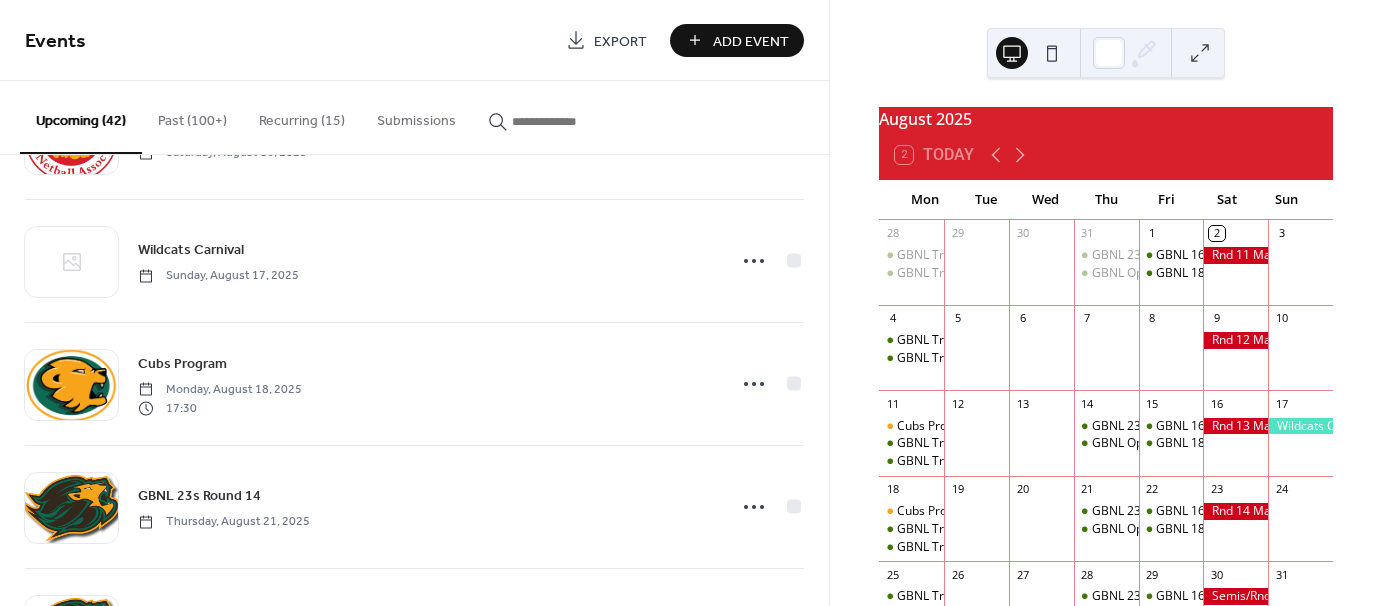 scroll, scrollTop: 852, scrollLeft: 0, axis: vertical 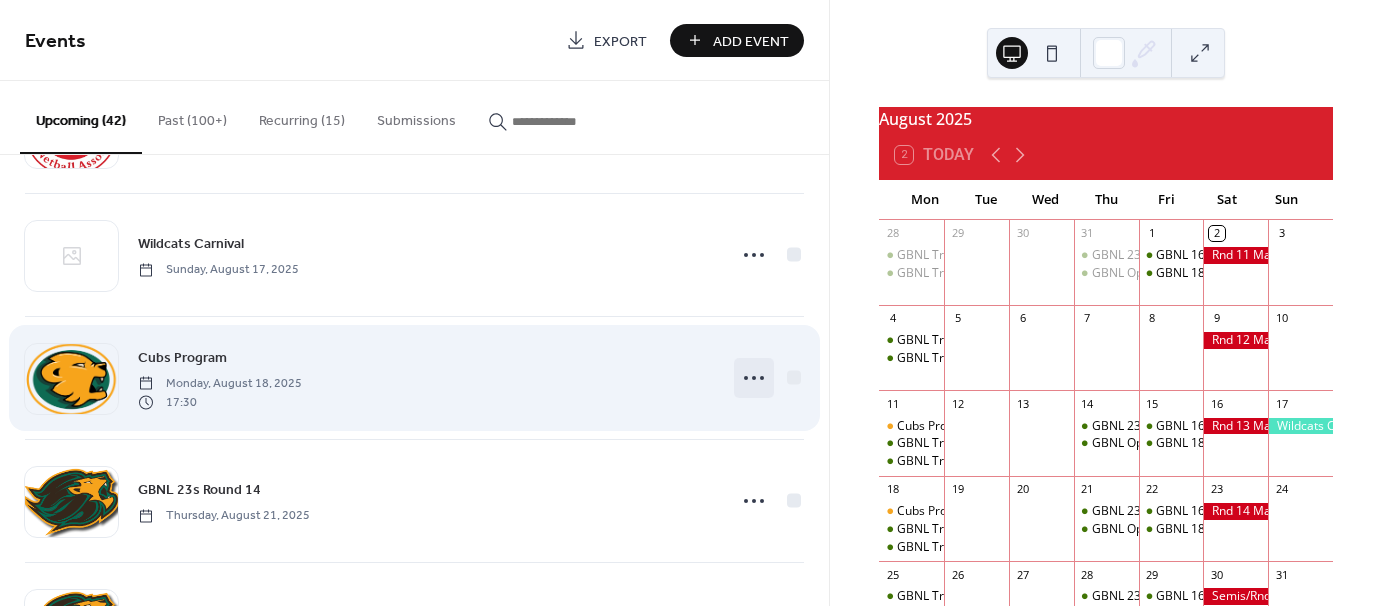 click 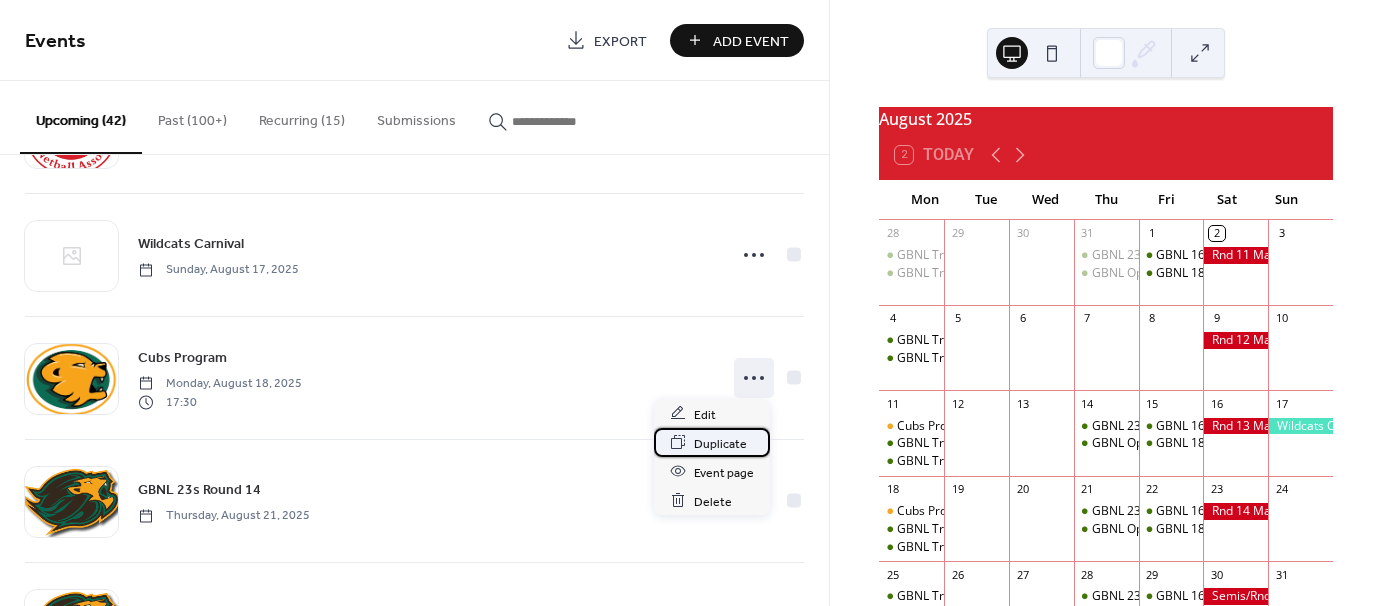 click on "Duplicate" at bounding box center [720, 443] 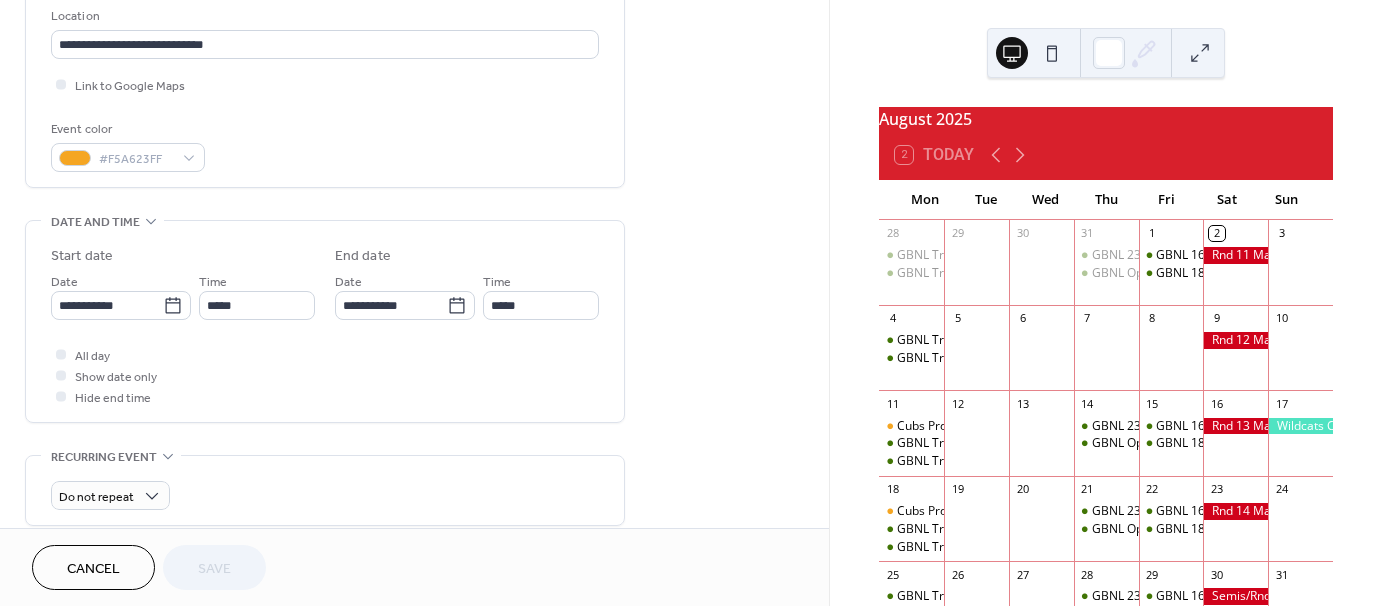 scroll, scrollTop: 432, scrollLeft: 0, axis: vertical 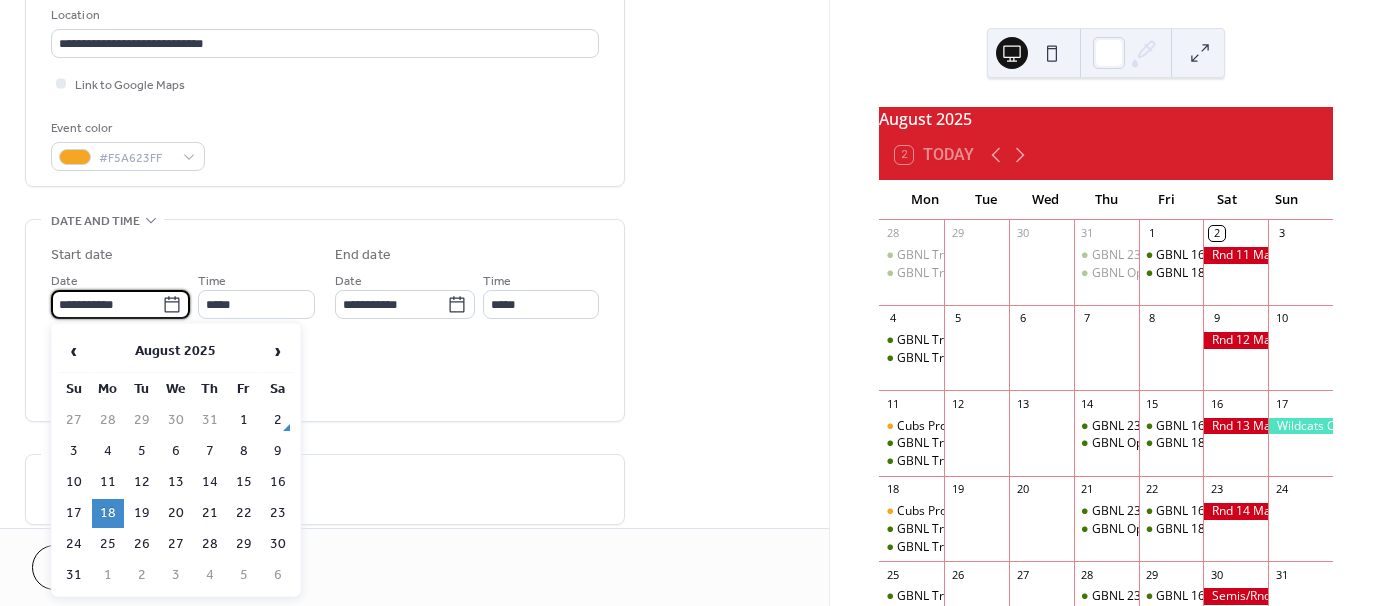 click on "**********" at bounding box center [106, 304] 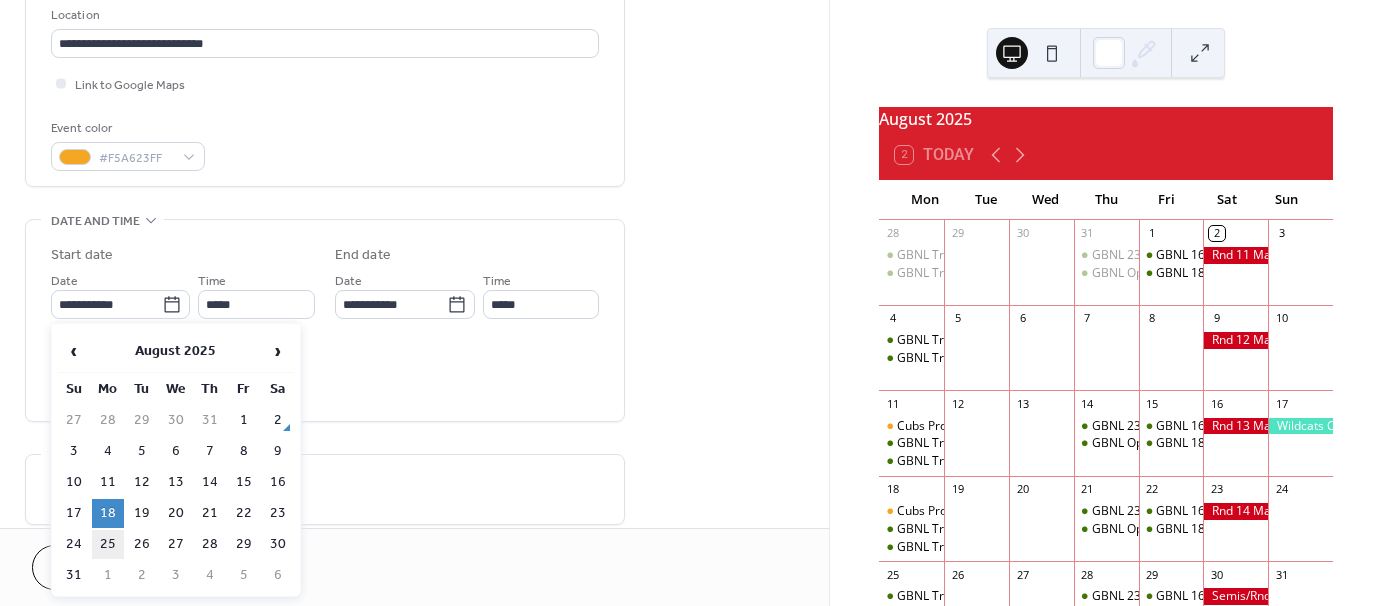 click on "25" at bounding box center [108, 544] 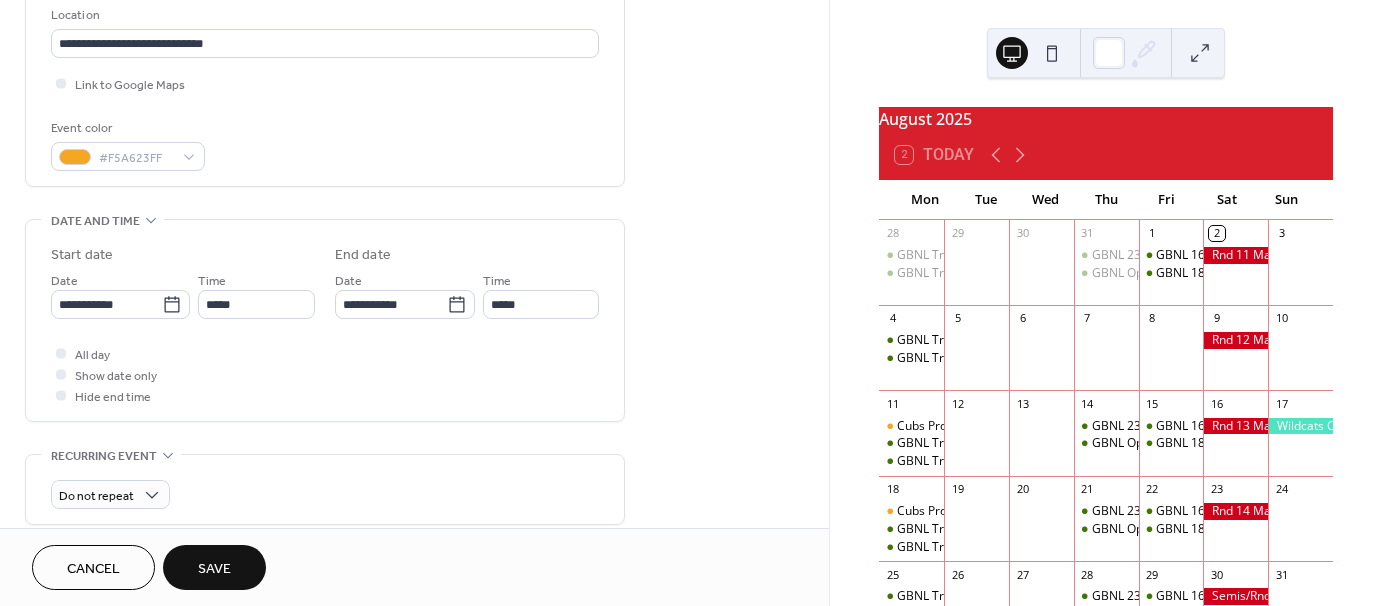 click on "**********" at bounding box center (325, 356) 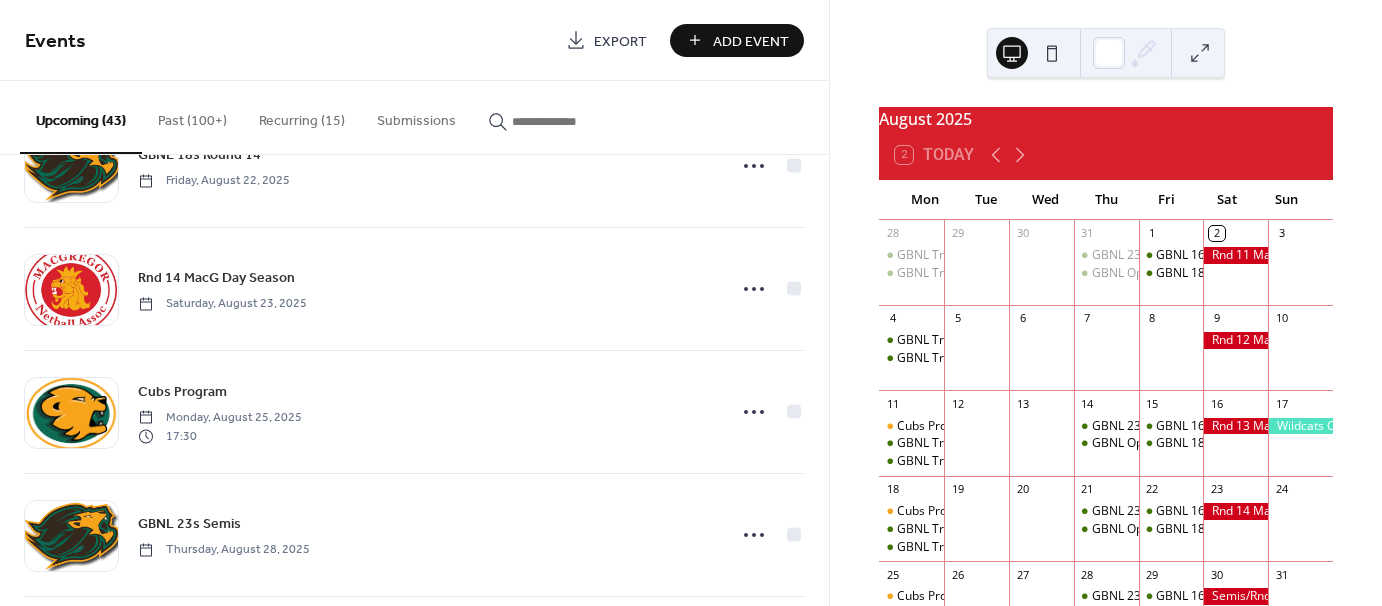 scroll, scrollTop: 1556, scrollLeft: 0, axis: vertical 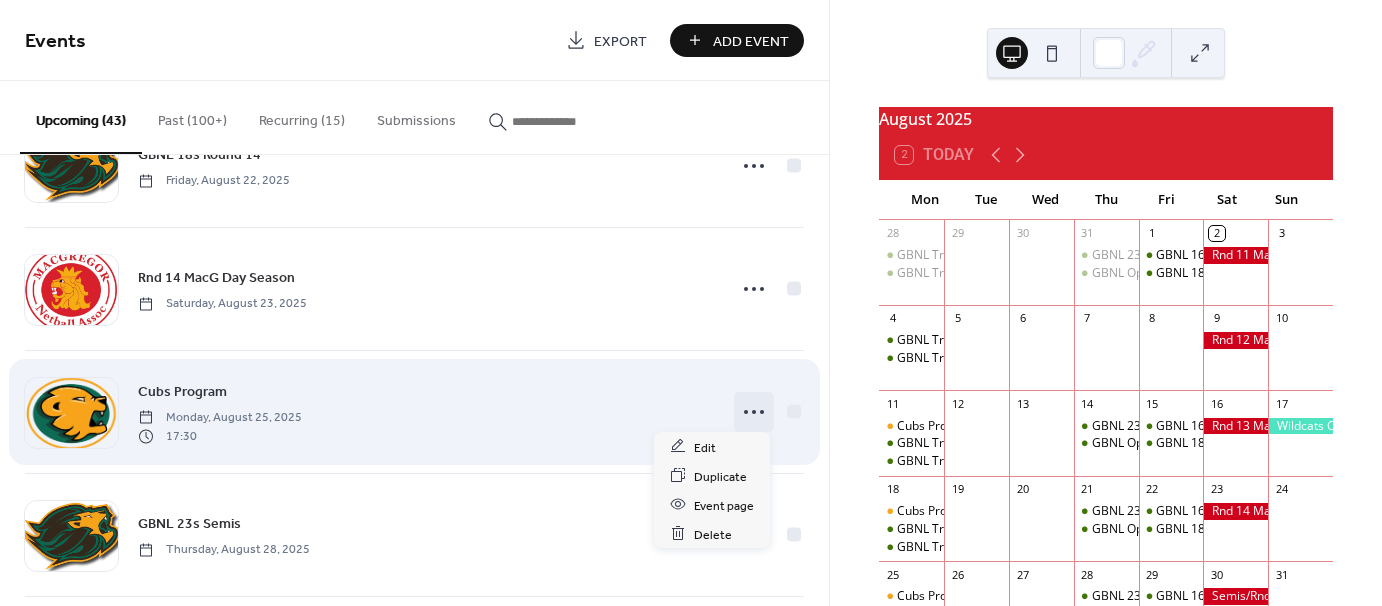 click 